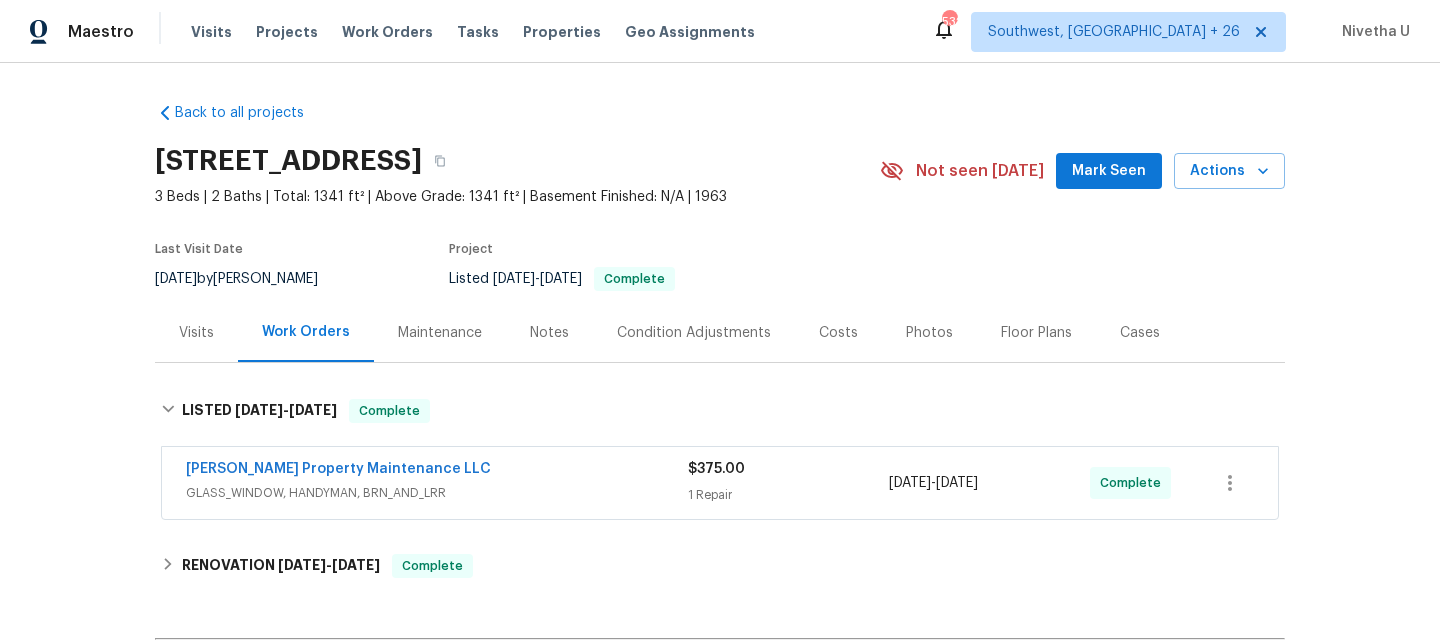 scroll, scrollTop: 0, scrollLeft: 0, axis: both 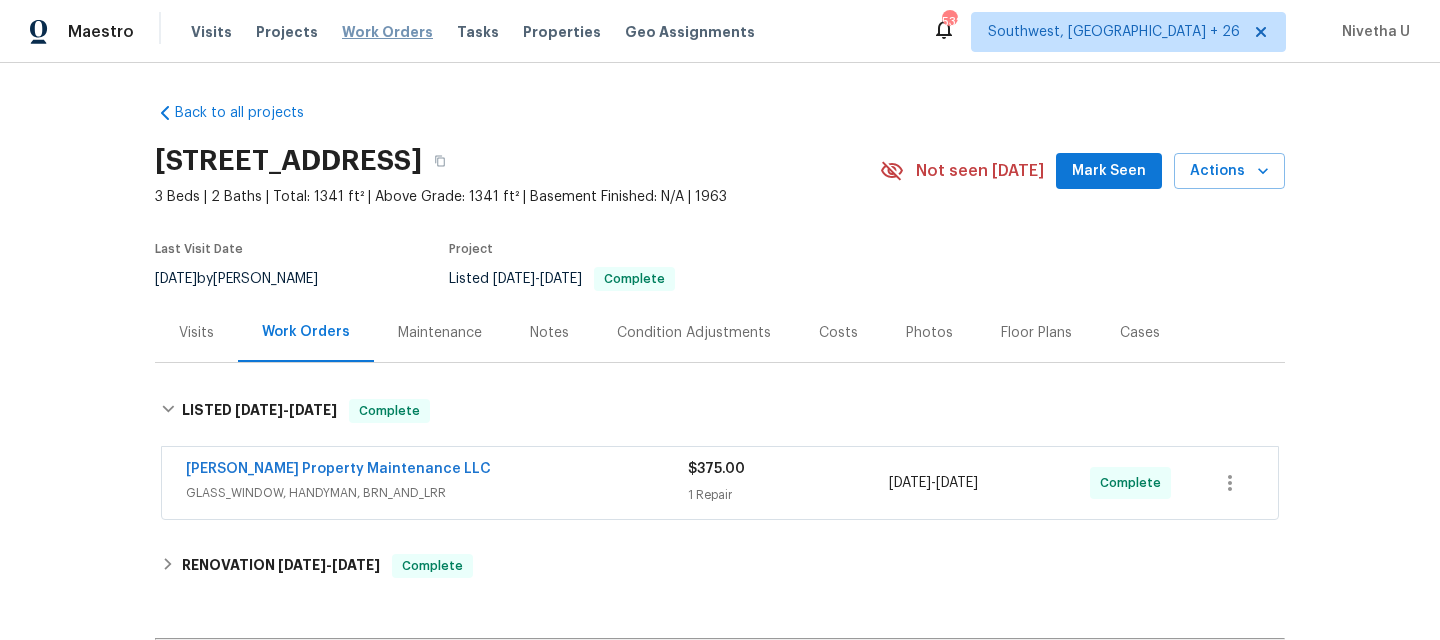 click on "Work Orders" at bounding box center (387, 32) 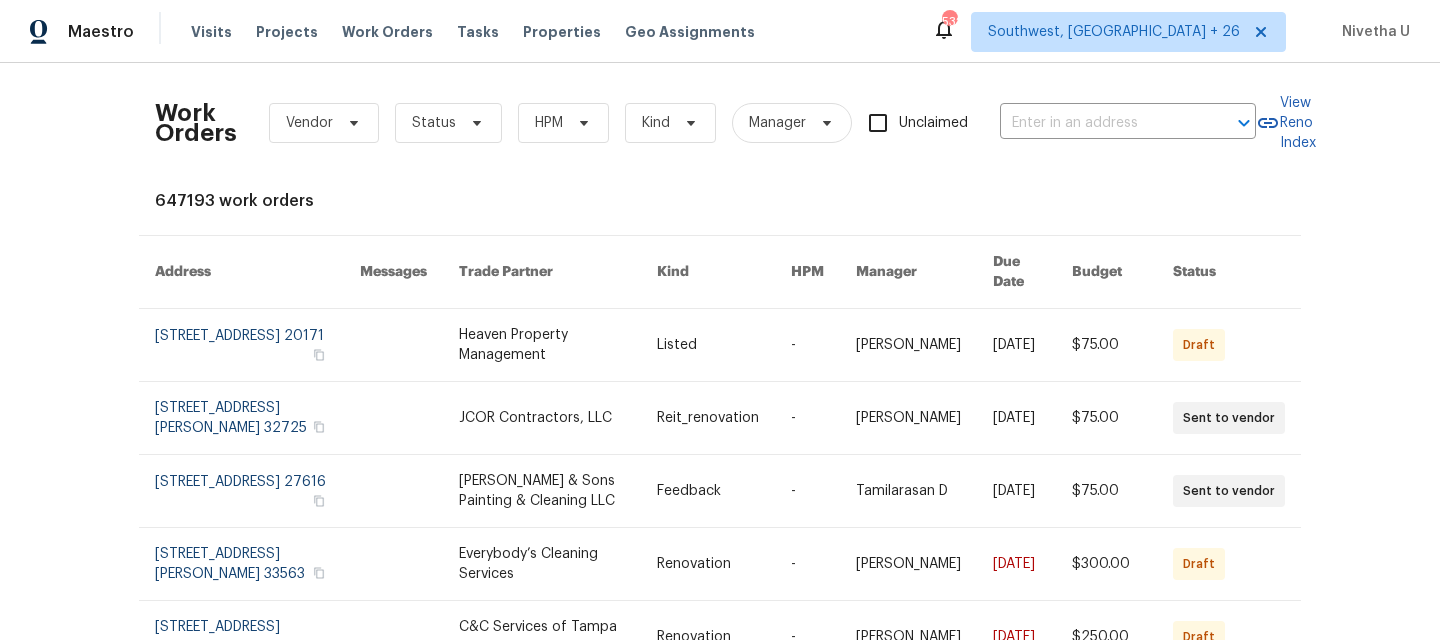 click on "Work Orders Vendor Status HPM Kind Manager Unclaimed ​" at bounding box center [705, 123] 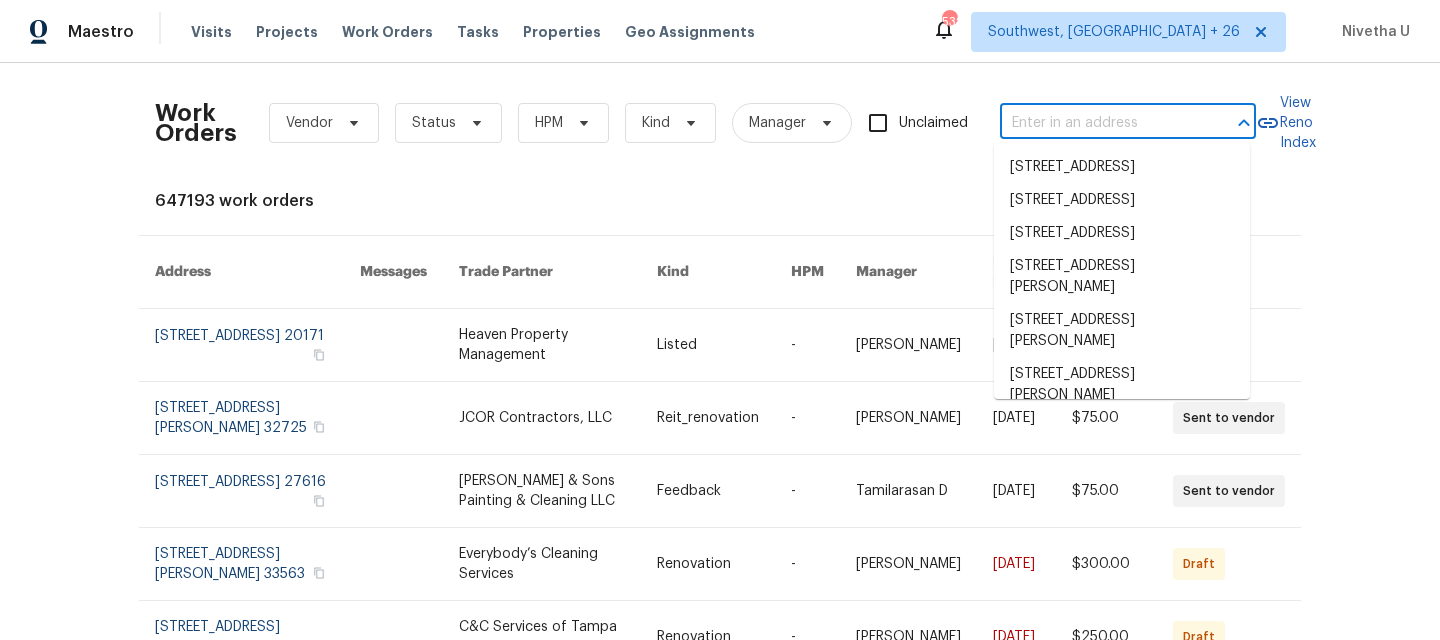 click at bounding box center (1100, 123) 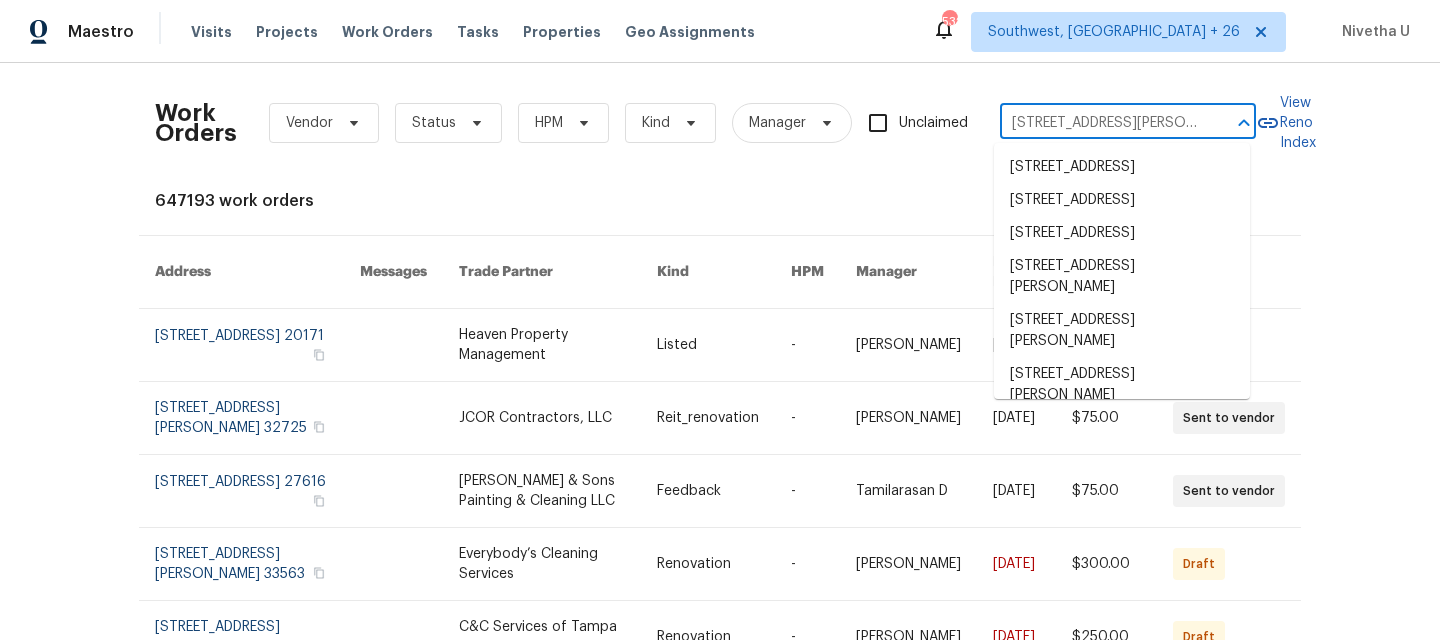scroll, scrollTop: 0, scrollLeft: 27, axis: horizontal 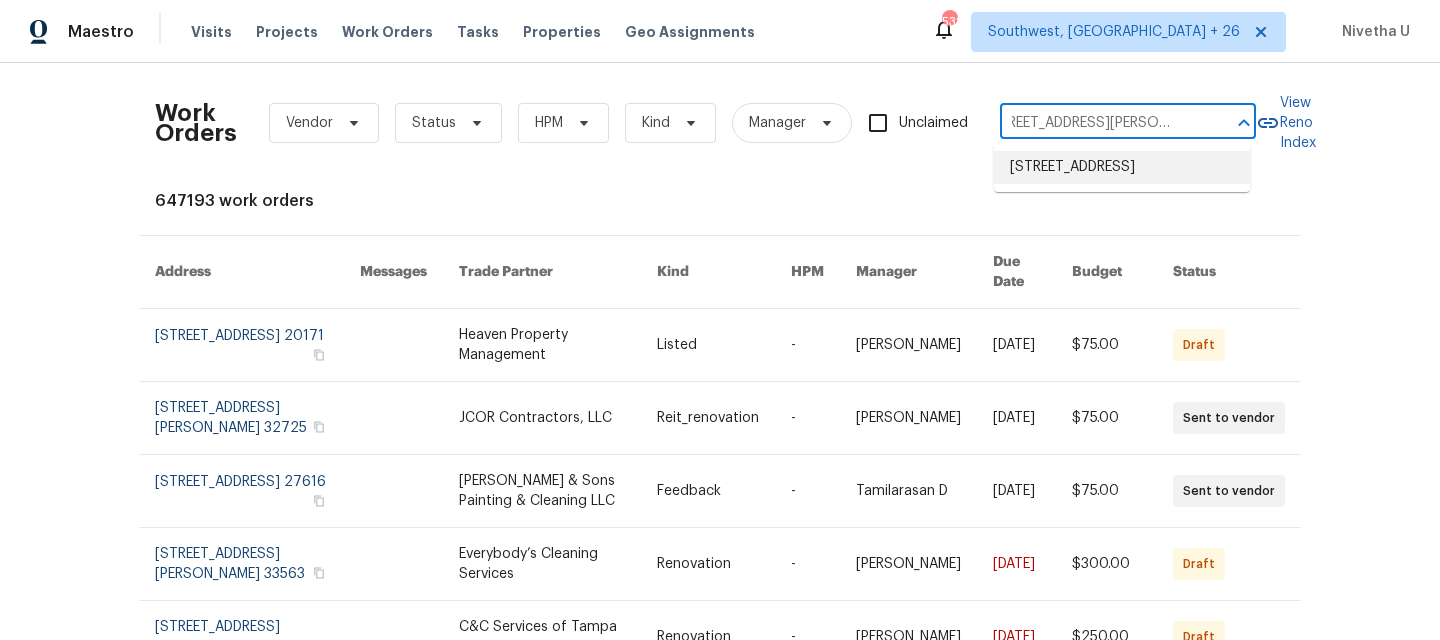 click on "[STREET_ADDRESS]" at bounding box center (1122, 167) 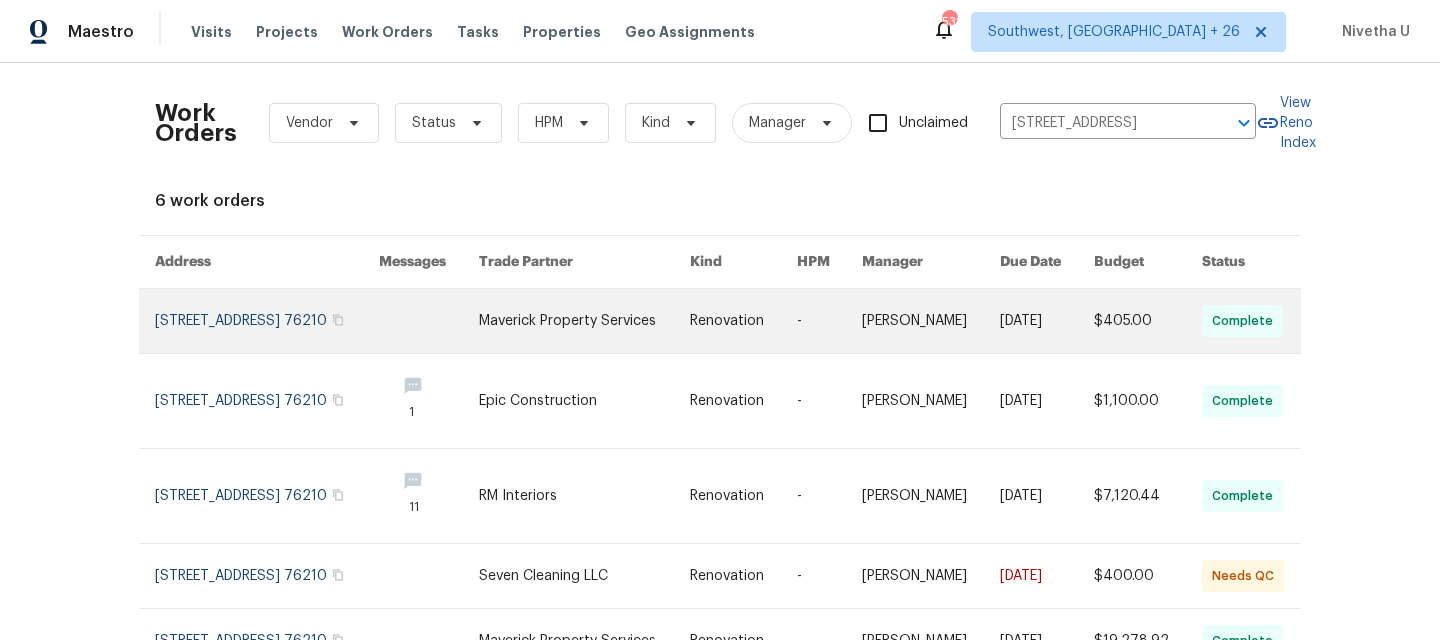 click at bounding box center [267, 321] 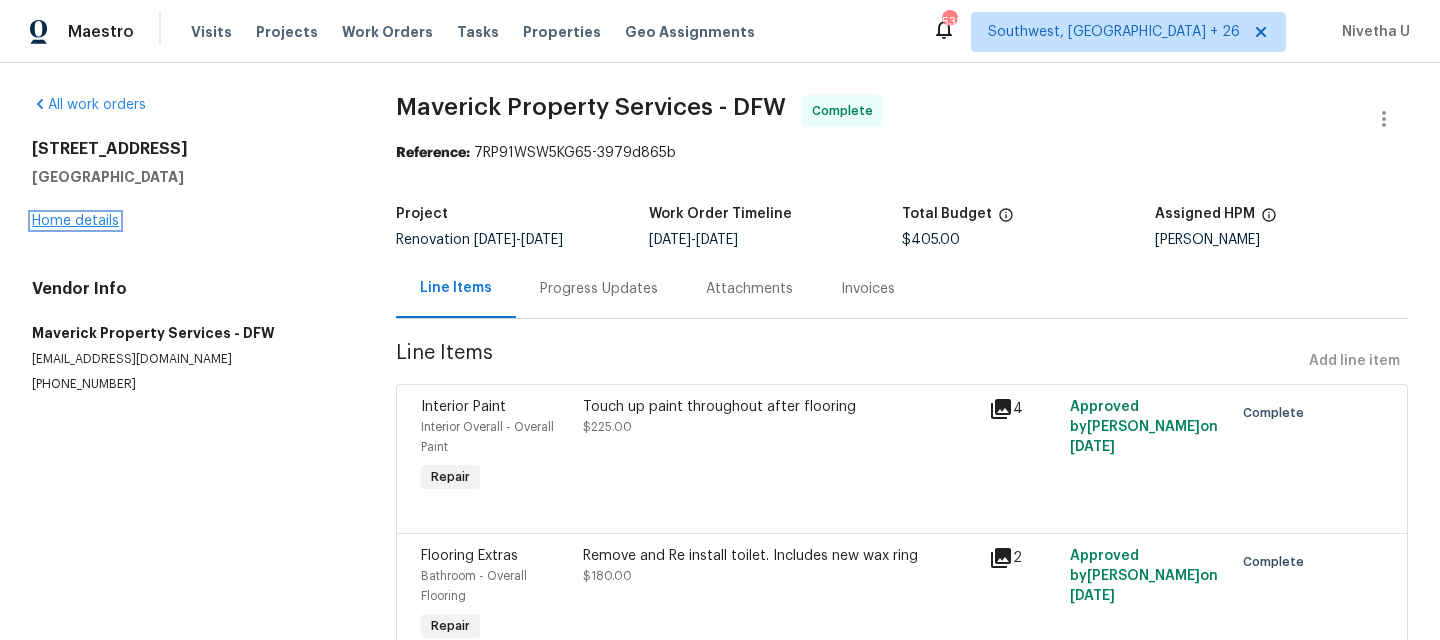click on "Home details" at bounding box center (75, 221) 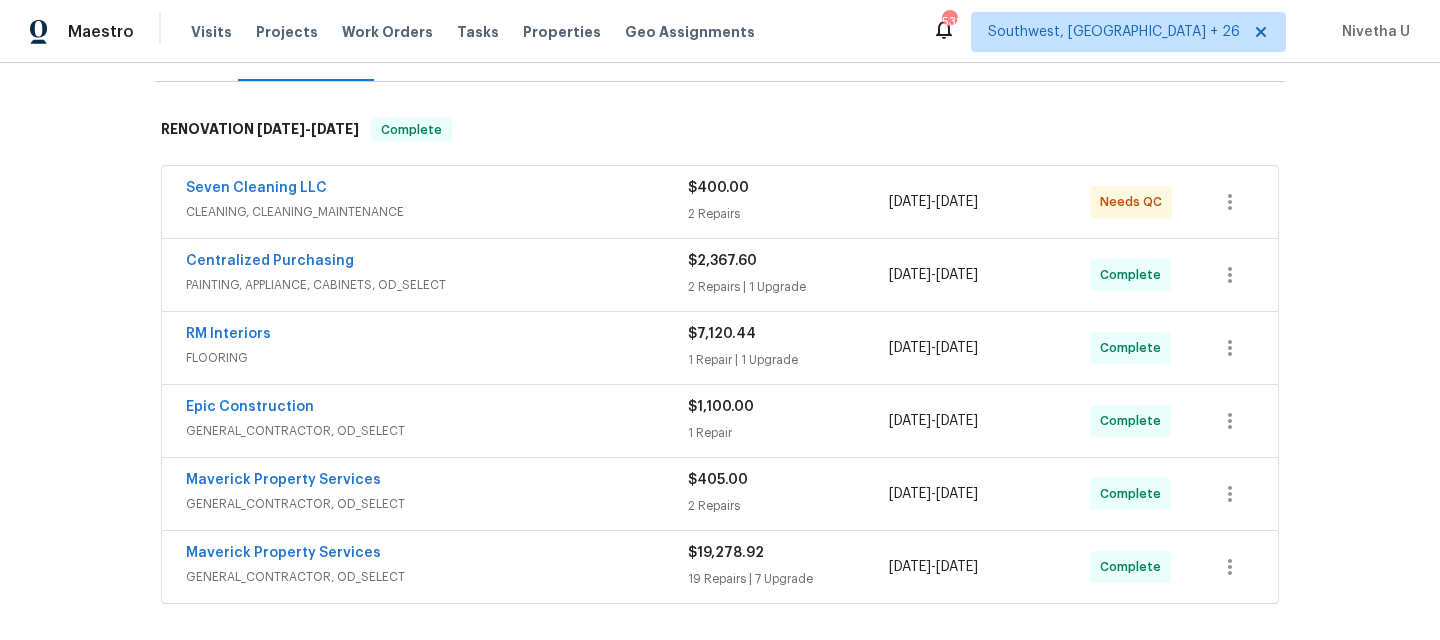 scroll, scrollTop: 320, scrollLeft: 0, axis: vertical 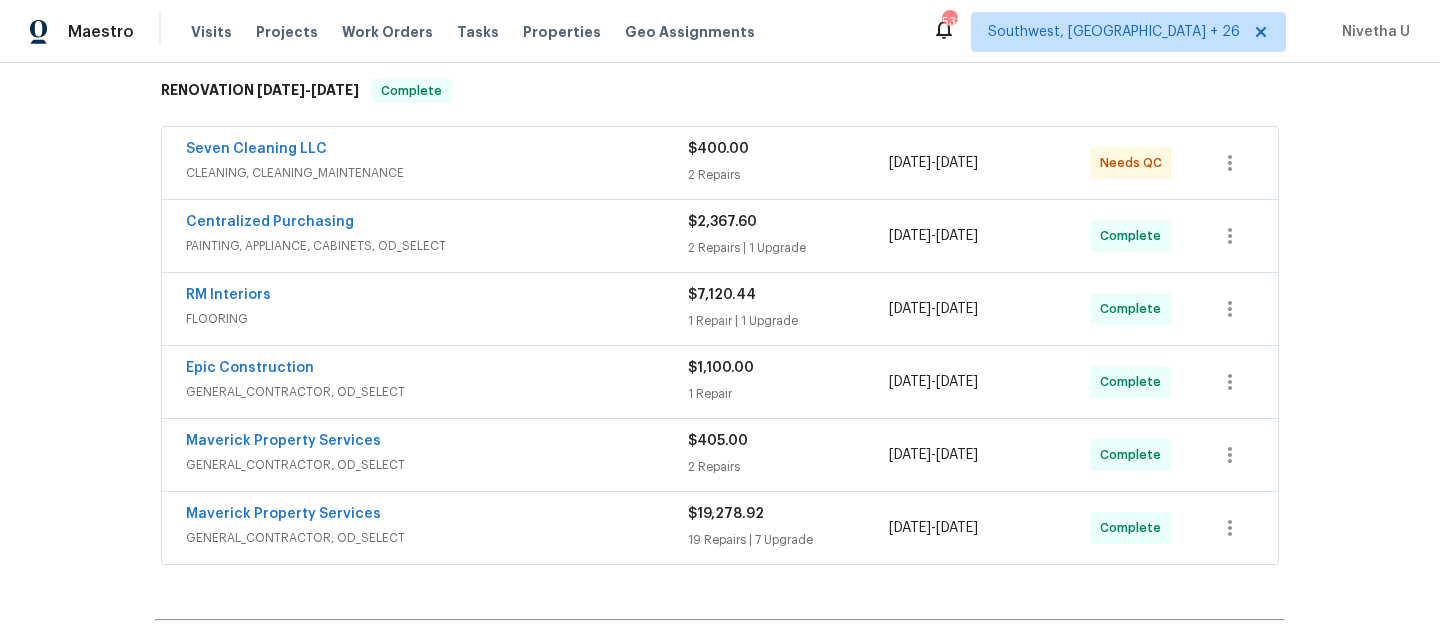 click on "Maverick Property Services GENERAL_CONTRACTOR, OD_SELECT" at bounding box center [437, 455] 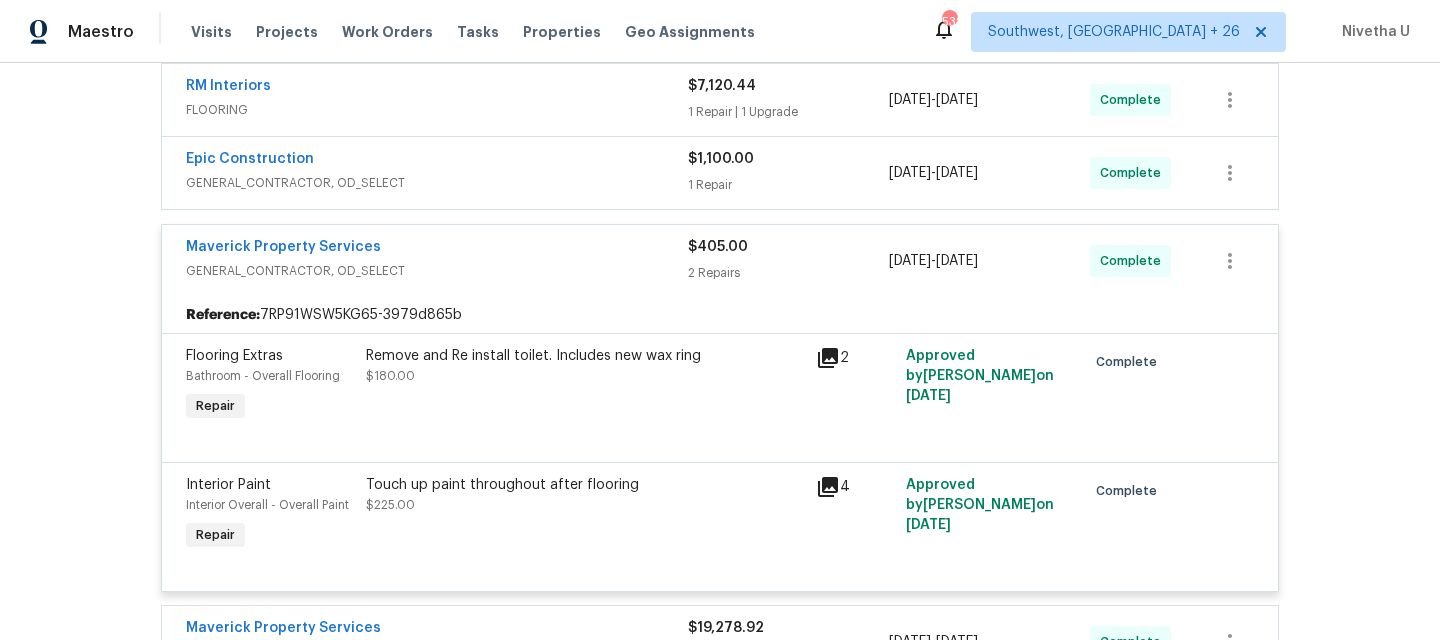 scroll, scrollTop: 516, scrollLeft: 0, axis: vertical 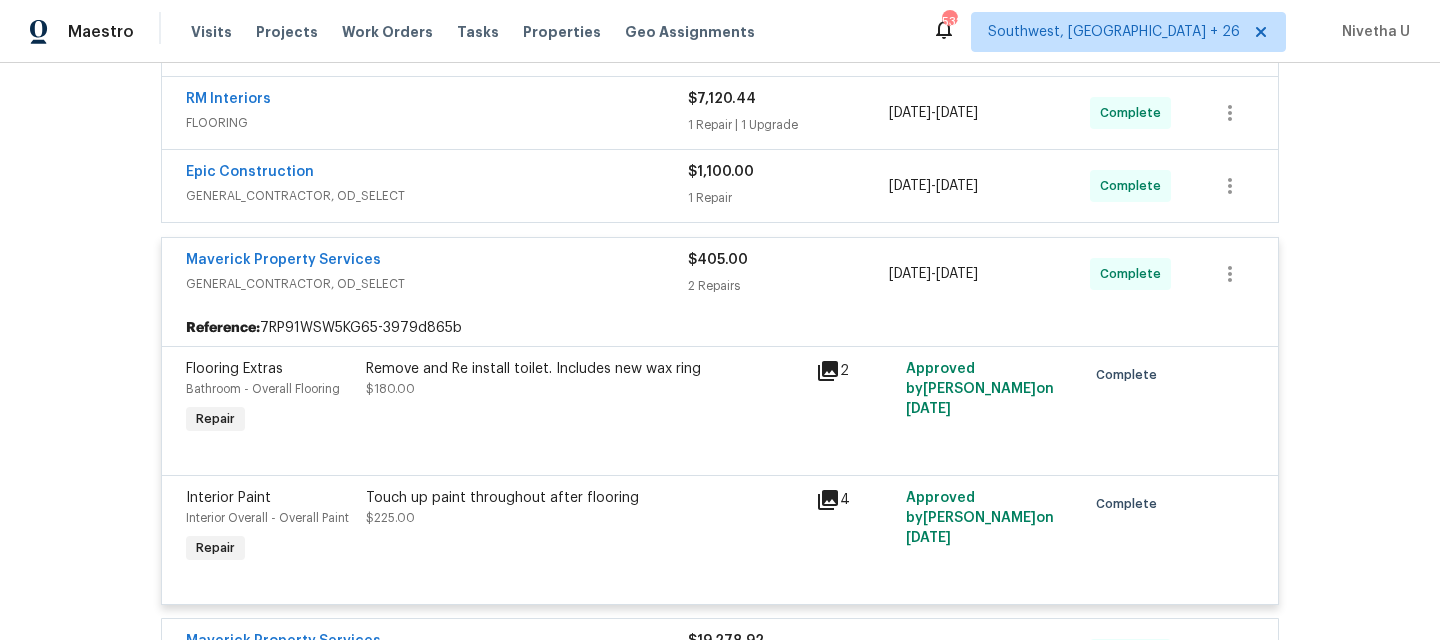 click on "Maverick Property Services GENERAL_CONTRACTOR, OD_SELECT" at bounding box center (437, 274) 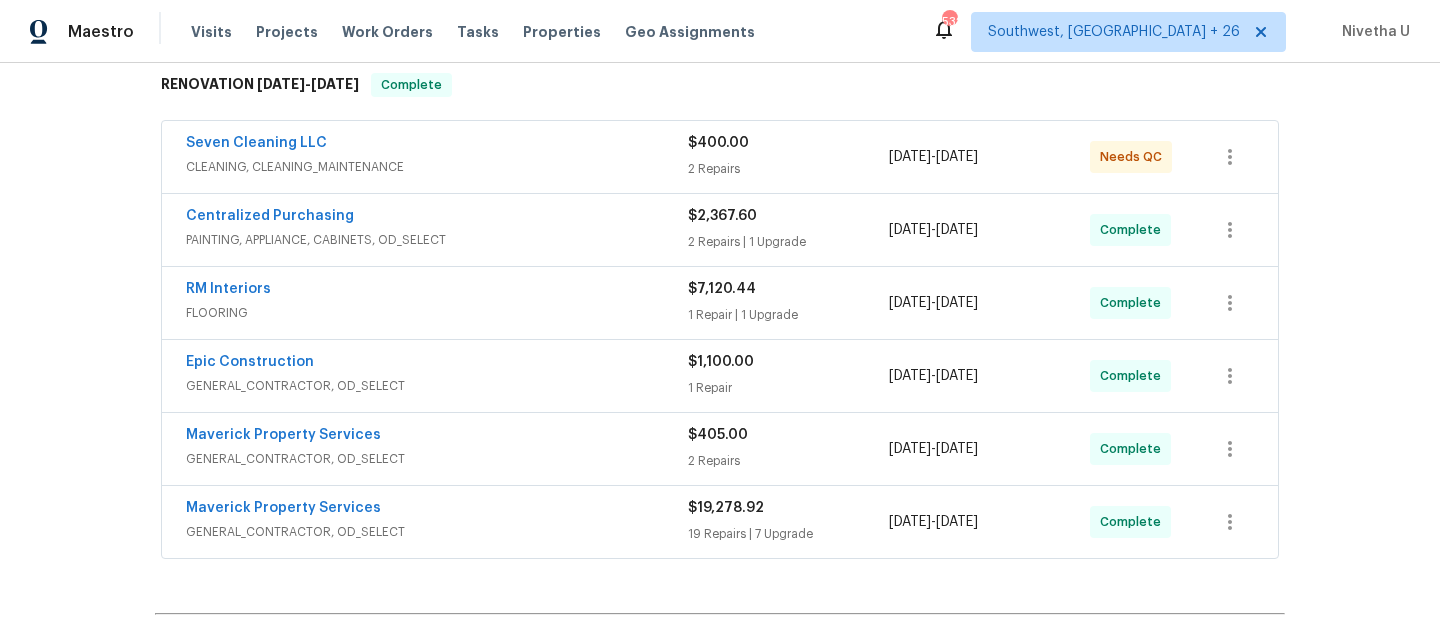 scroll, scrollTop: 268, scrollLeft: 0, axis: vertical 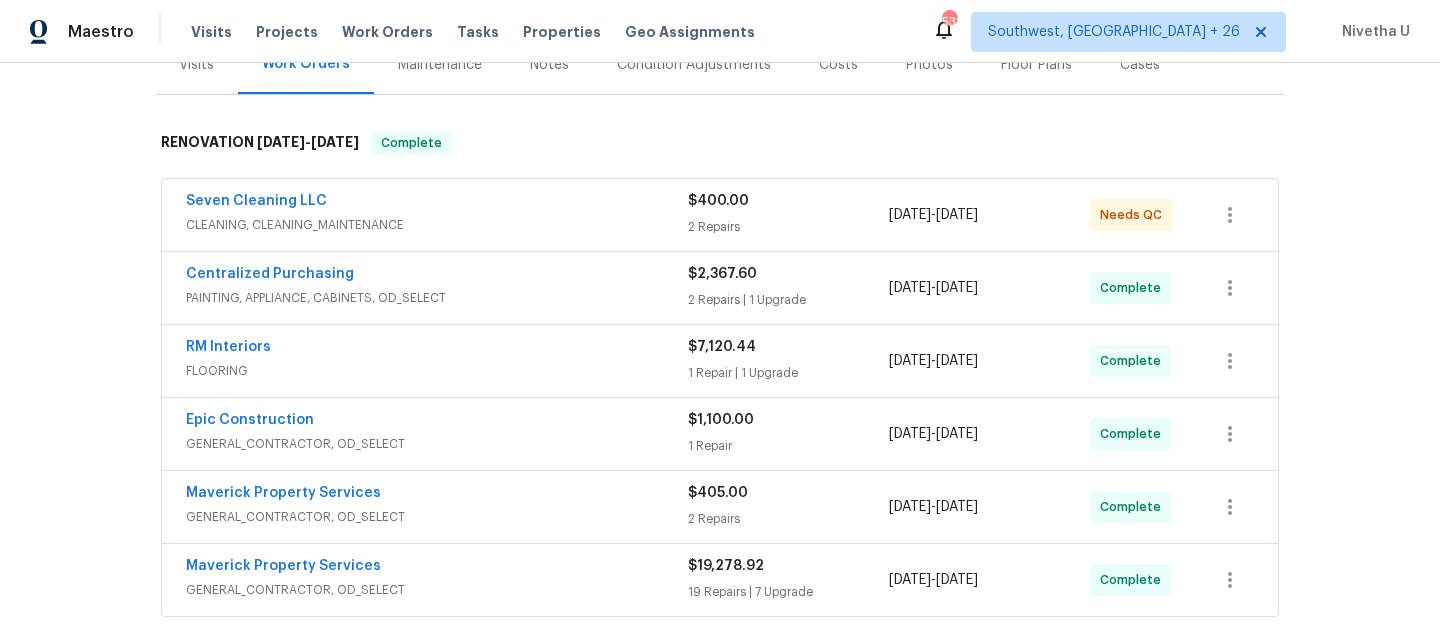 click on "Seven Cleaning LLC" at bounding box center [437, 203] 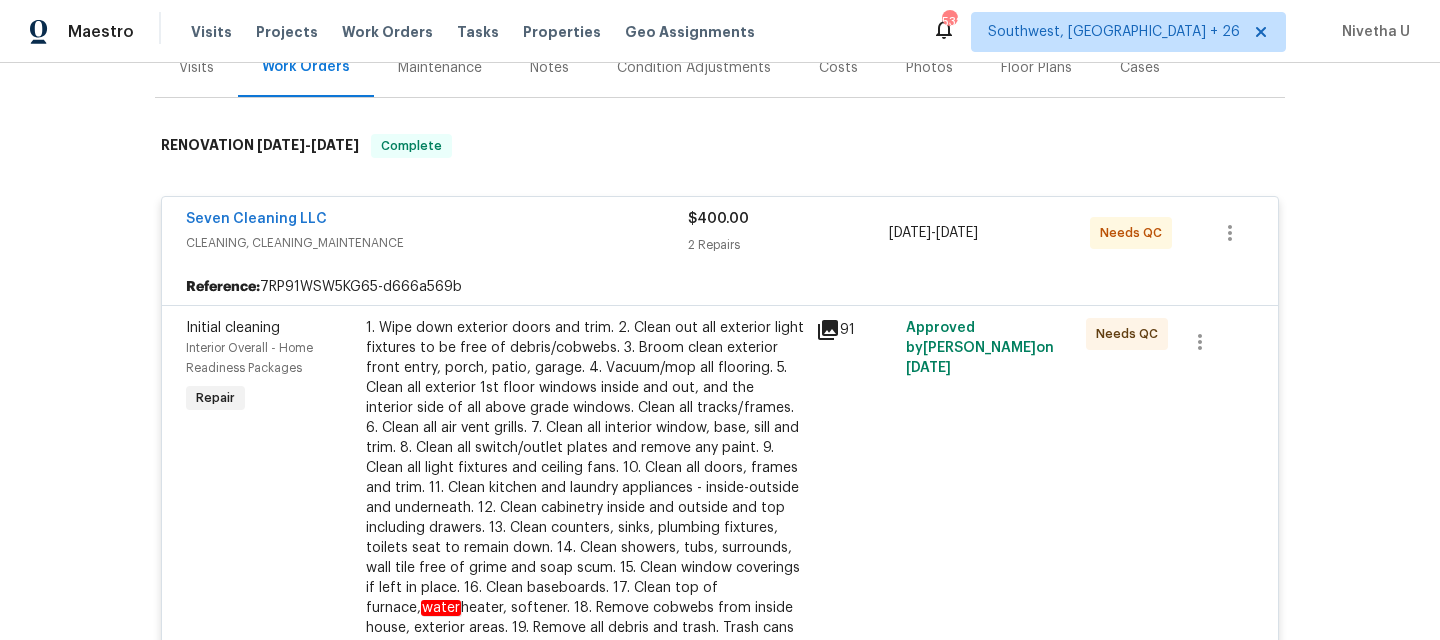 scroll, scrollTop: 263, scrollLeft: 0, axis: vertical 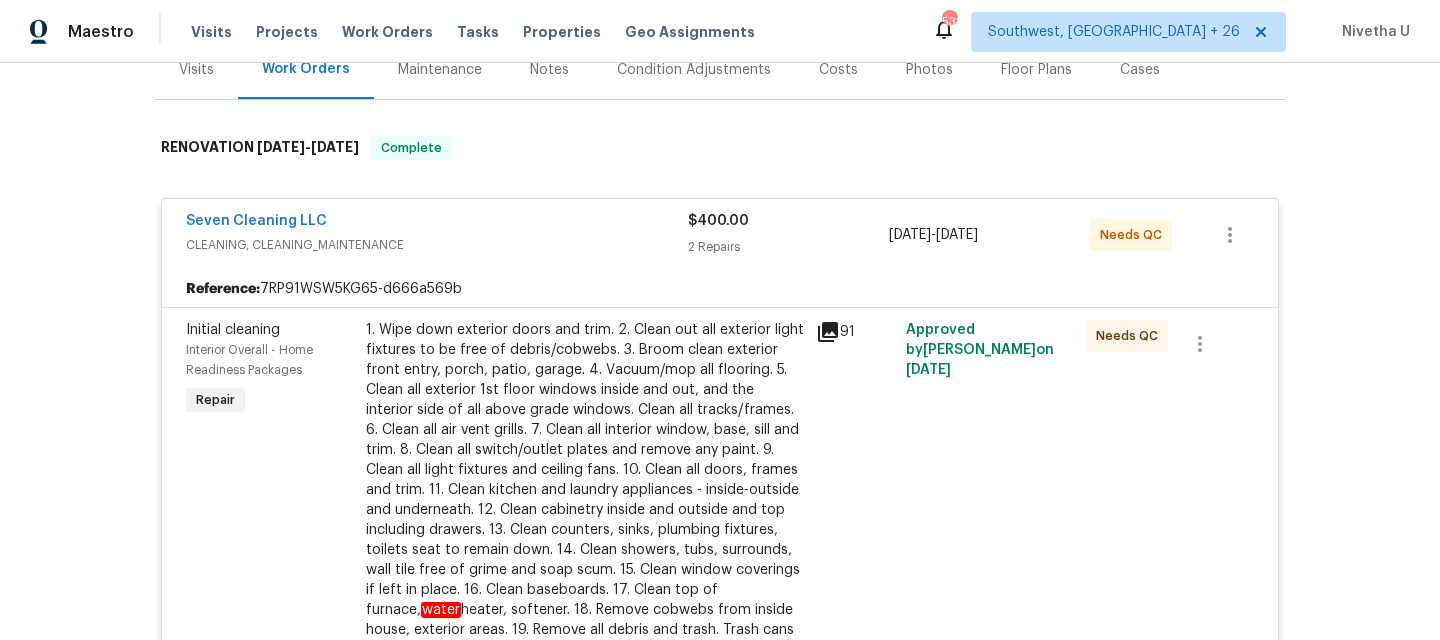 click on "CLEANING, CLEANING_MAINTENANCE" at bounding box center [437, 245] 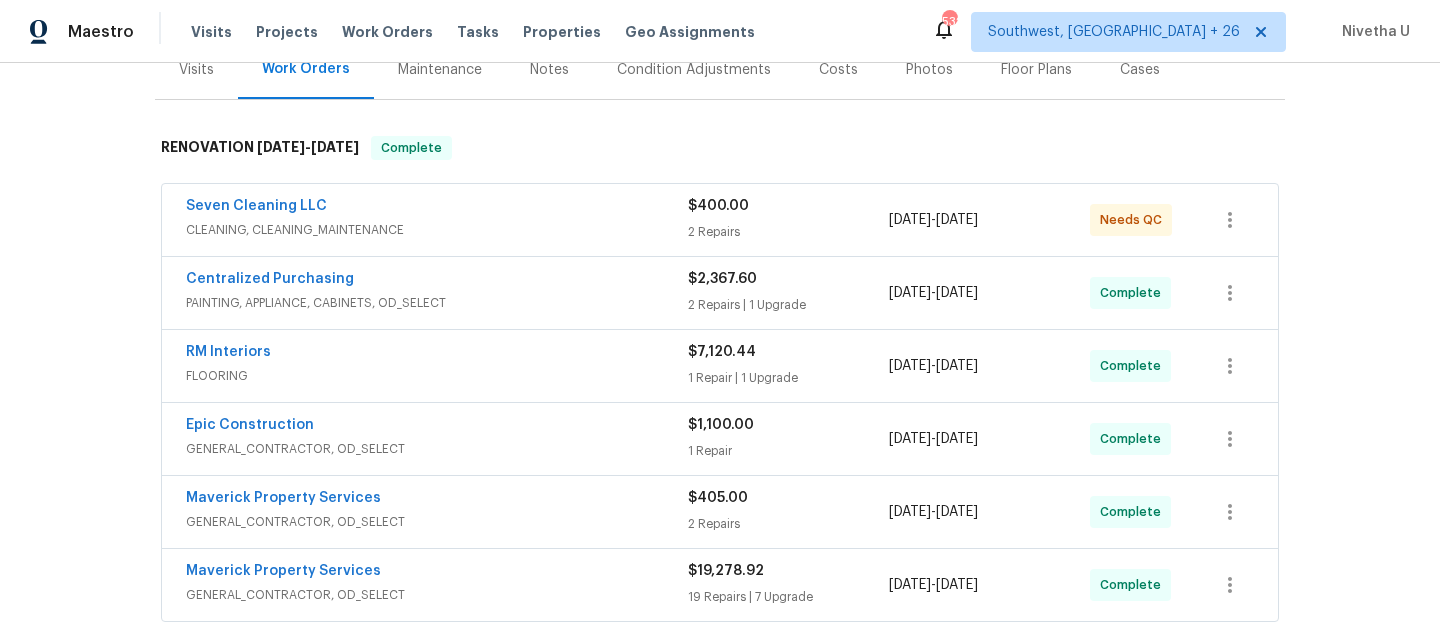 click on "PAINTING, APPLIANCE, CABINETS, OD_SELECT" at bounding box center [437, 303] 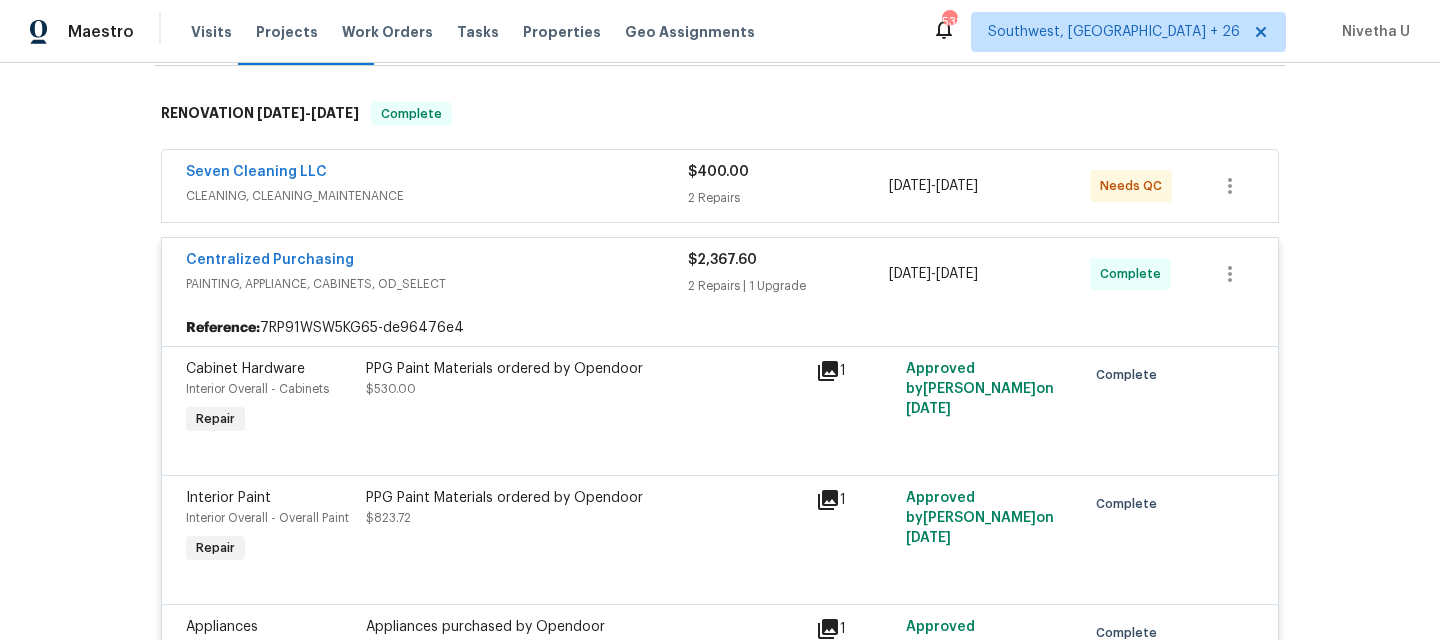click on "PAINTING, APPLIANCE, CABINETS, OD_SELECT" at bounding box center [437, 284] 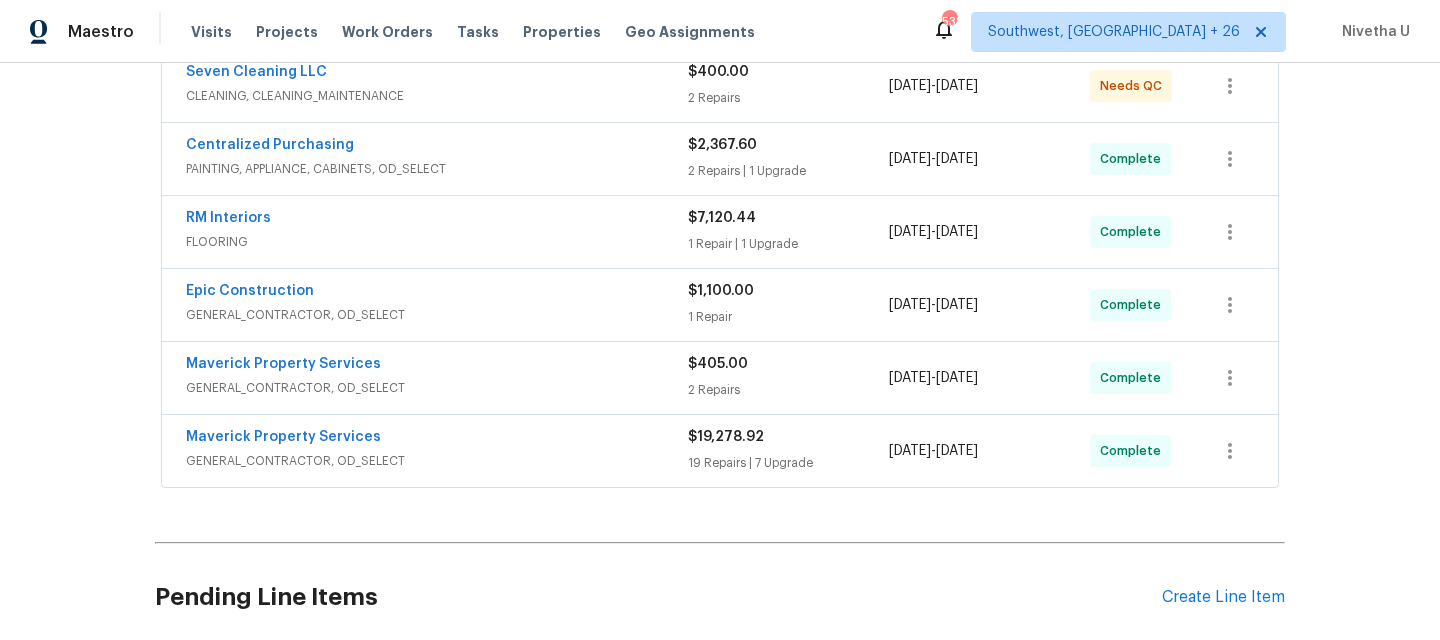 scroll, scrollTop: 420, scrollLeft: 0, axis: vertical 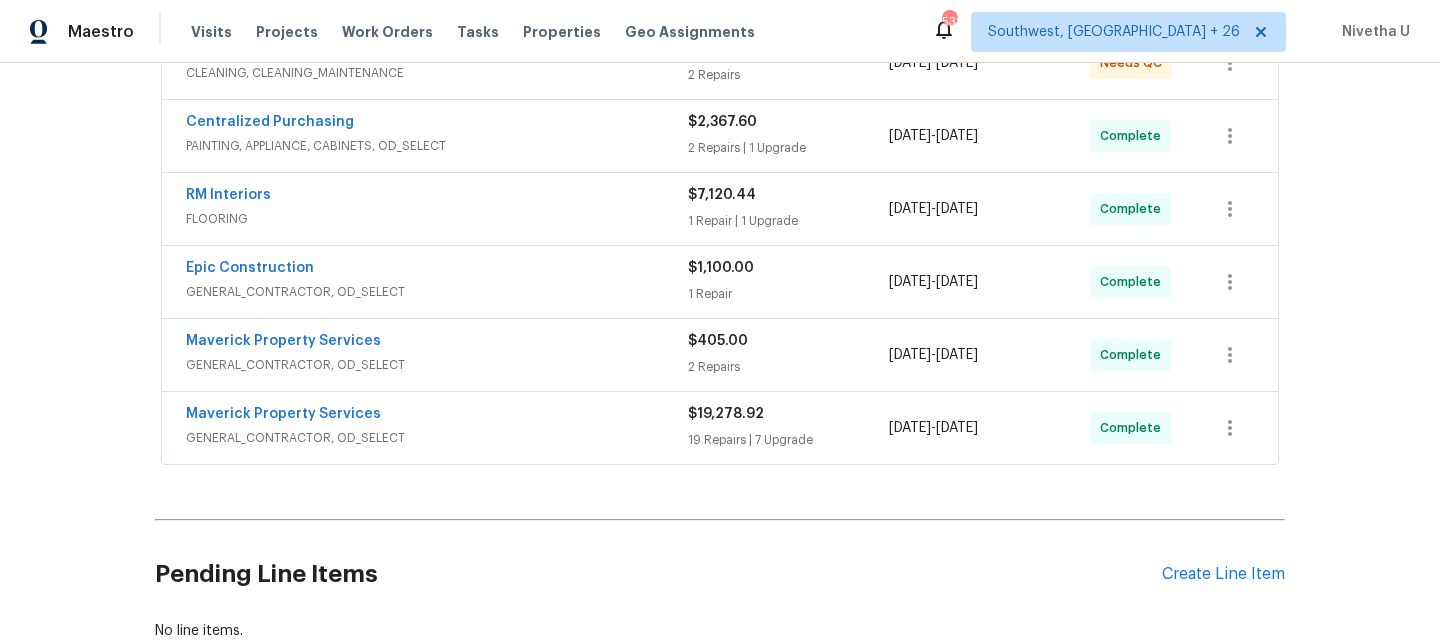 click on "FLOORING" at bounding box center [437, 219] 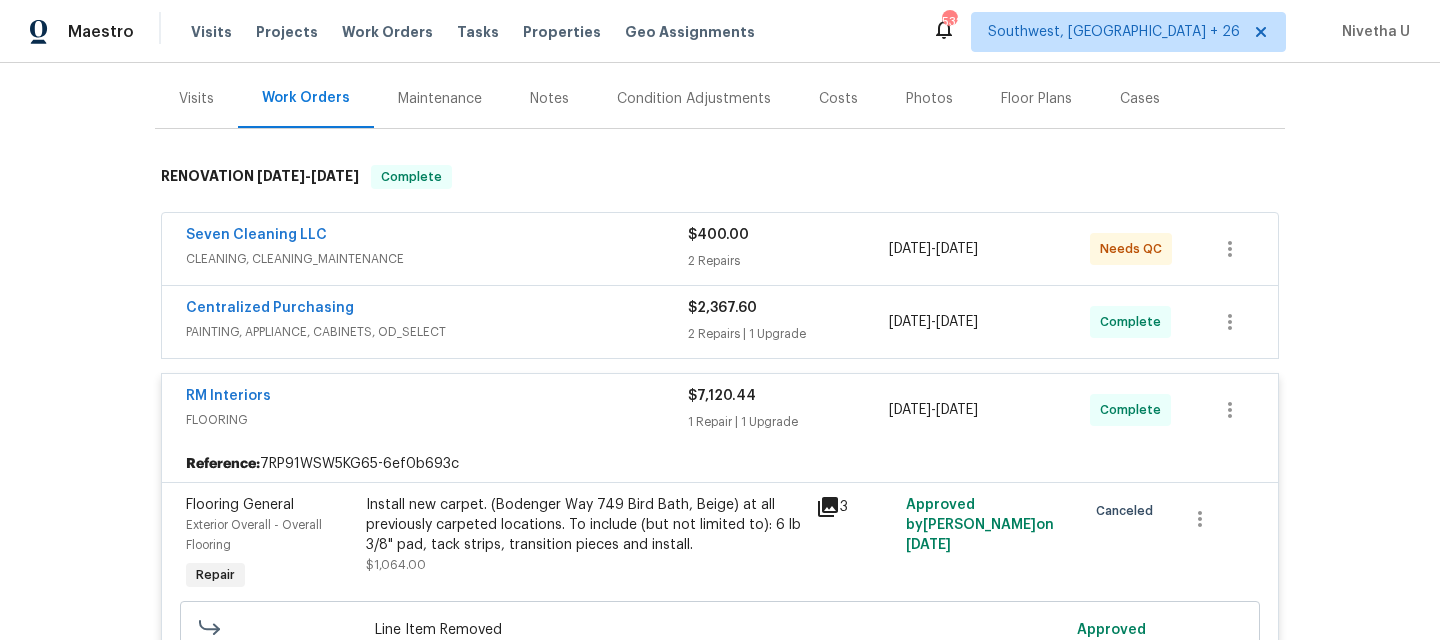 scroll, scrollTop: 243, scrollLeft: 0, axis: vertical 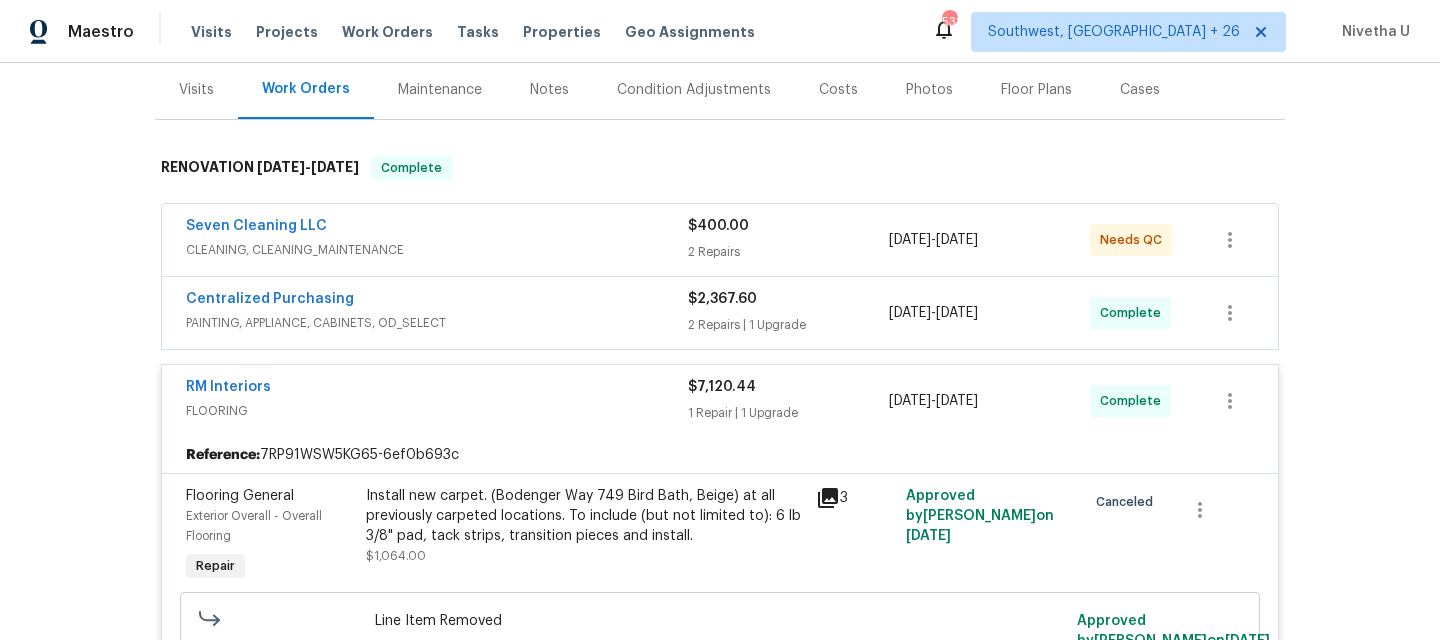 click on "PAINTING, APPLIANCE, CABINETS, OD_SELECT" at bounding box center (437, 323) 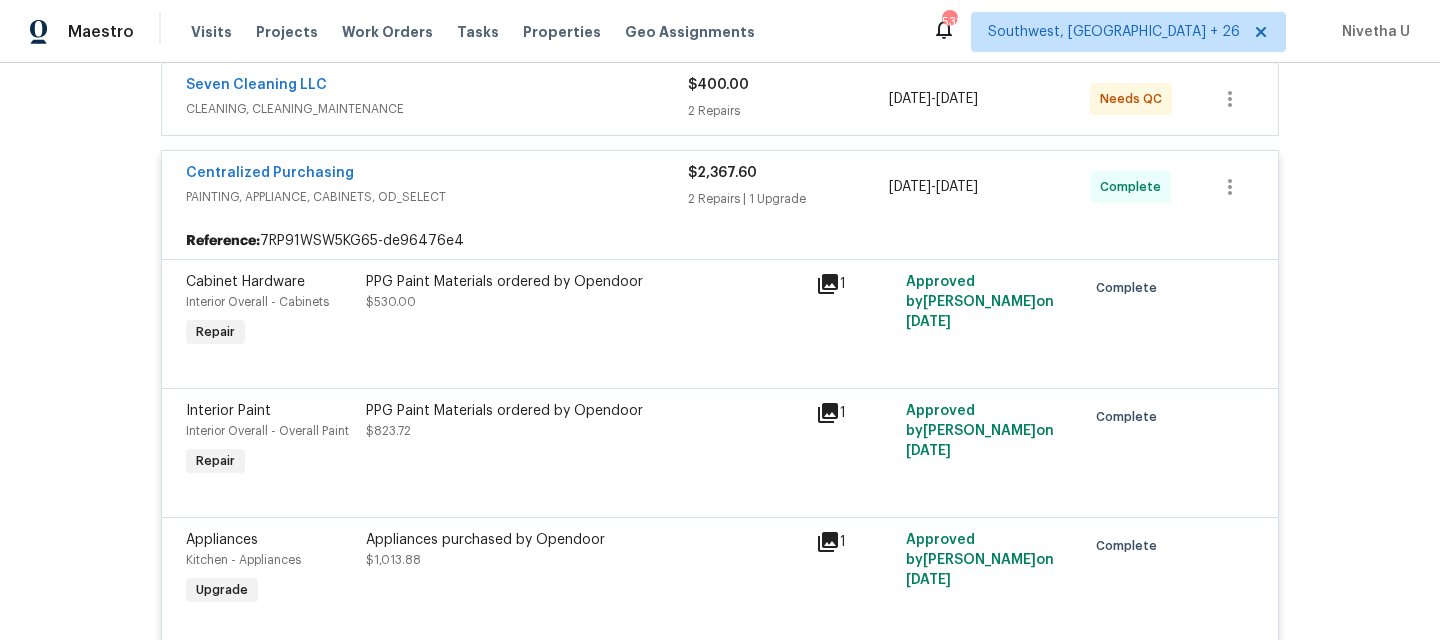 click on "Centralized Purchasing" at bounding box center (437, 175) 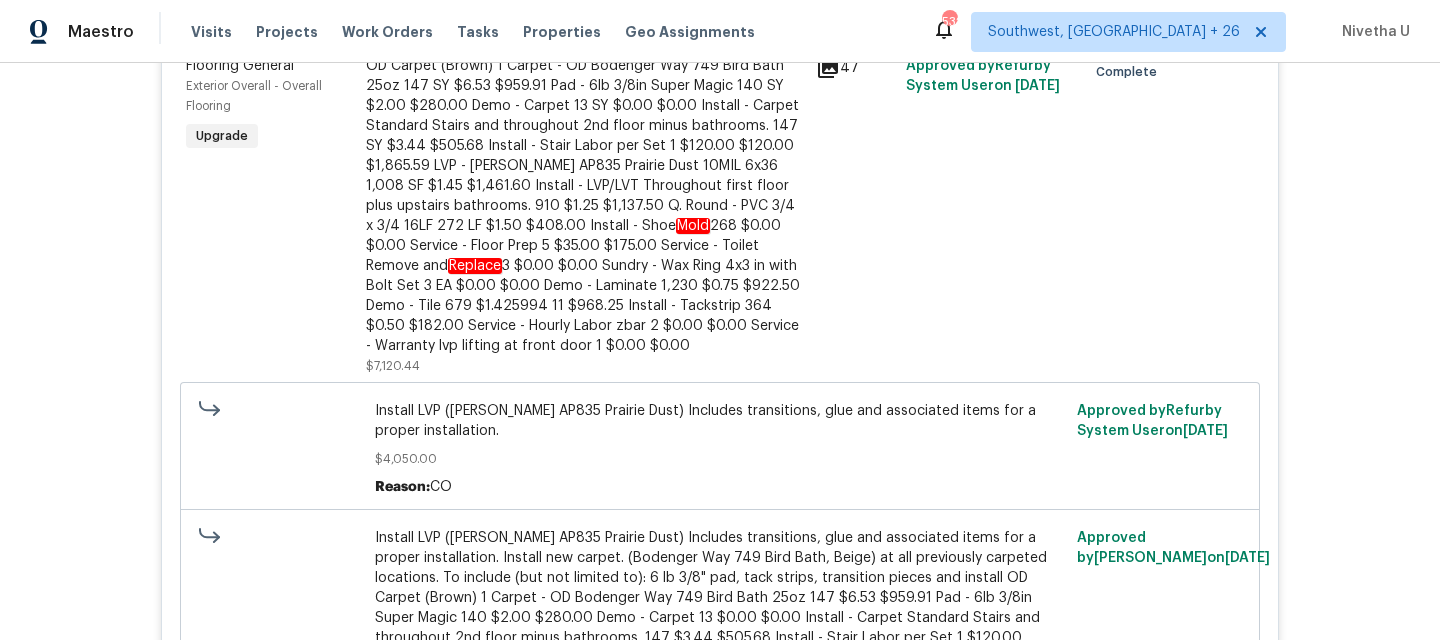 scroll, scrollTop: 897, scrollLeft: 0, axis: vertical 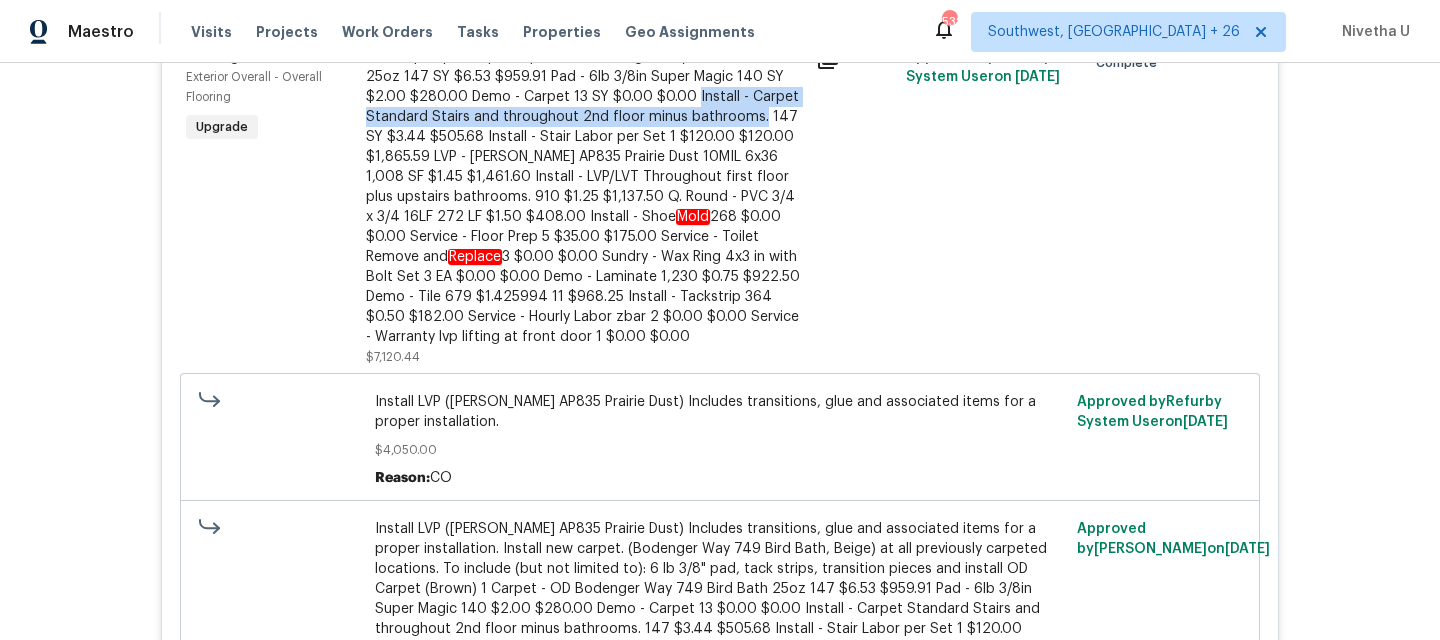 drag, startPoint x: 684, startPoint y: 103, endPoint x: 749, endPoint y: 119, distance: 66.94027 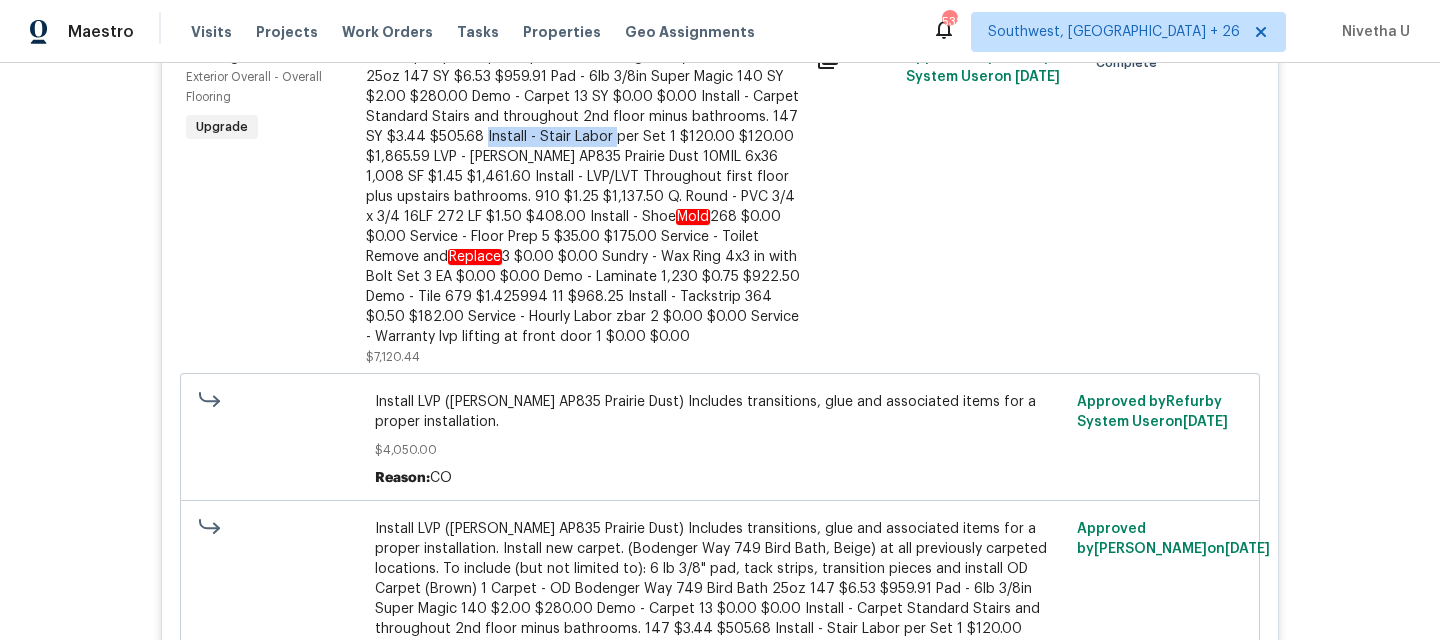 drag, startPoint x: 459, startPoint y: 140, endPoint x: 582, endPoint y: 142, distance: 123.01626 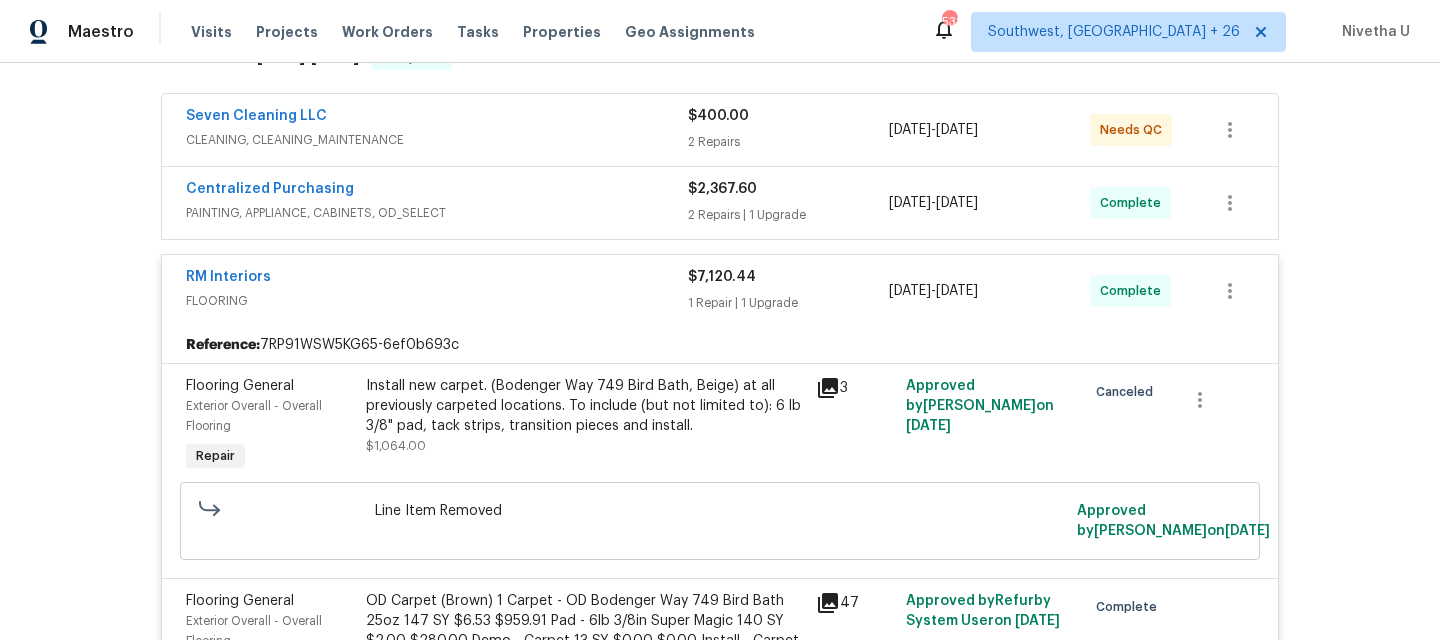 scroll, scrollTop: 0, scrollLeft: 0, axis: both 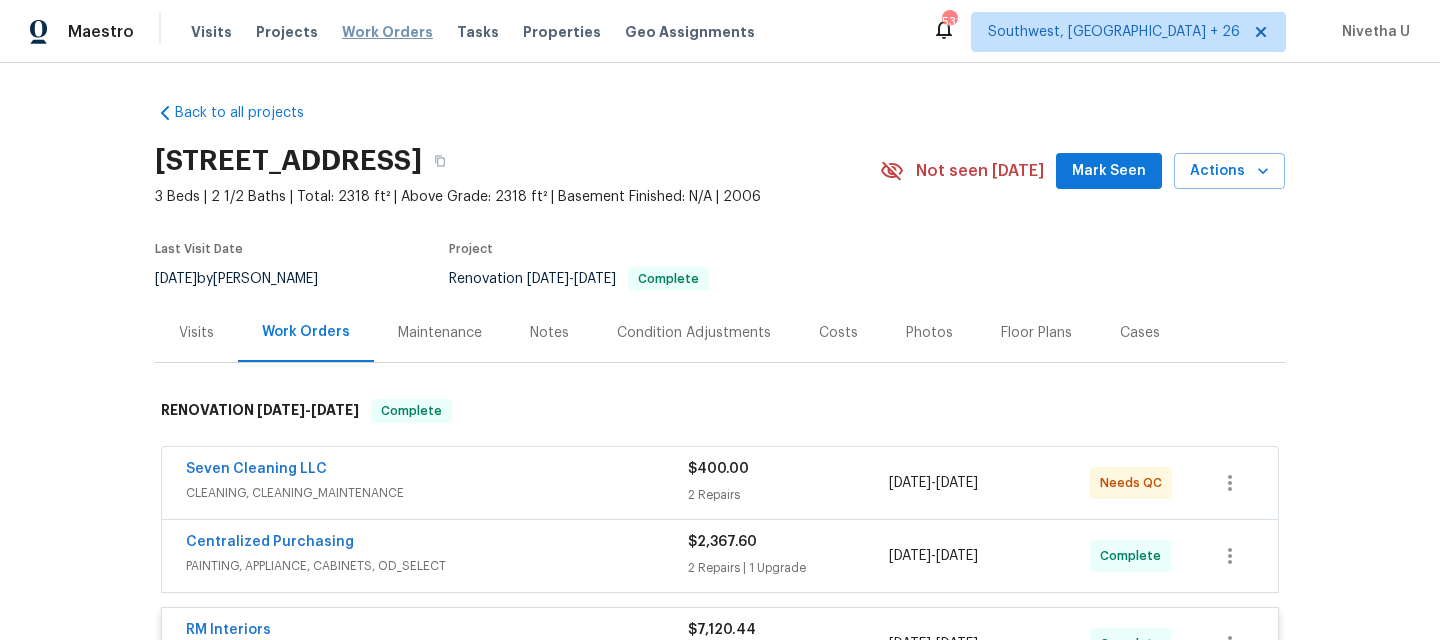 click on "Work Orders" at bounding box center [387, 32] 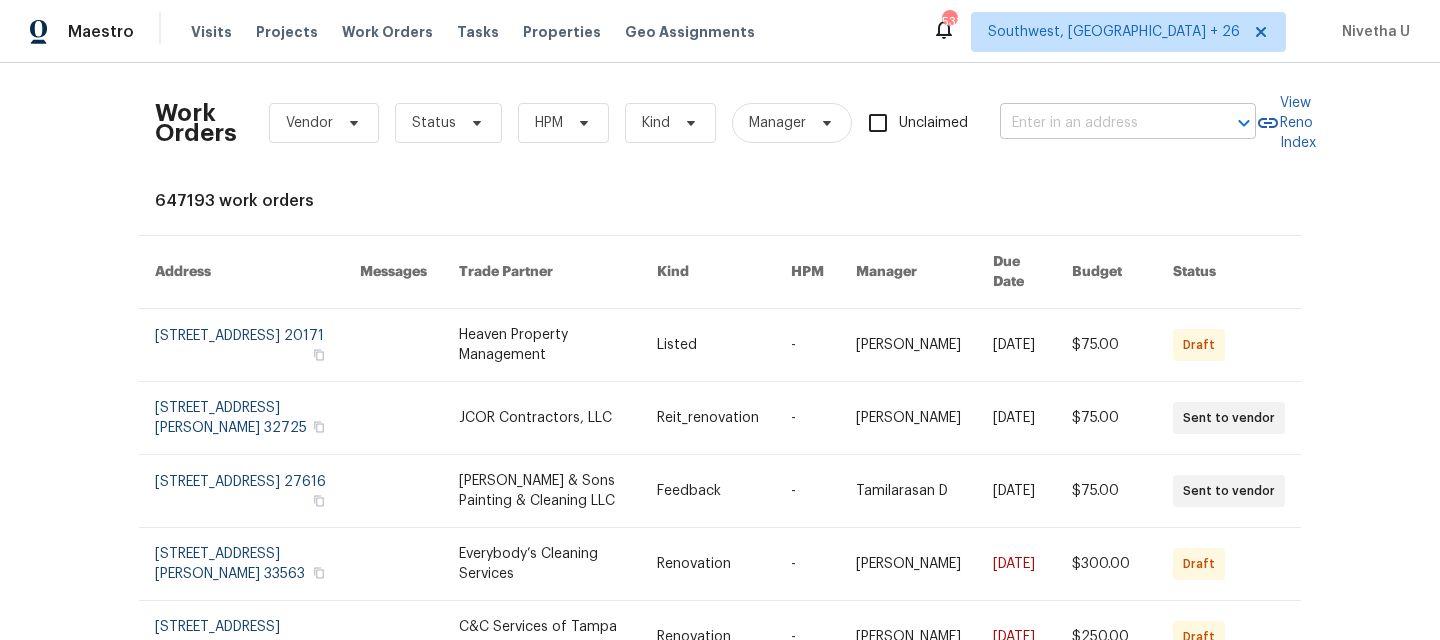 click at bounding box center [1100, 123] 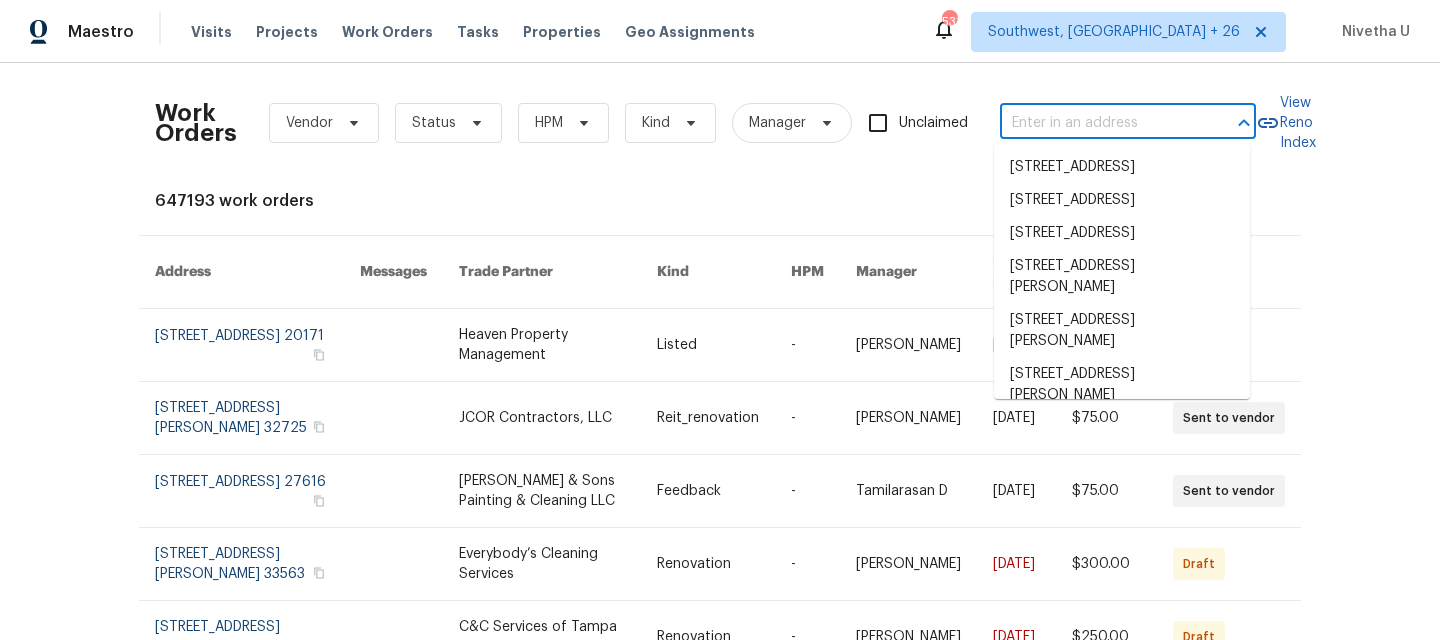 paste on "[STREET_ADDRESS]" 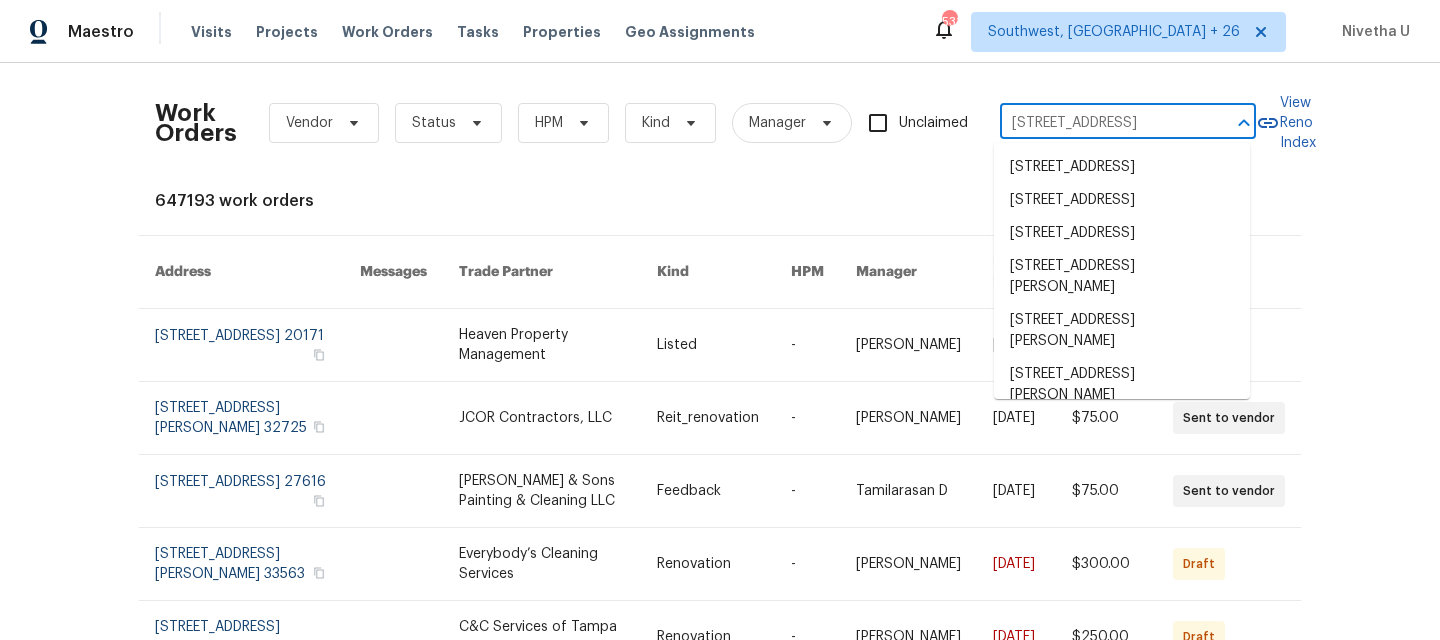 scroll, scrollTop: 0, scrollLeft: 64, axis: horizontal 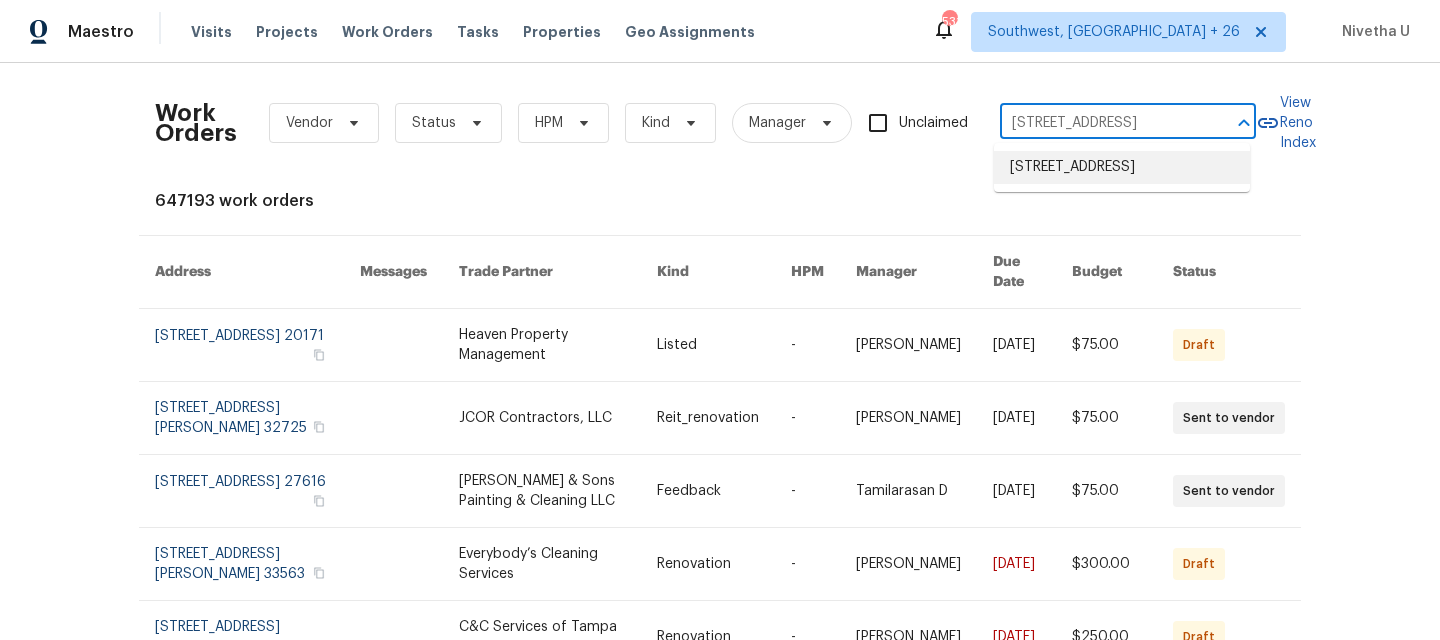 click on "[STREET_ADDRESS]" at bounding box center [1122, 167] 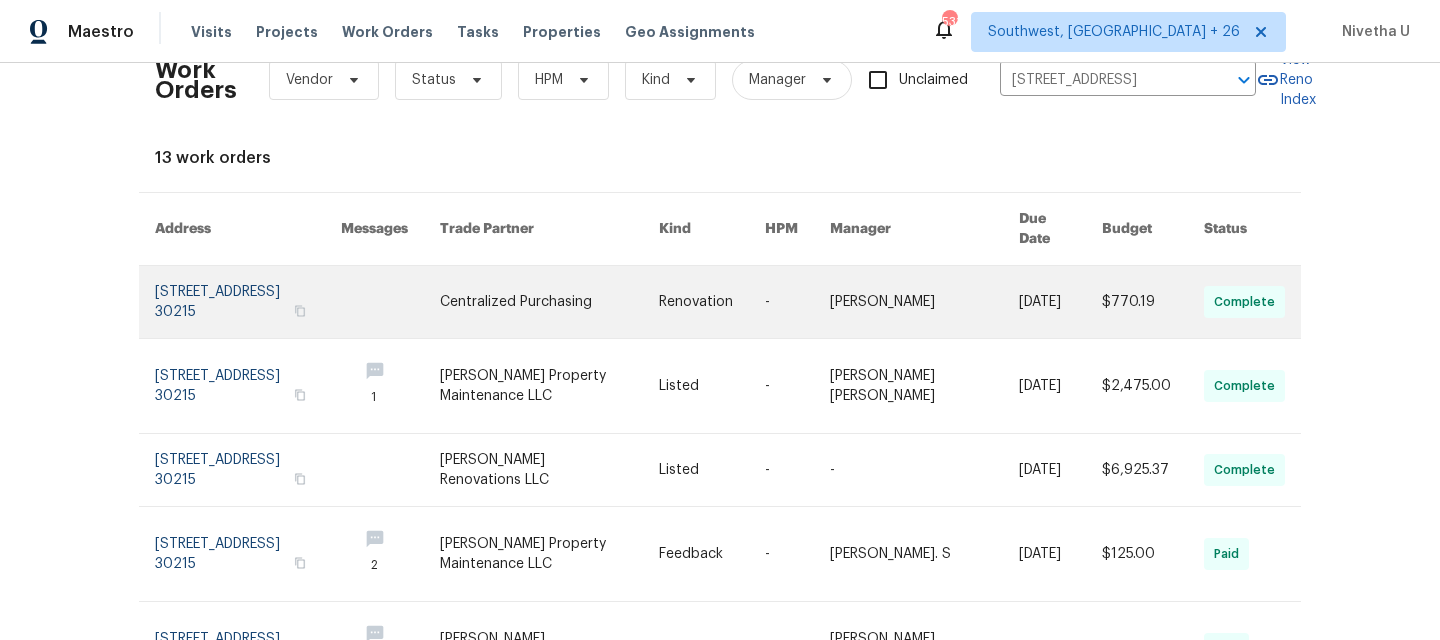 scroll, scrollTop: 0, scrollLeft: 0, axis: both 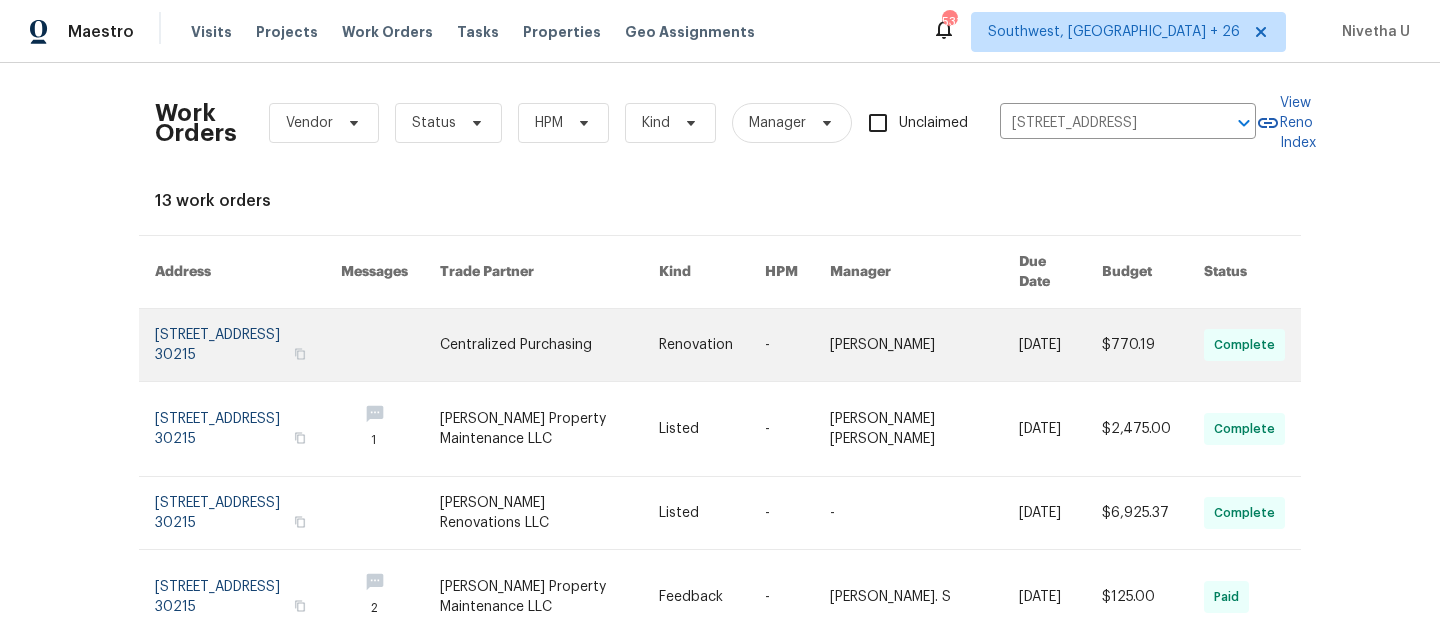 click at bounding box center [248, 345] 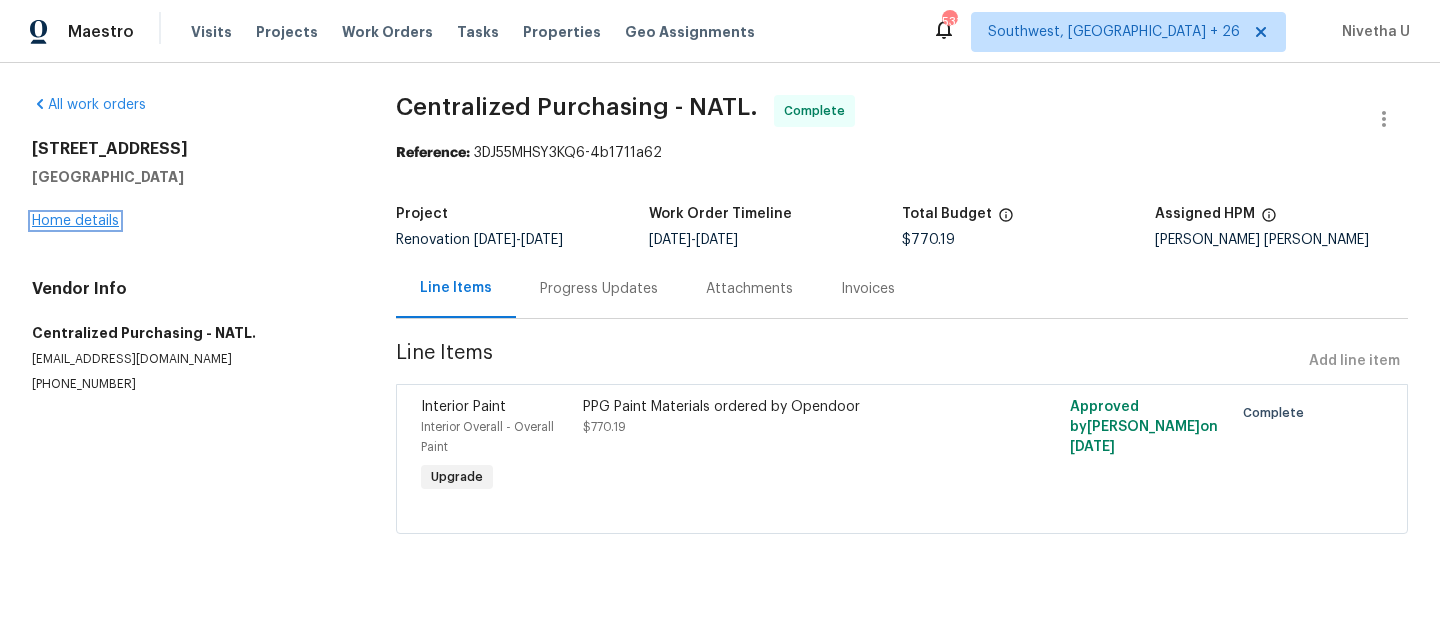 click on "Home details" at bounding box center (75, 221) 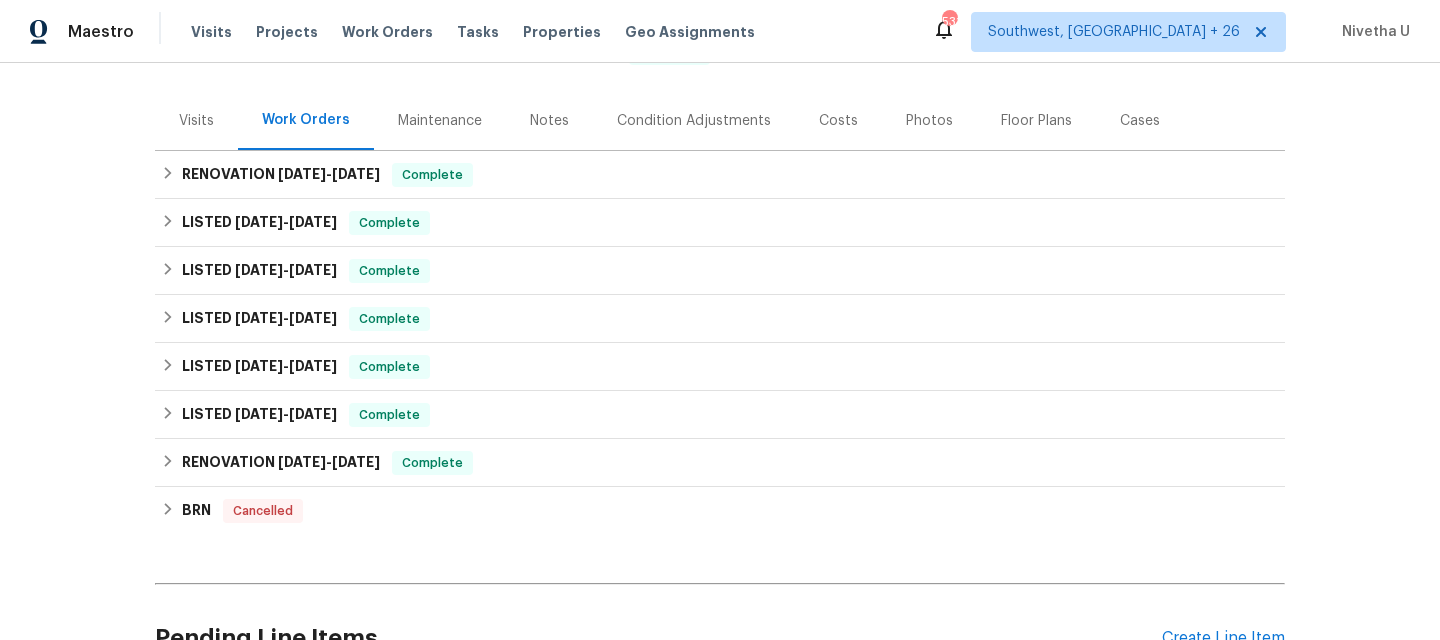 scroll, scrollTop: 229, scrollLeft: 0, axis: vertical 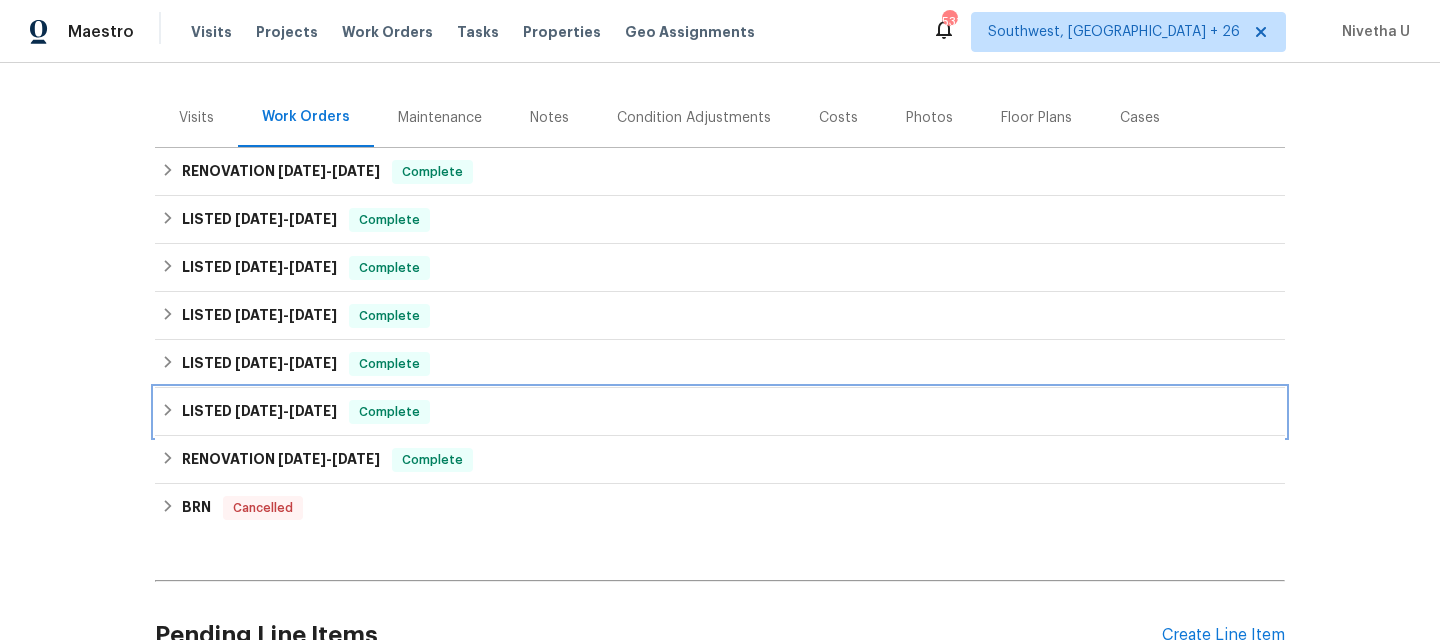 click on "LISTED   [DATE]  -  [DATE] Complete" at bounding box center [720, 412] 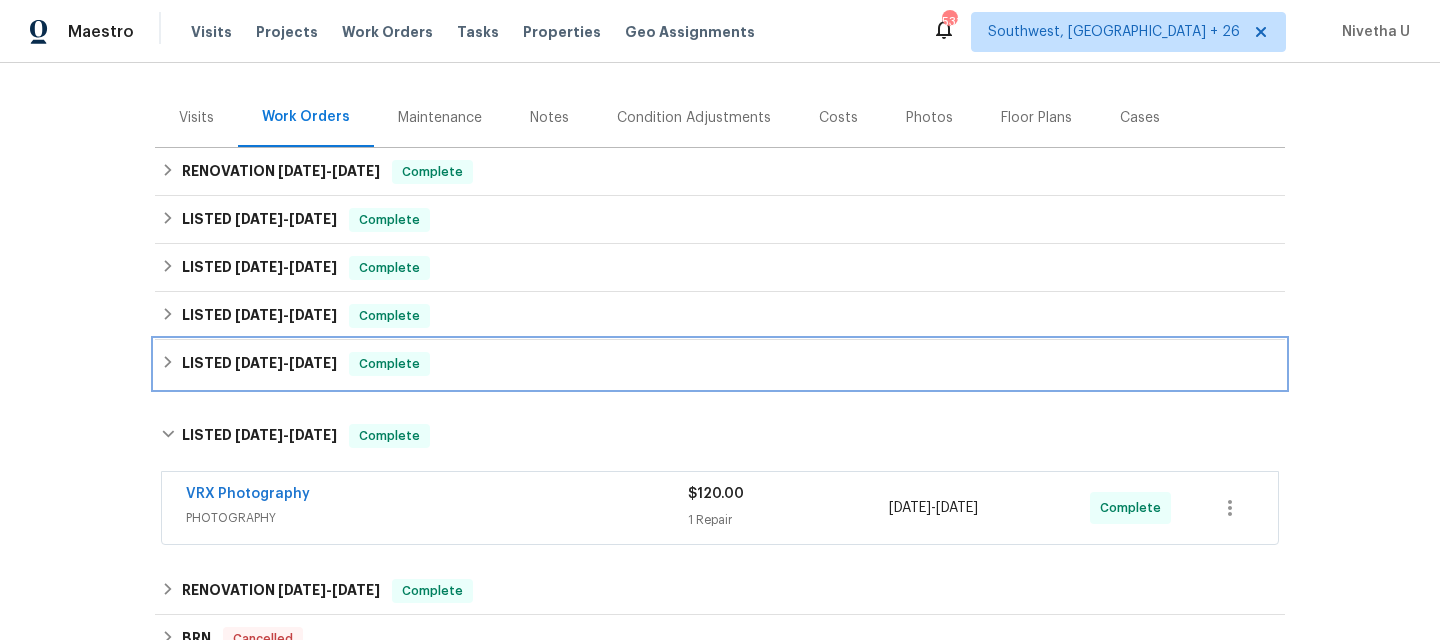 click on "LISTED   [DATE]  -  [DATE] Complete" at bounding box center (720, 364) 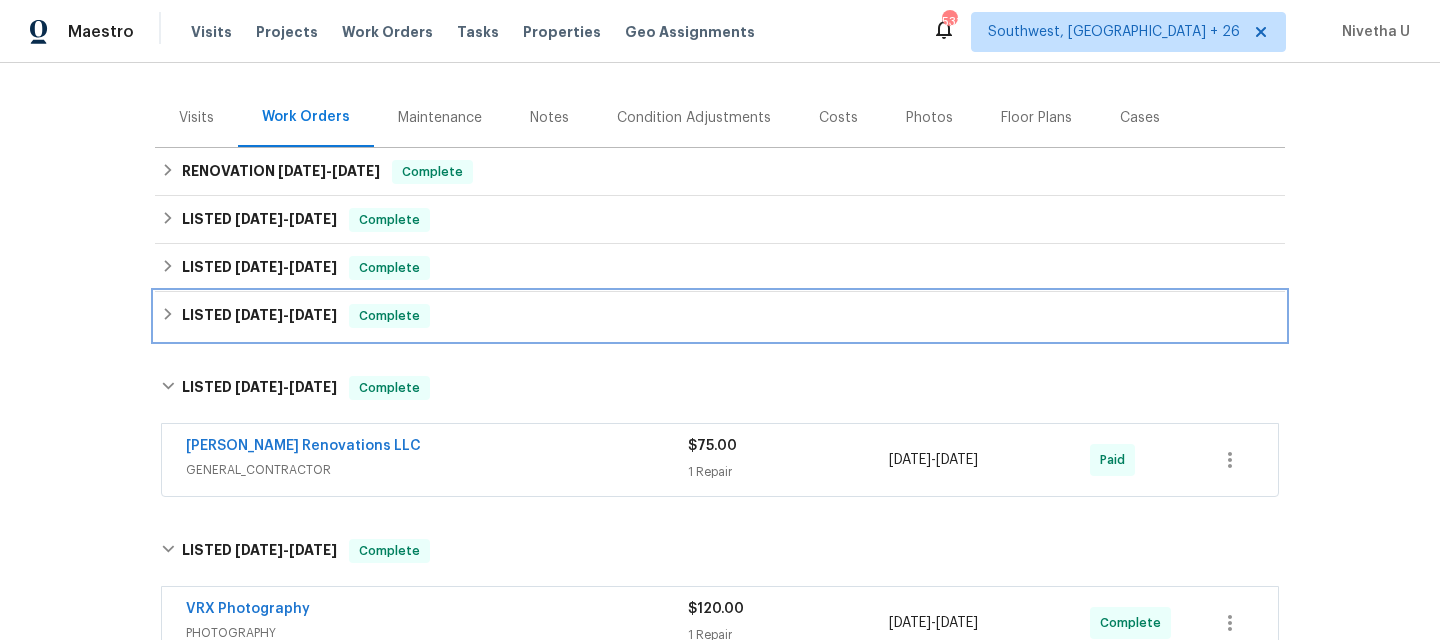 click on "LISTED   [DATE]  -  [DATE] Complete" at bounding box center (720, 316) 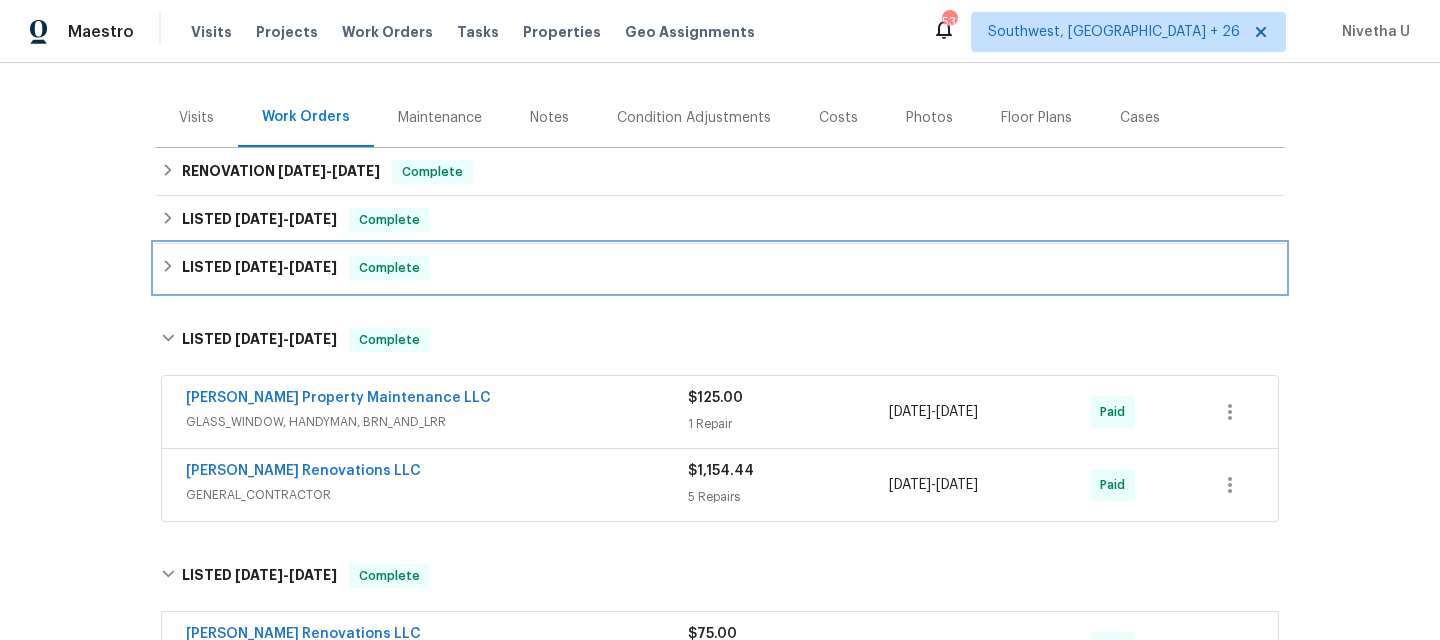 click on "LISTED   [DATE]  -  [DATE] Complete" at bounding box center (720, 268) 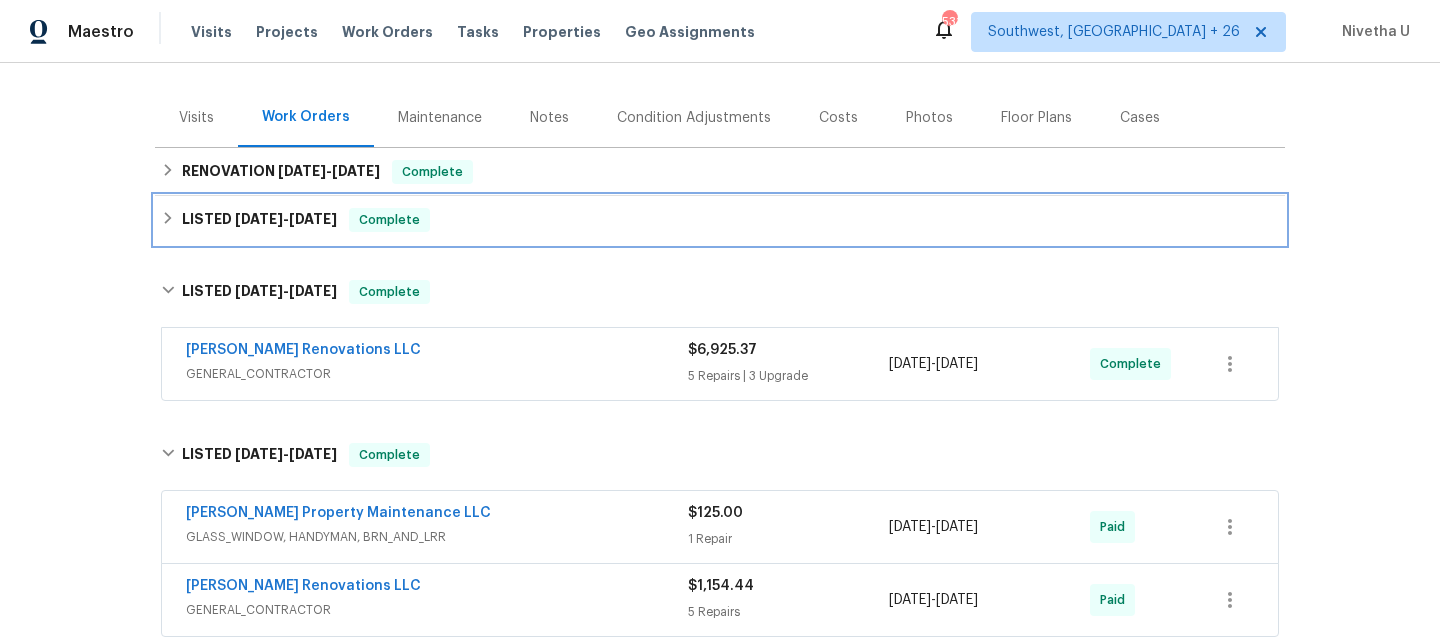 click on "LISTED   [DATE]  -  [DATE] Complete" at bounding box center [720, 220] 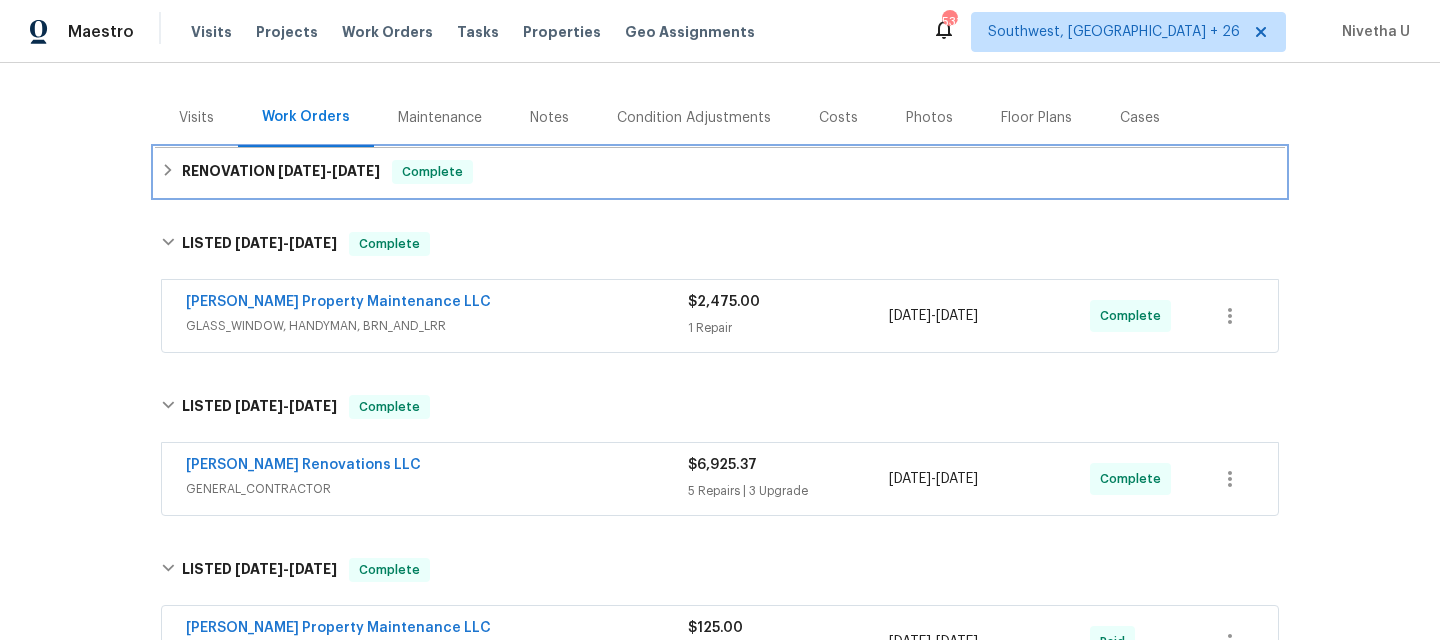 click on "RENOVATION   [DATE]  -  [DATE] Complete" at bounding box center (720, 172) 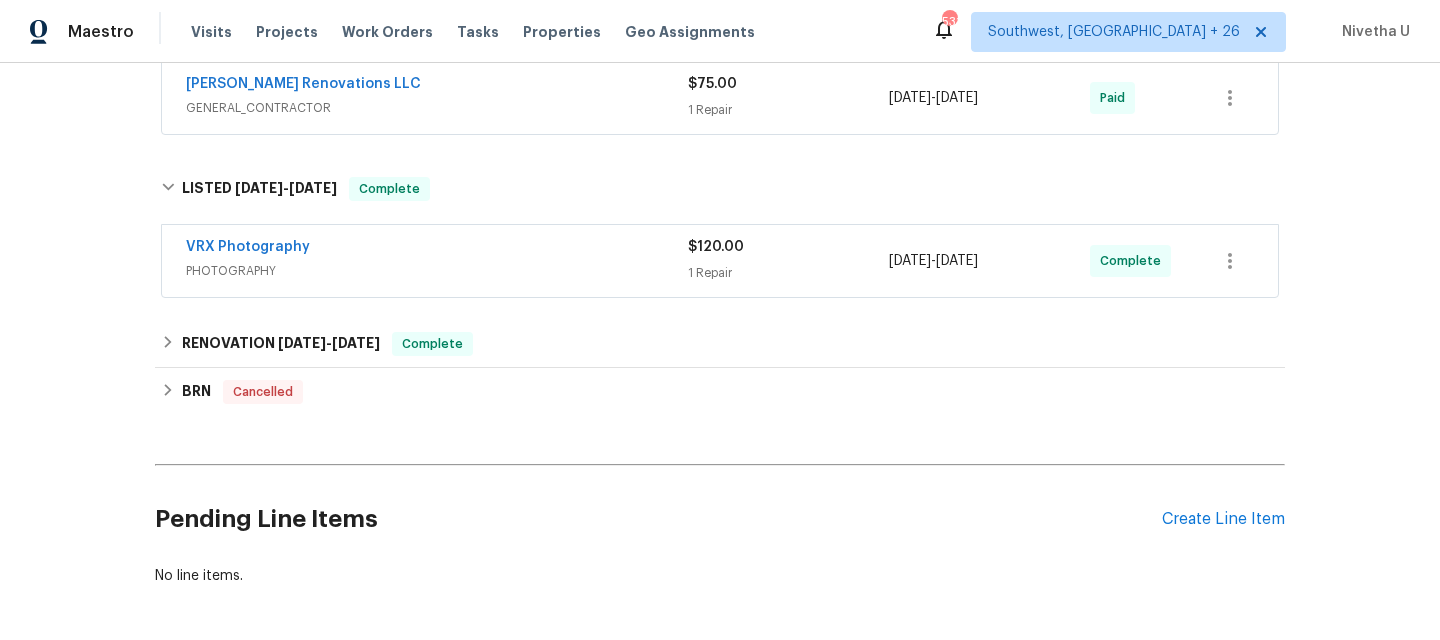 scroll, scrollTop: 1168, scrollLeft: 0, axis: vertical 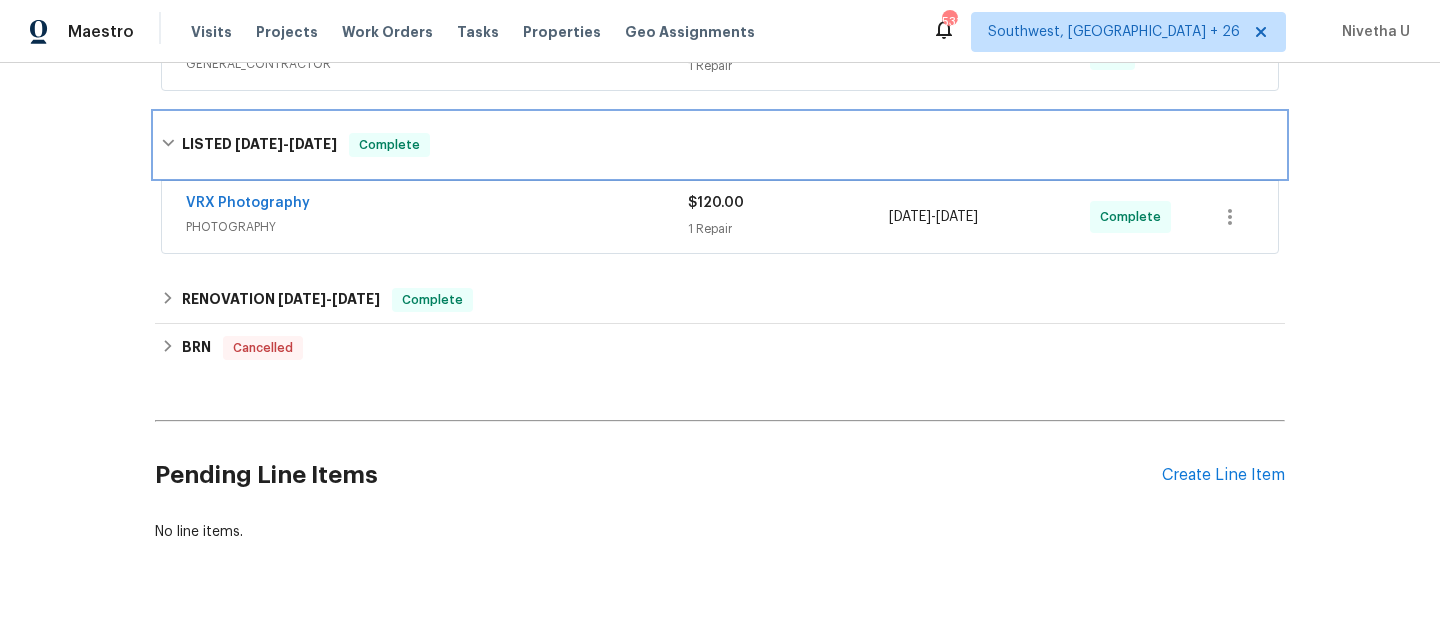 click on "LISTED   [DATE]  -  [DATE] Complete" at bounding box center [720, 145] 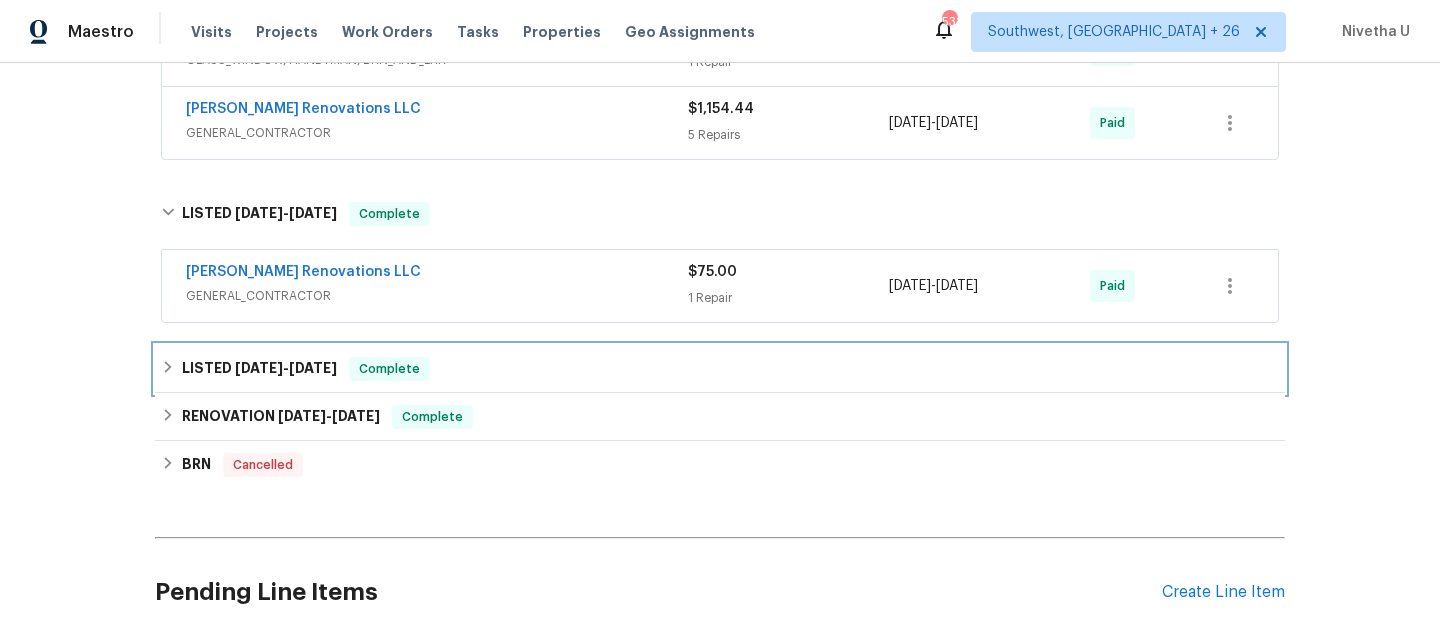 scroll, scrollTop: 933, scrollLeft: 0, axis: vertical 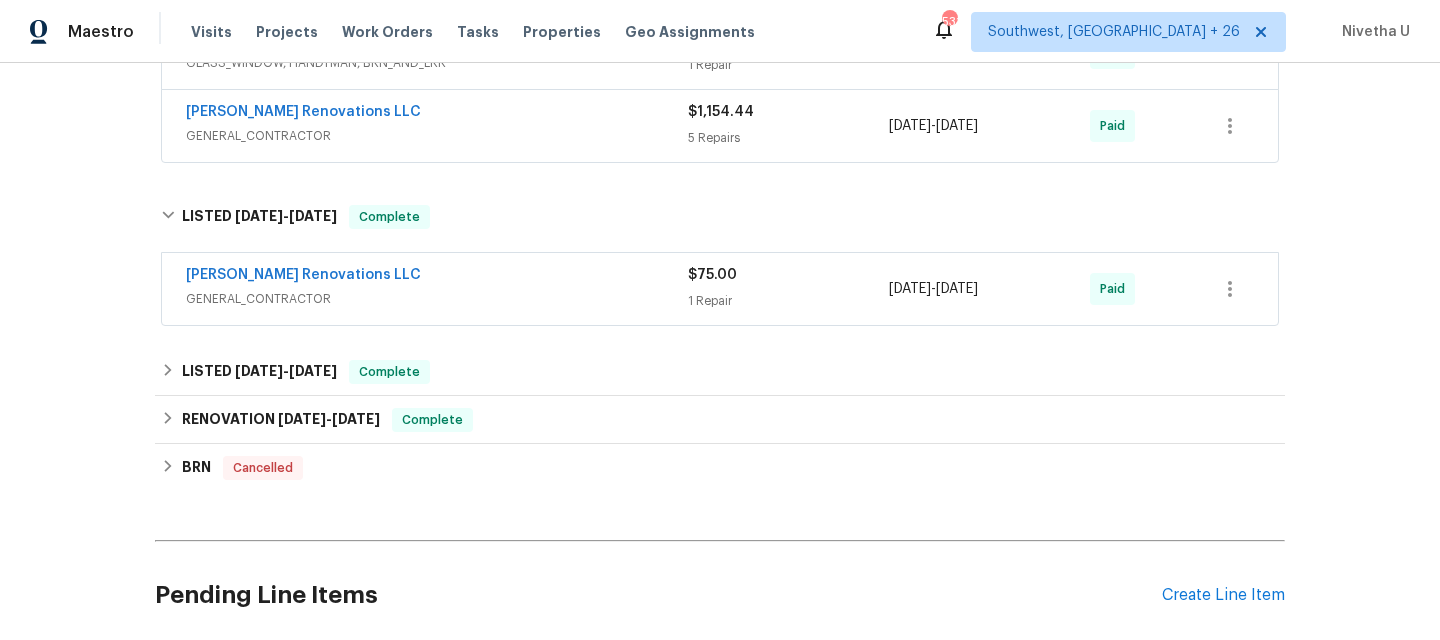 click on "GENERAL_CONTRACTOR" at bounding box center (437, 299) 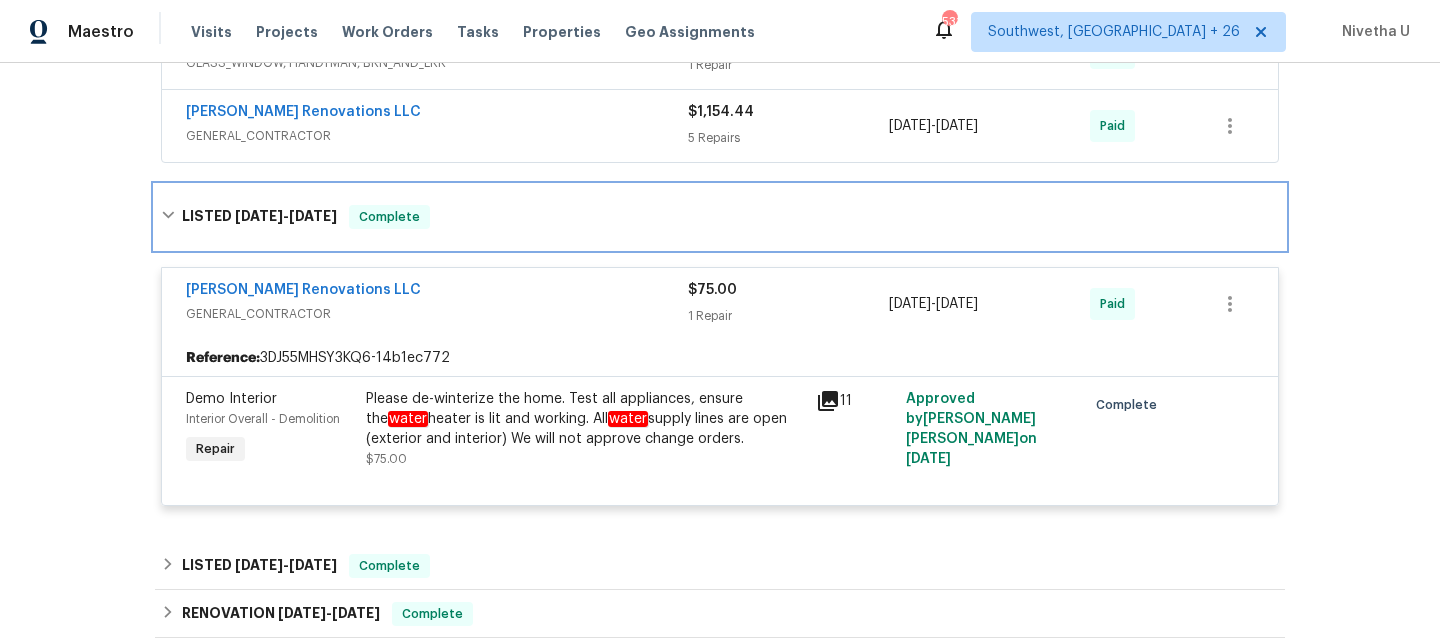 click on "LISTED   [DATE]  -  [DATE] Complete" at bounding box center [720, 217] 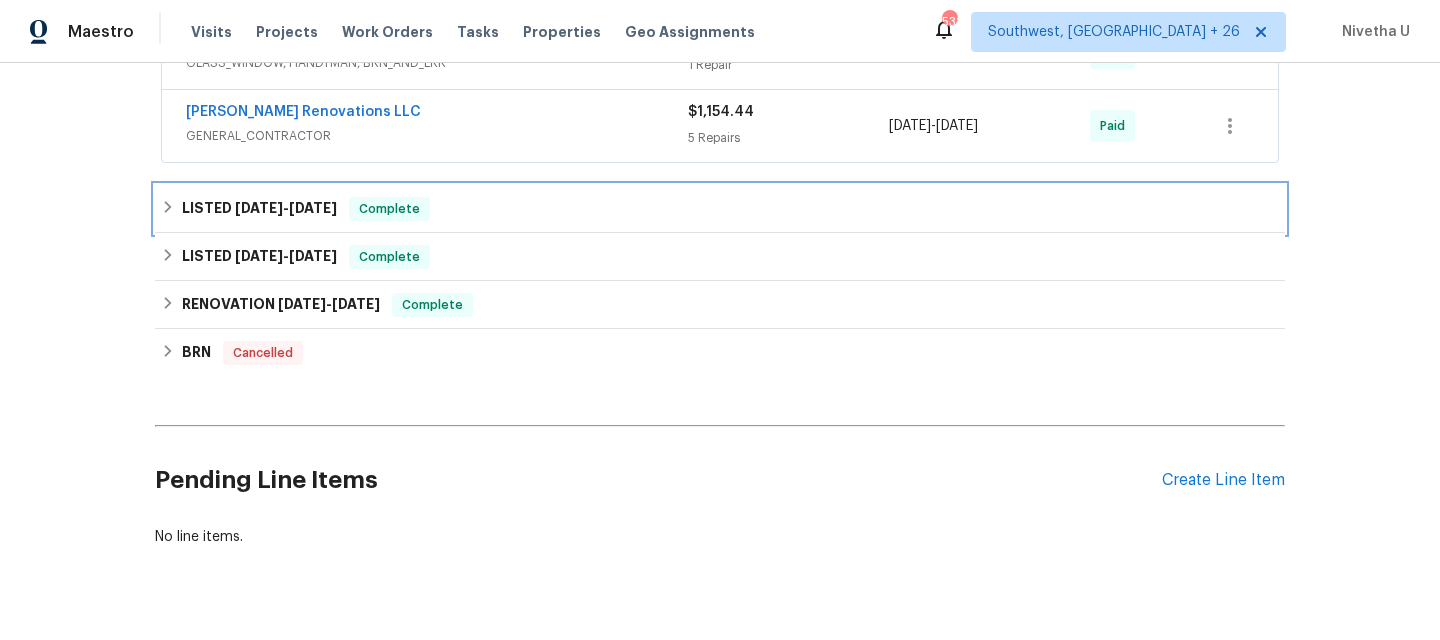 scroll, scrollTop: 783, scrollLeft: 0, axis: vertical 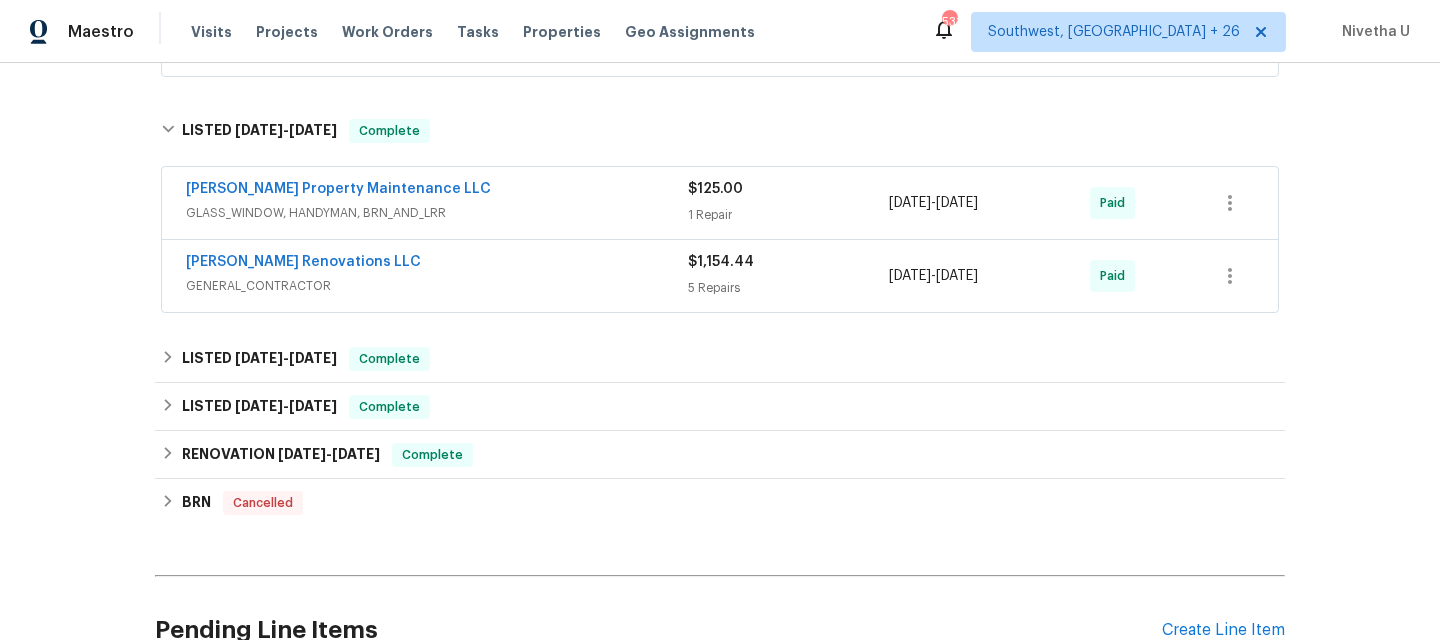 click on "GENERAL_CONTRACTOR" at bounding box center [437, 286] 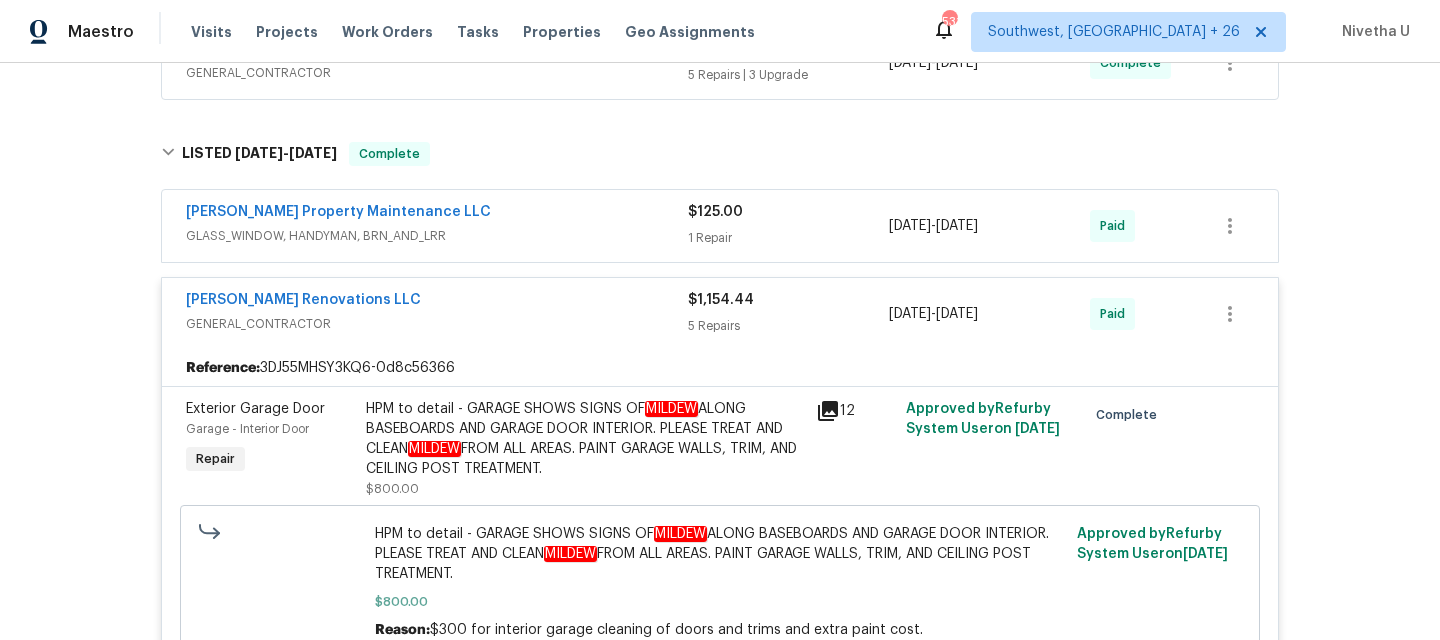 scroll, scrollTop: 787, scrollLeft: 0, axis: vertical 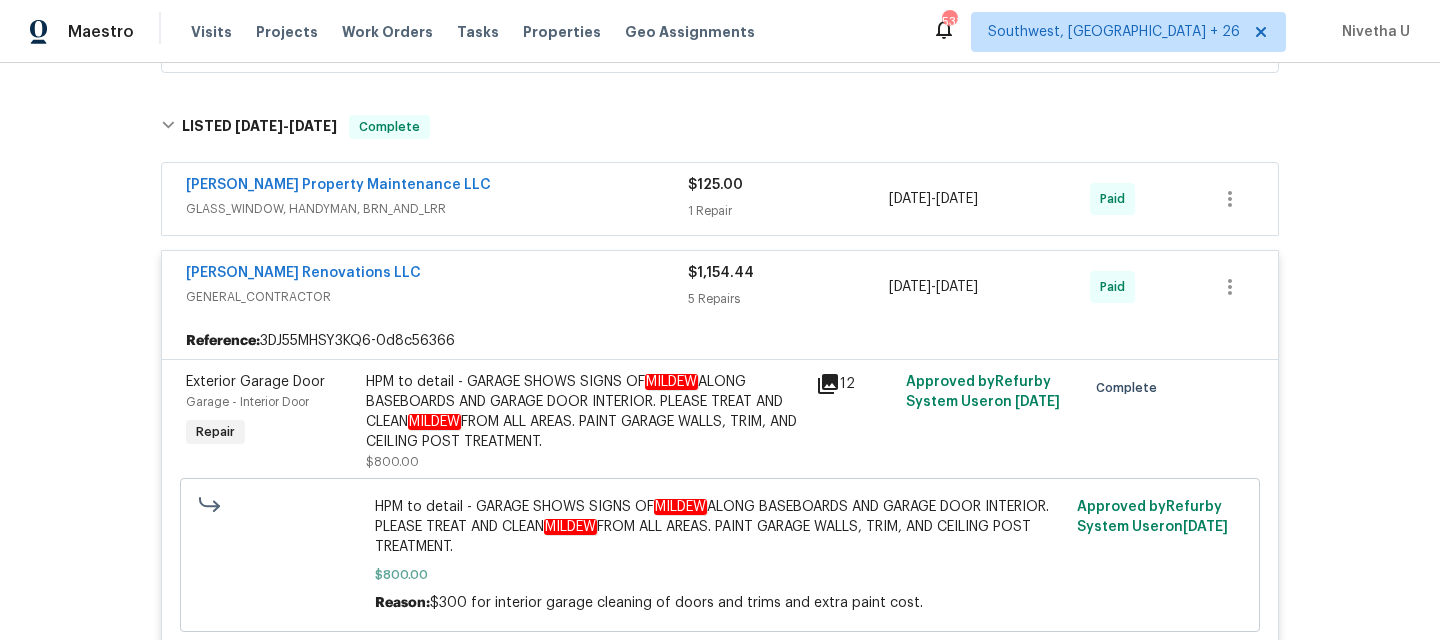 click on "[PERSON_NAME] Property Maintenance LLC" at bounding box center (437, 187) 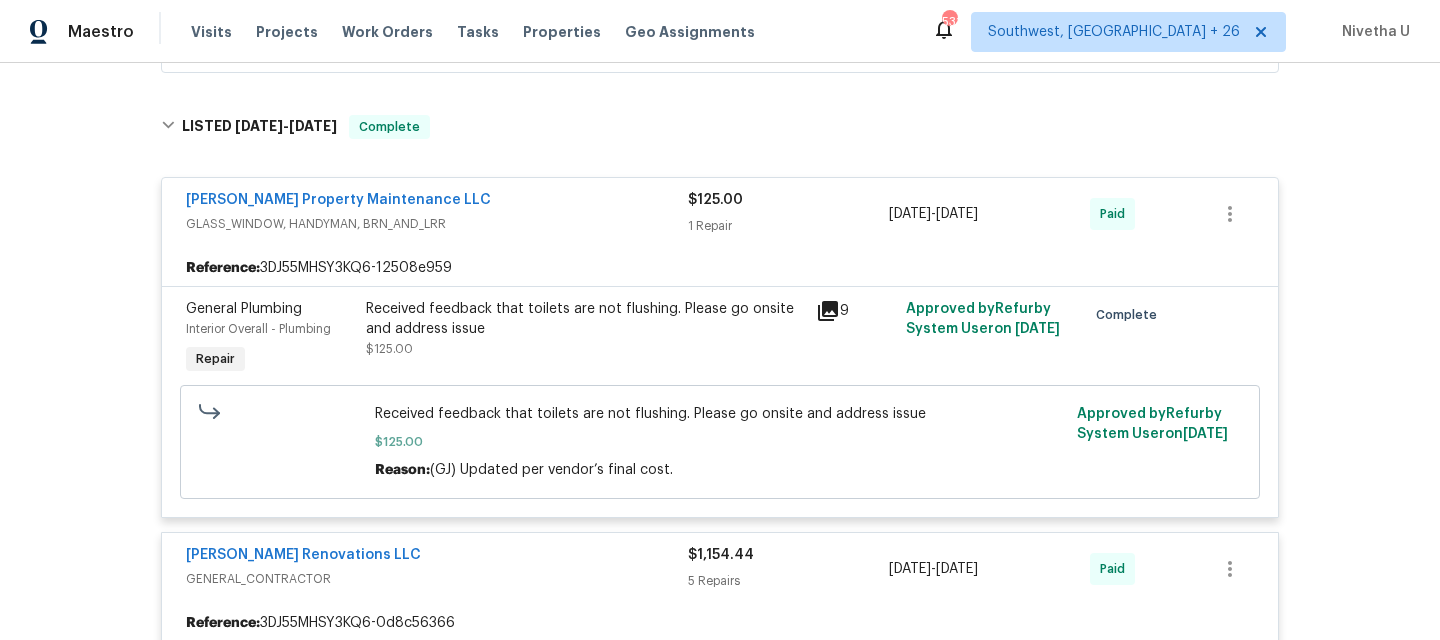 click on "GLASS_WINDOW, HANDYMAN, BRN_AND_LRR" at bounding box center (437, 224) 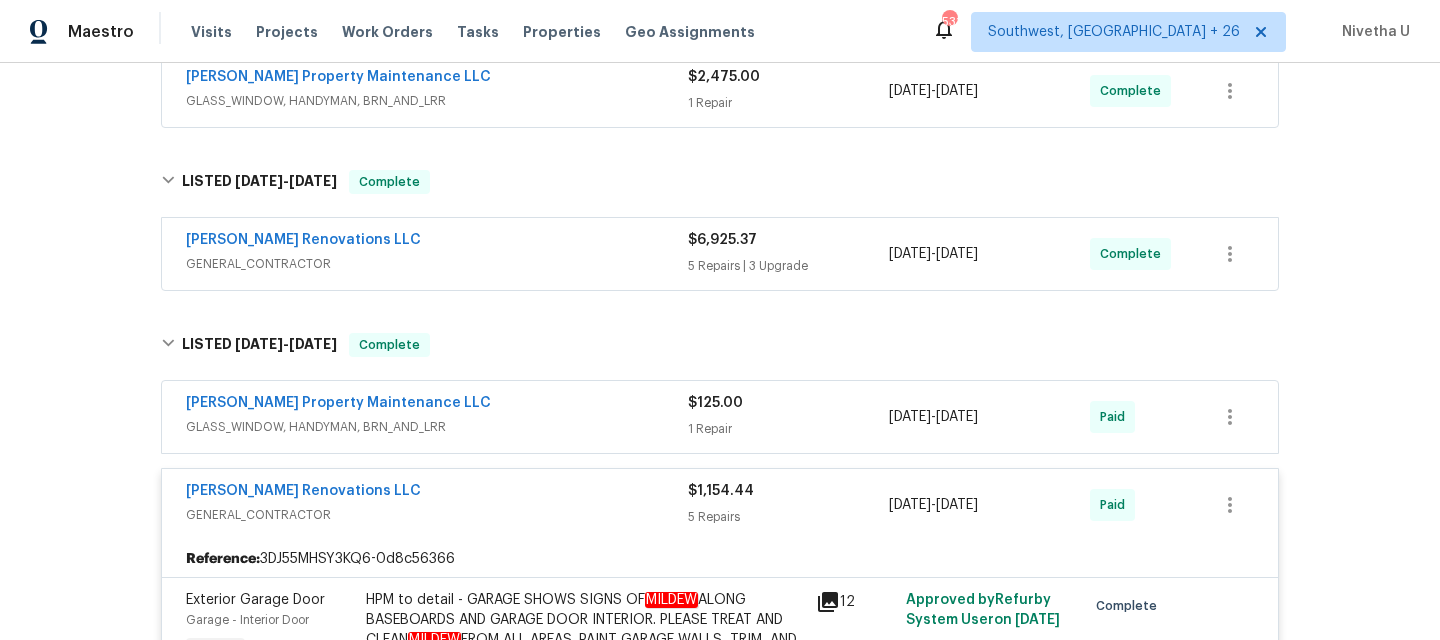 scroll, scrollTop: 568, scrollLeft: 0, axis: vertical 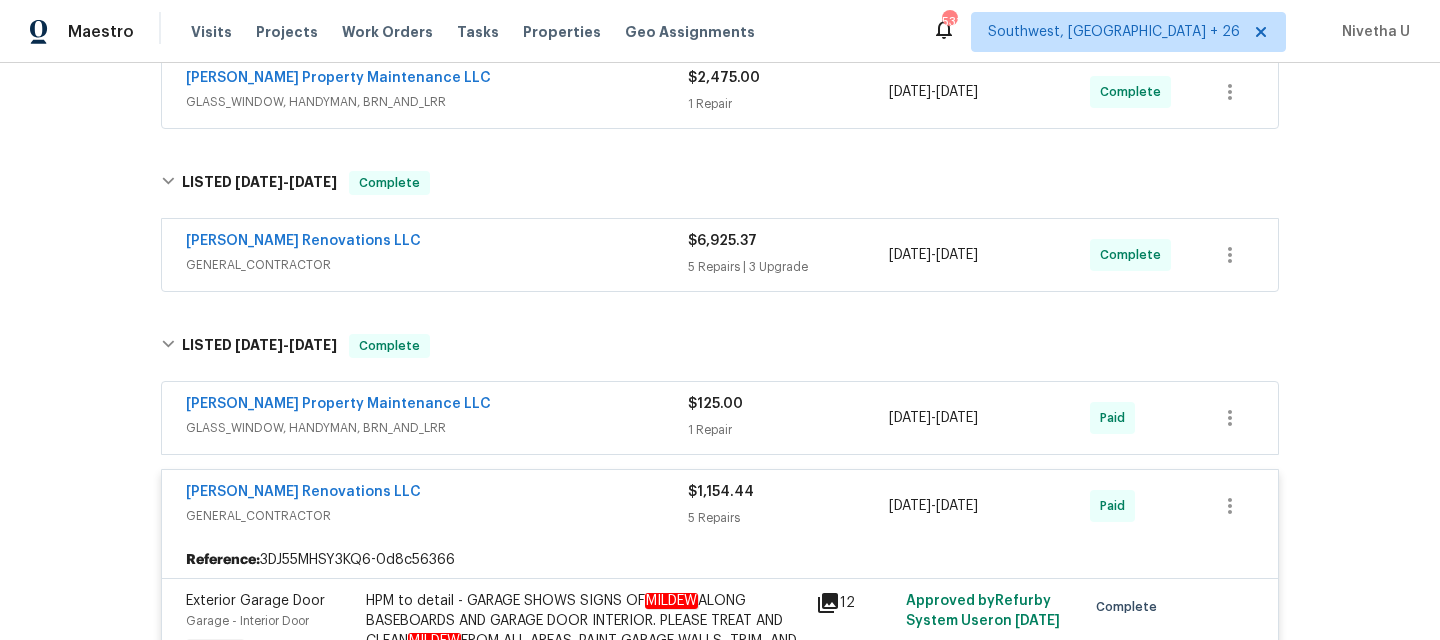 click on "GENERAL_CONTRACTOR" at bounding box center (437, 265) 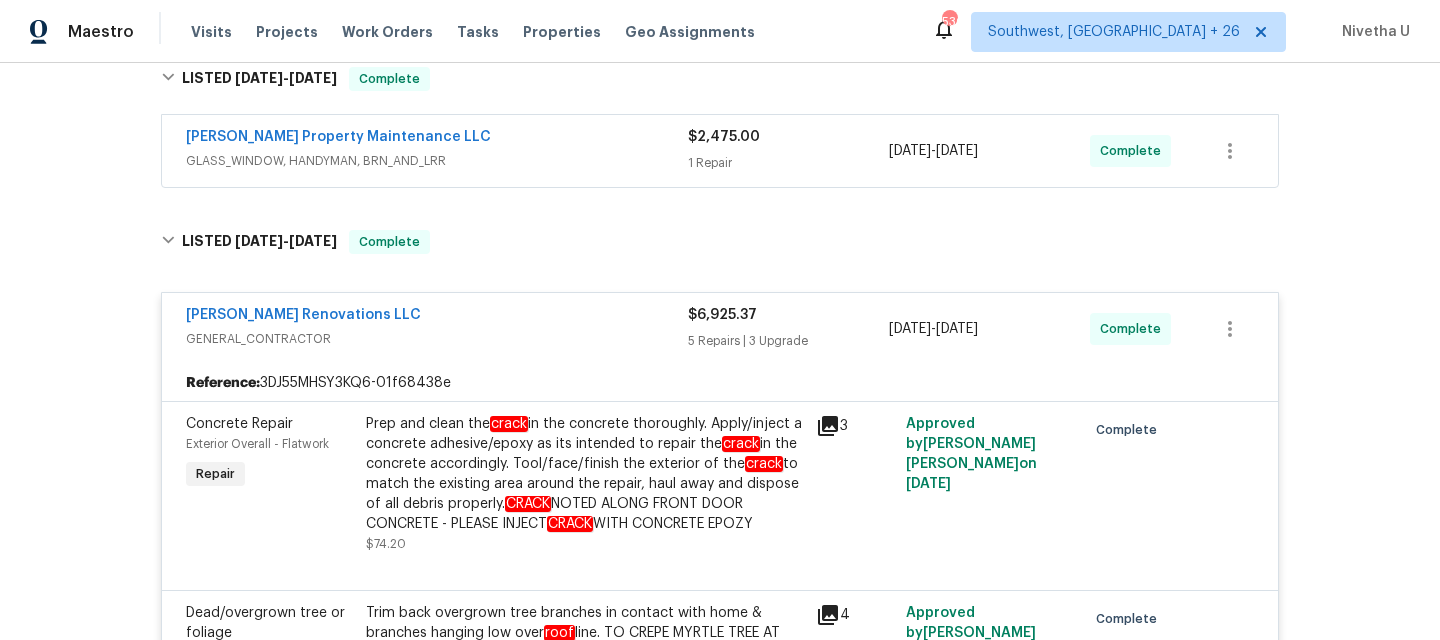 scroll, scrollTop: 500, scrollLeft: 0, axis: vertical 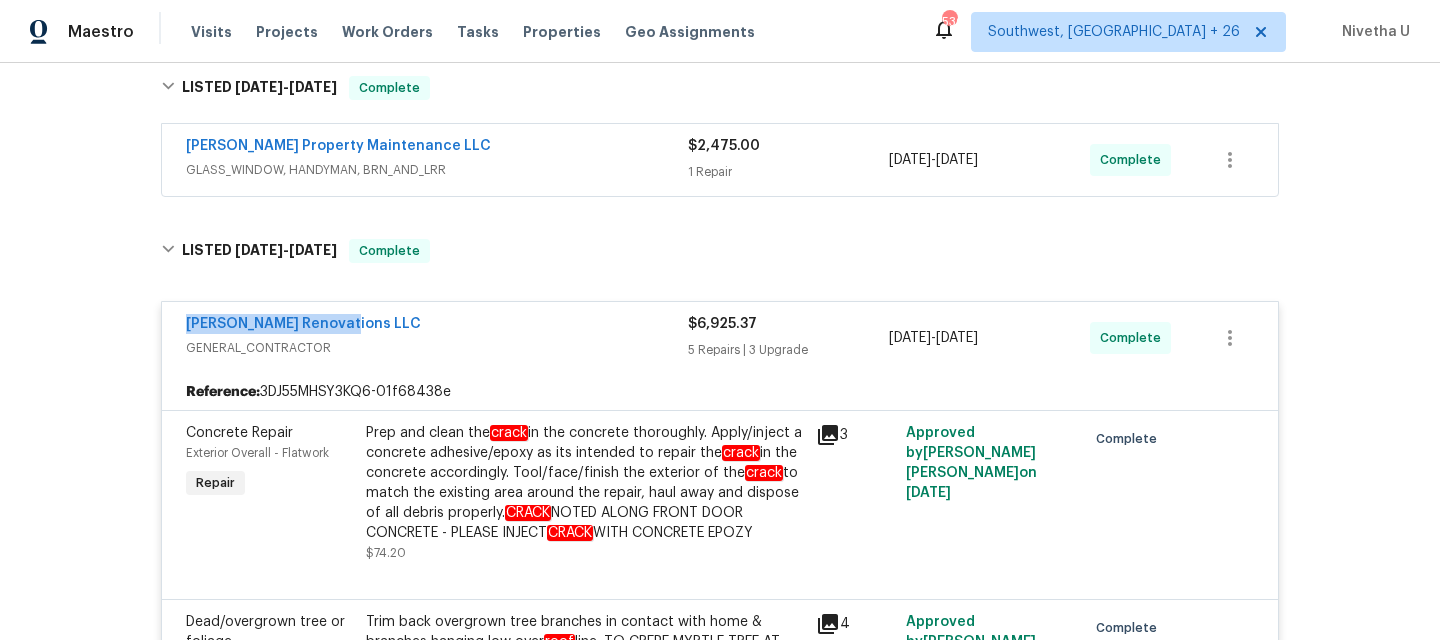 drag, startPoint x: 500, startPoint y: 308, endPoint x: 600, endPoint y: 234, distance: 124.40257 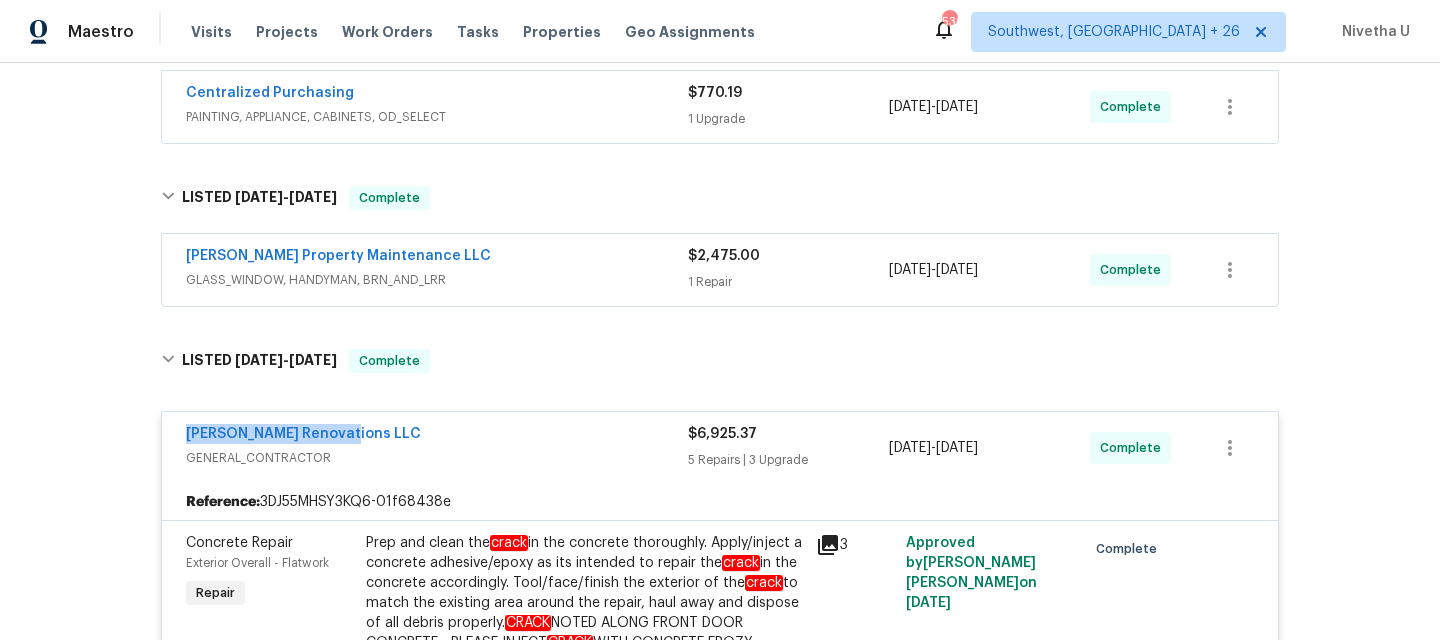 scroll, scrollTop: 357, scrollLeft: 0, axis: vertical 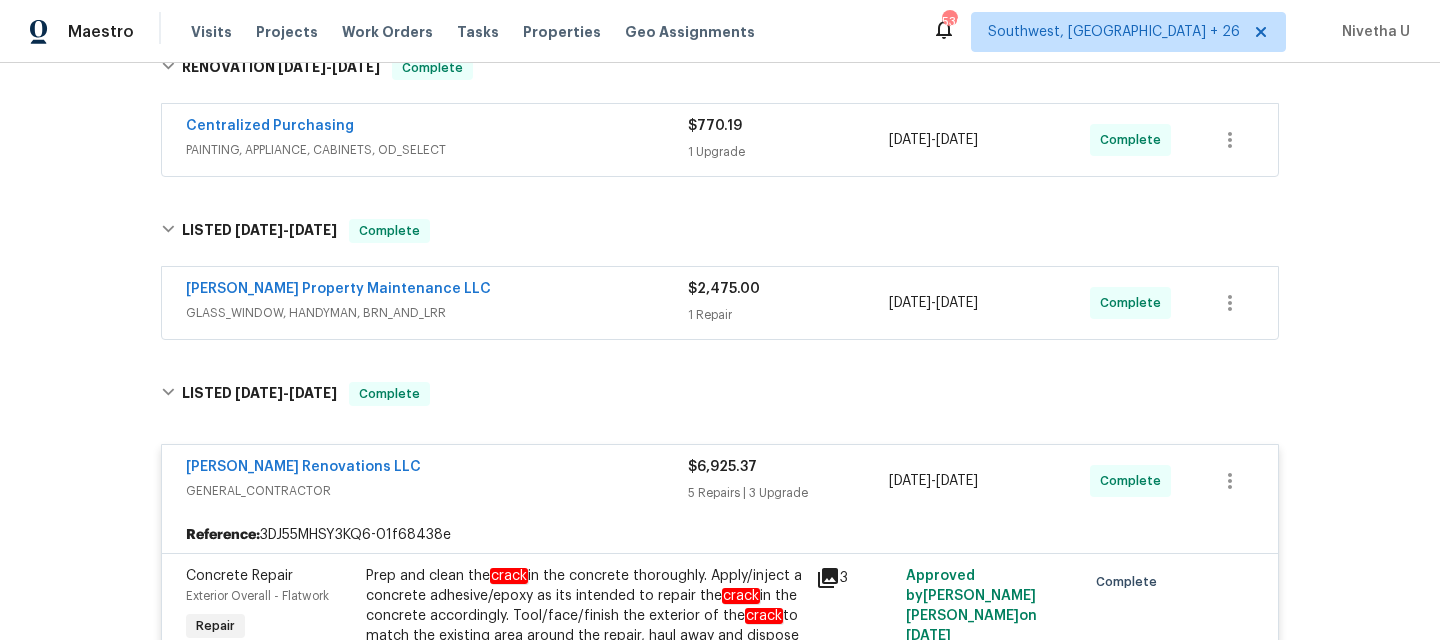 click on "GLASS_WINDOW, HANDYMAN, BRN_AND_LRR" at bounding box center [437, 313] 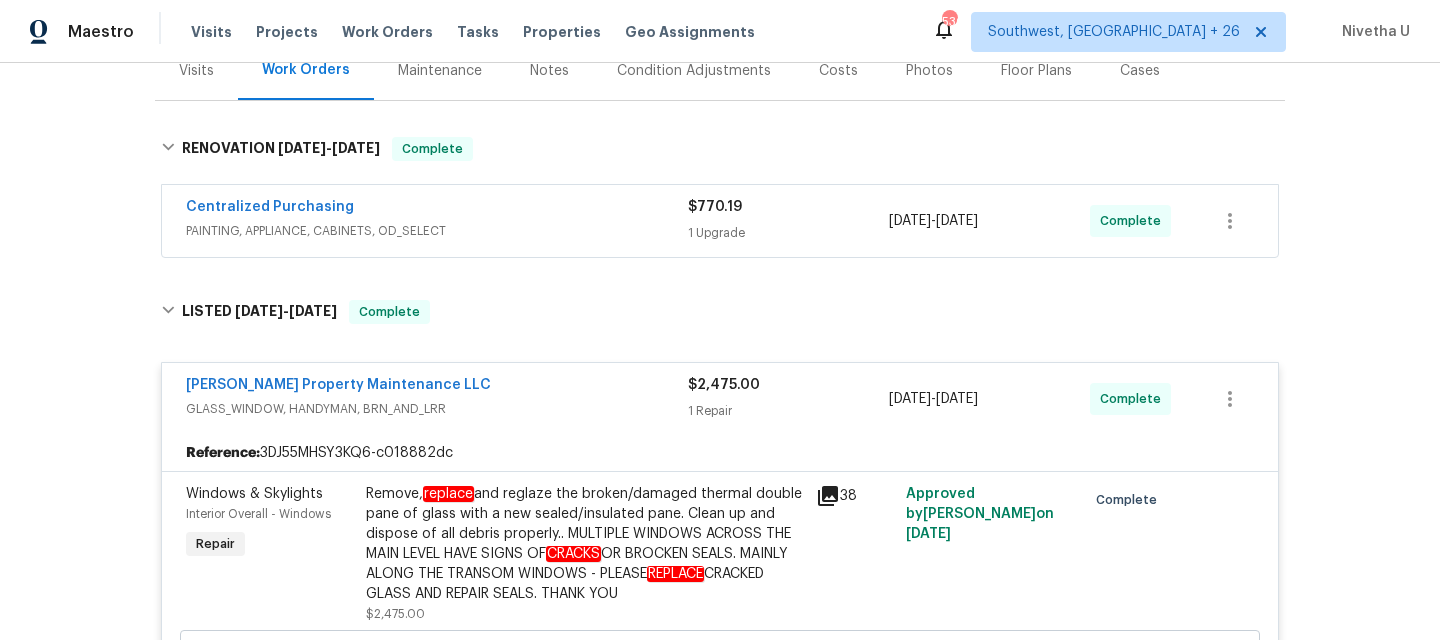 scroll, scrollTop: 274, scrollLeft: 0, axis: vertical 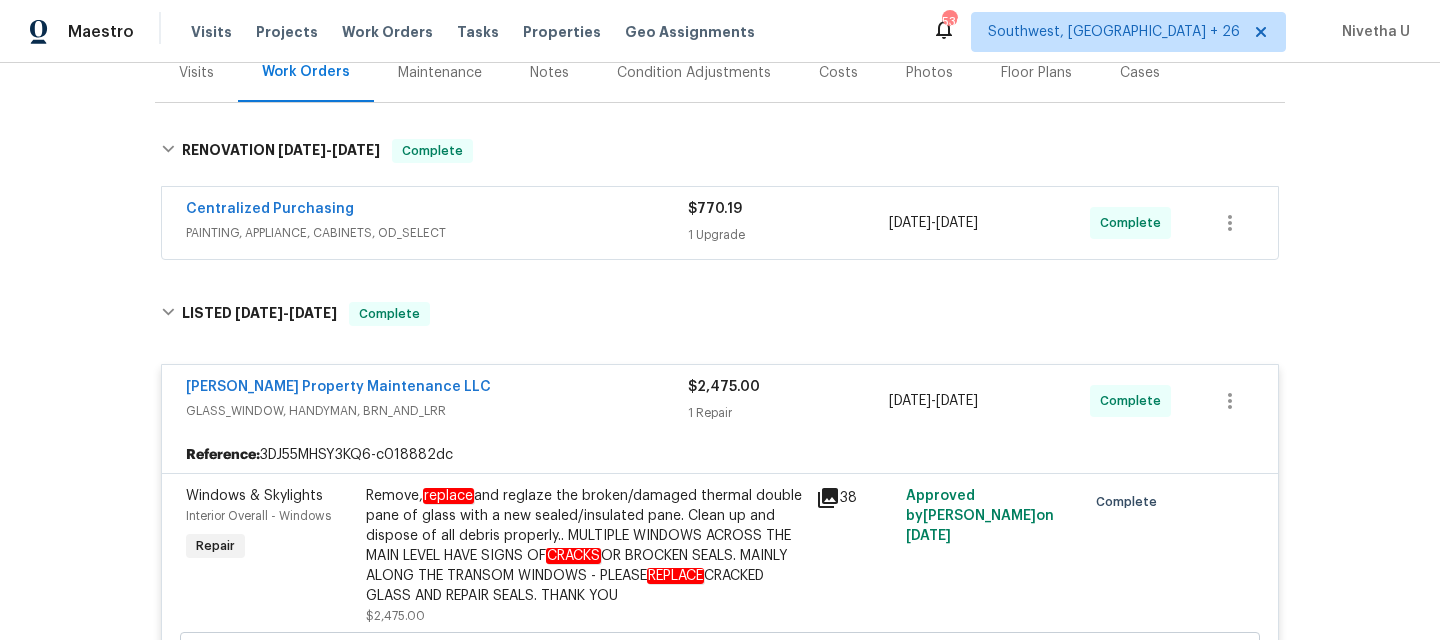 click on "PAINTING, APPLIANCE, CABINETS, OD_SELECT" at bounding box center [437, 233] 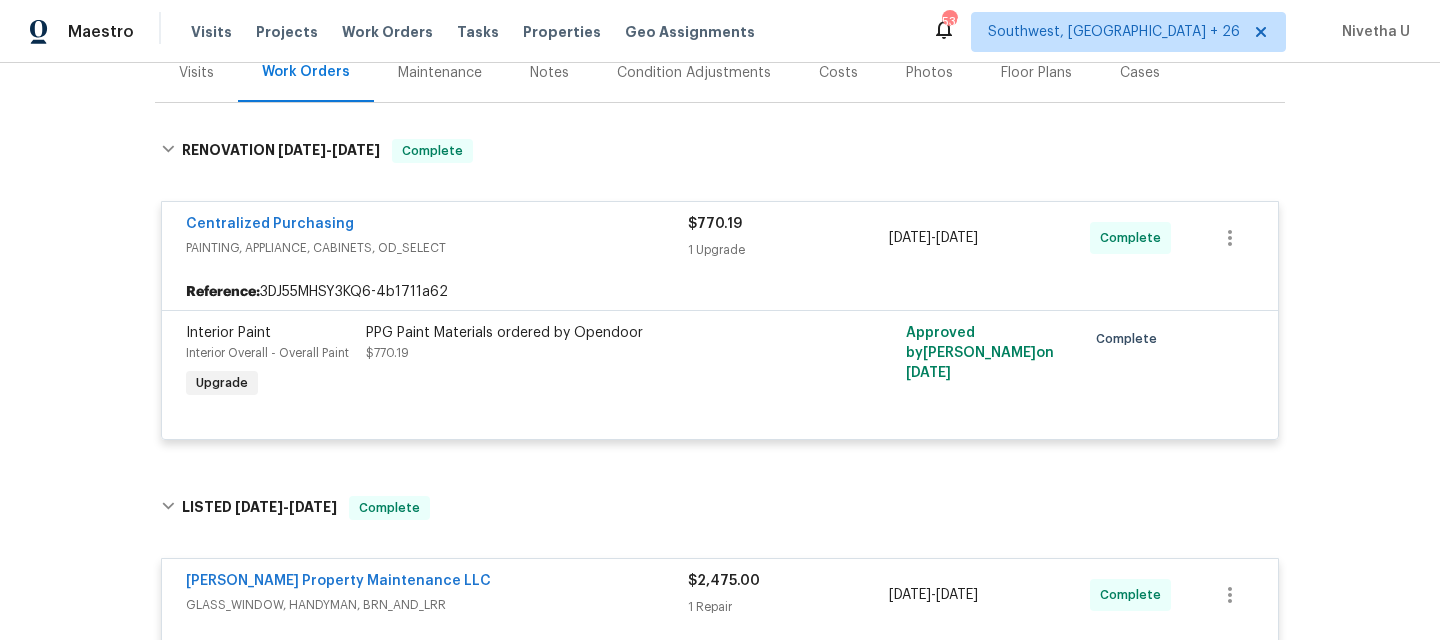 click on "Centralized Purchasing" at bounding box center [437, 226] 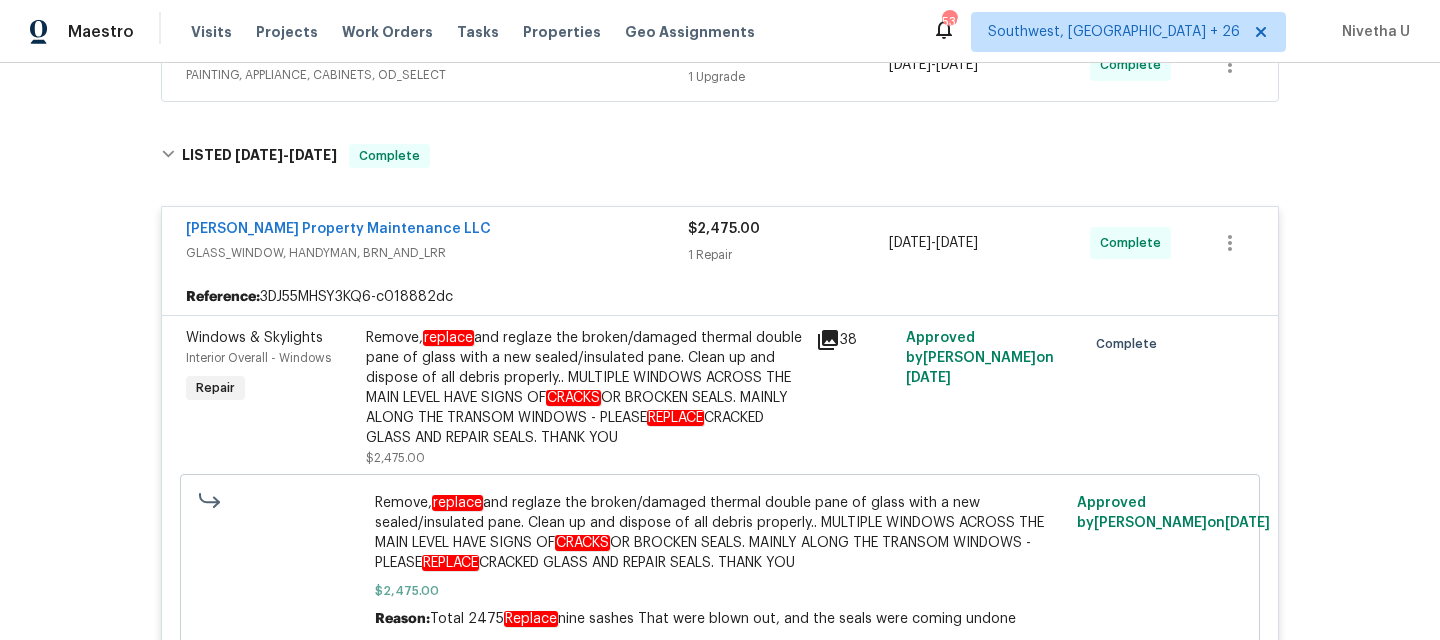 scroll, scrollTop: 467, scrollLeft: 0, axis: vertical 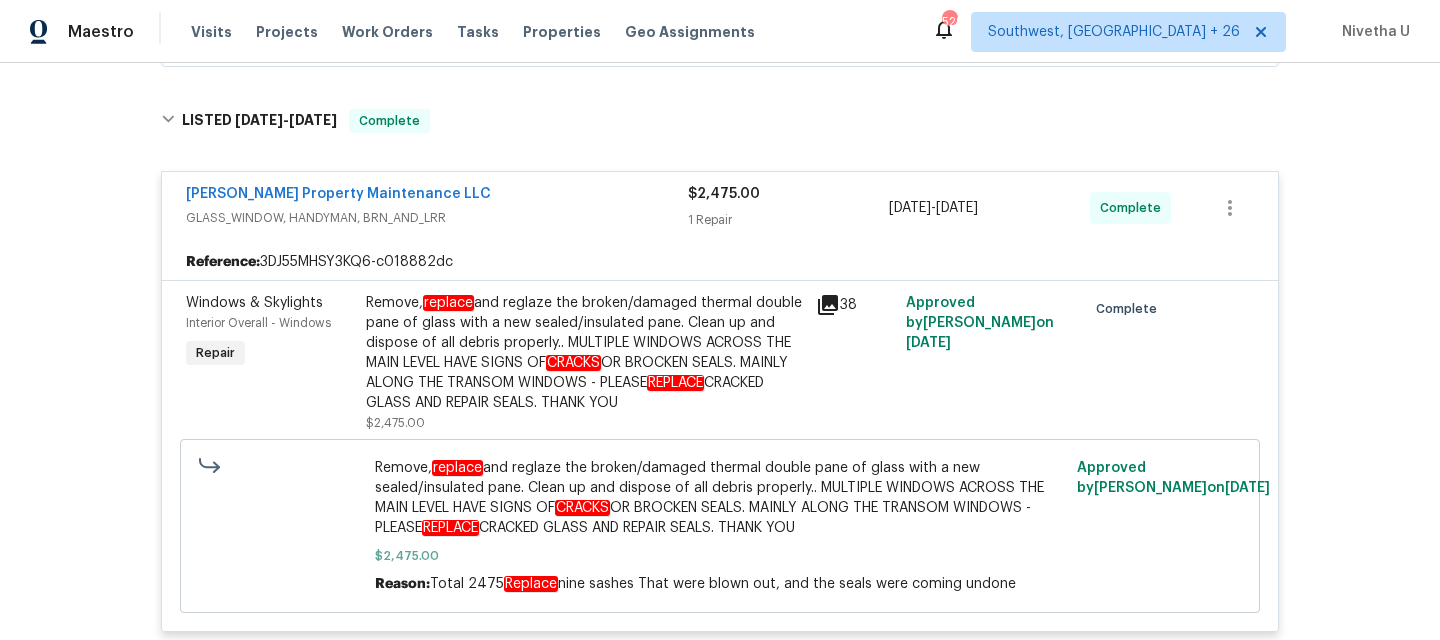 click on "GLASS_WINDOW, HANDYMAN, BRN_AND_LRR" at bounding box center (437, 218) 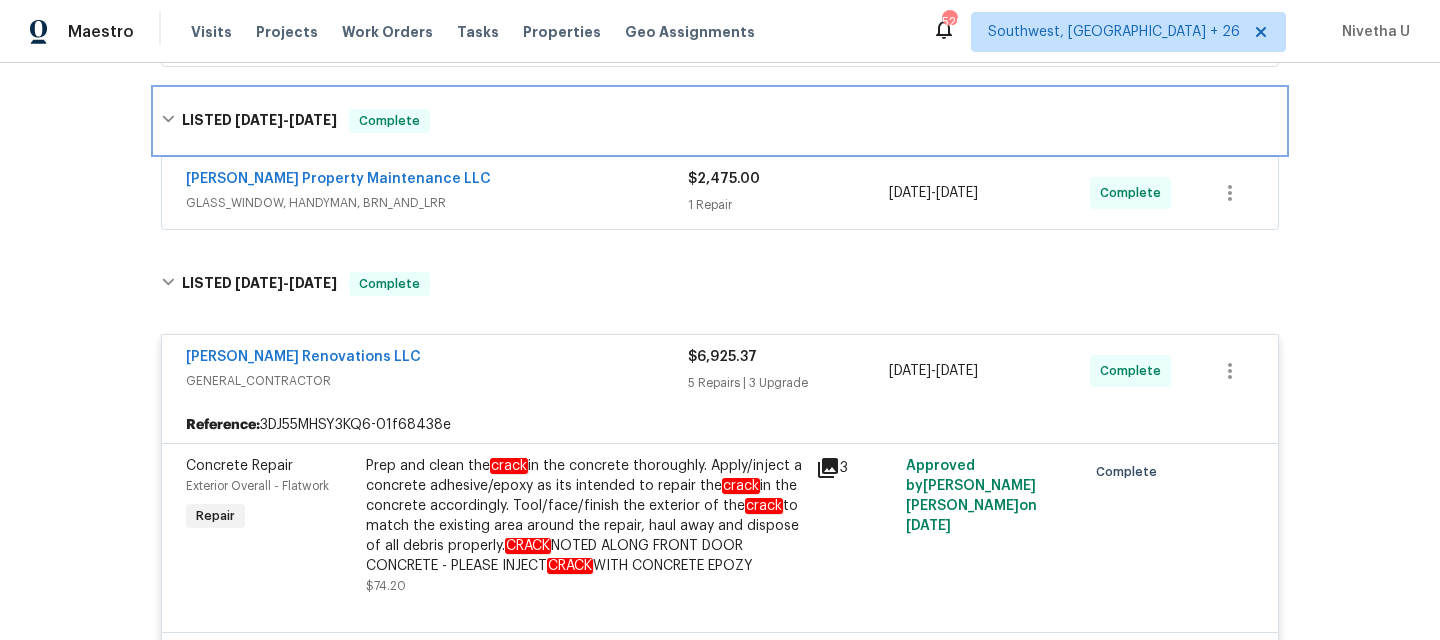 click on "LISTED   [DATE]  -  [DATE] Complete" at bounding box center (720, 121) 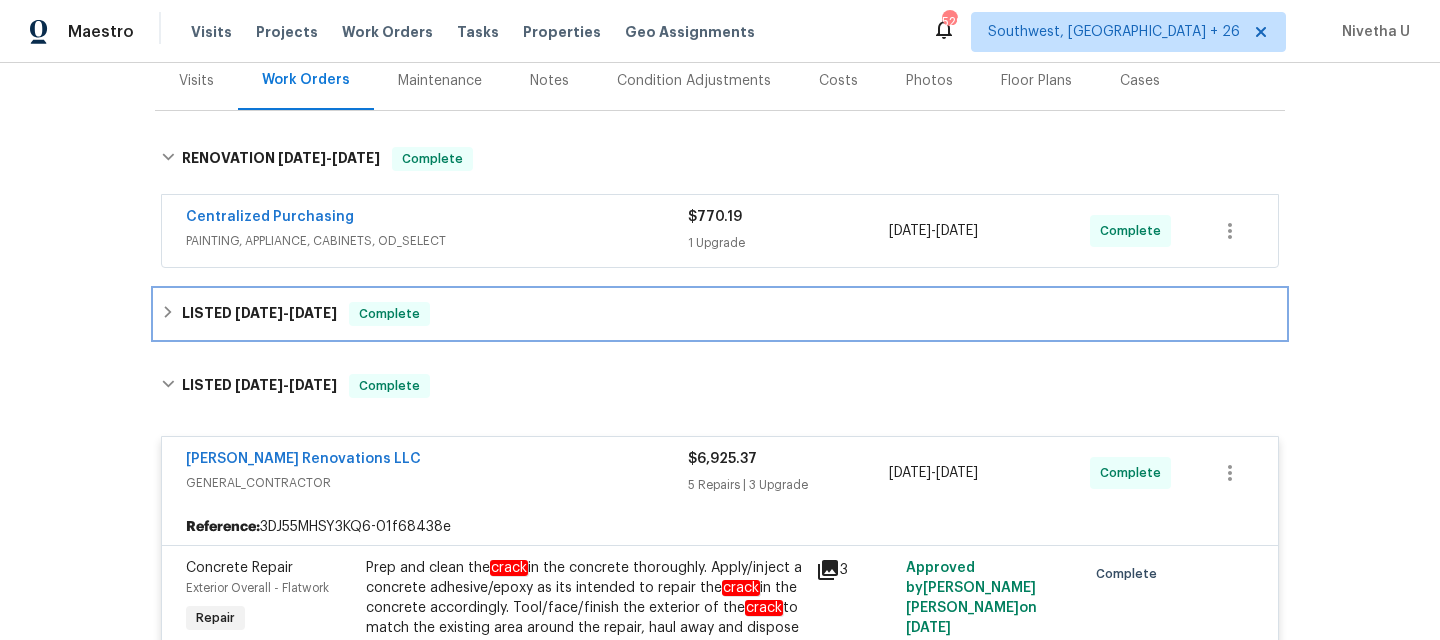 scroll, scrollTop: 259, scrollLeft: 0, axis: vertical 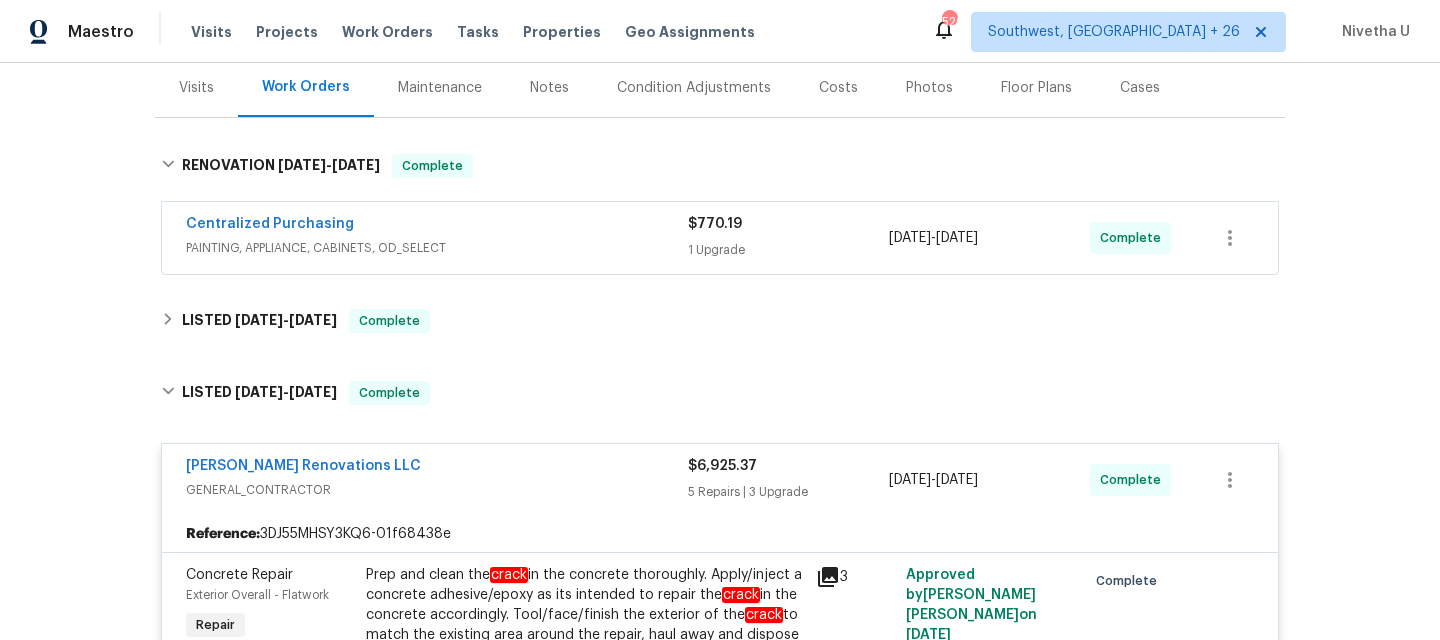 click on "GENERAL_CONTRACTOR" at bounding box center [437, 490] 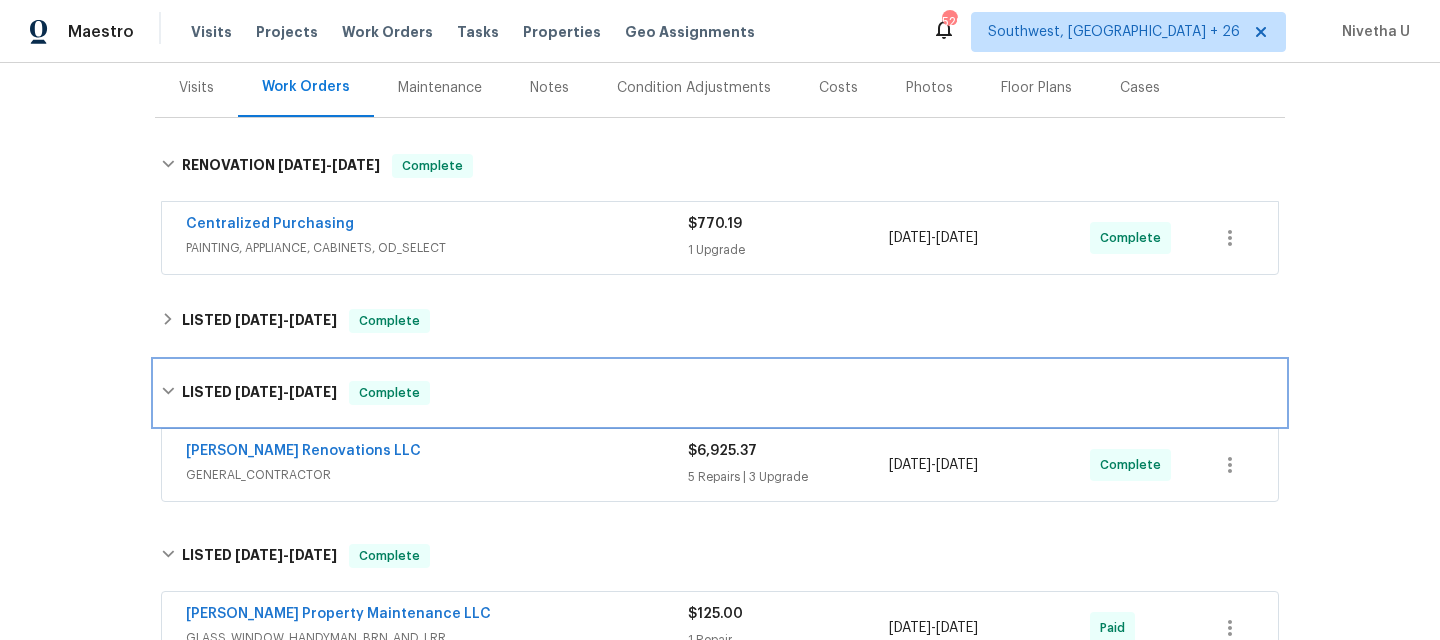 click on "LISTED   [DATE]  -  [DATE] Complete" at bounding box center (720, 393) 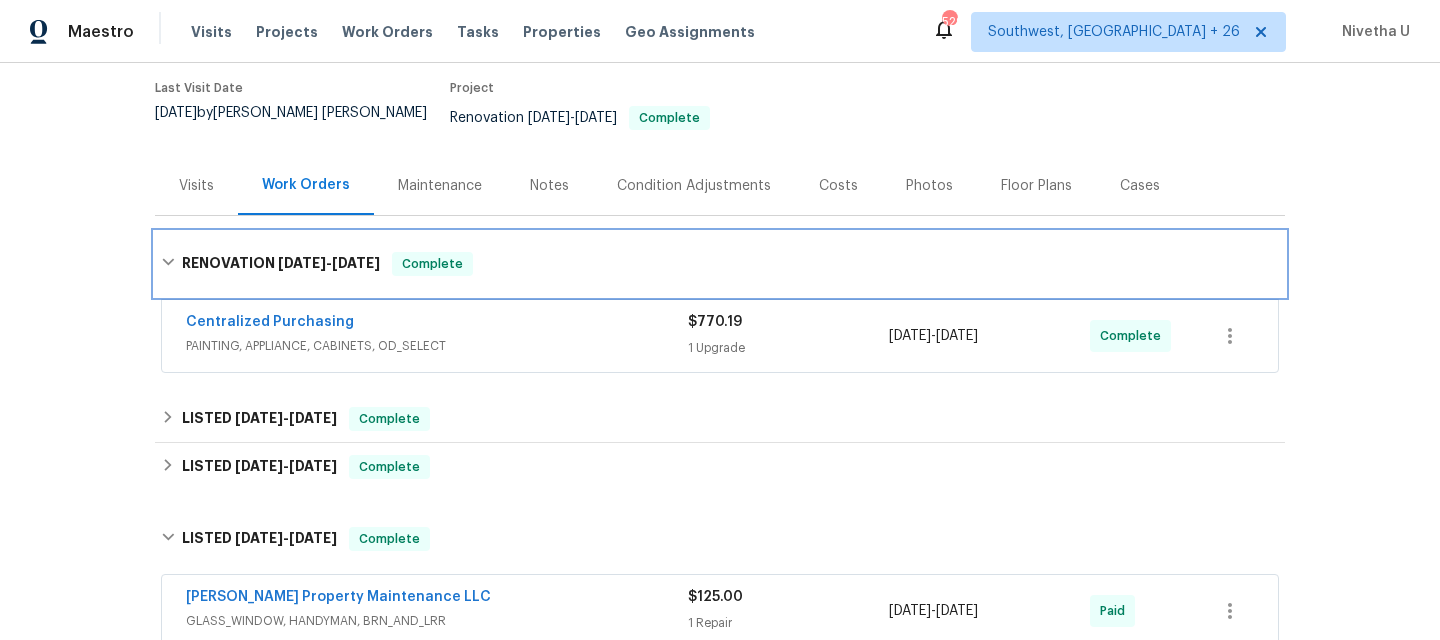 click on "RENOVATION   [DATE]  -  [DATE] Complete" at bounding box center (720, 264) 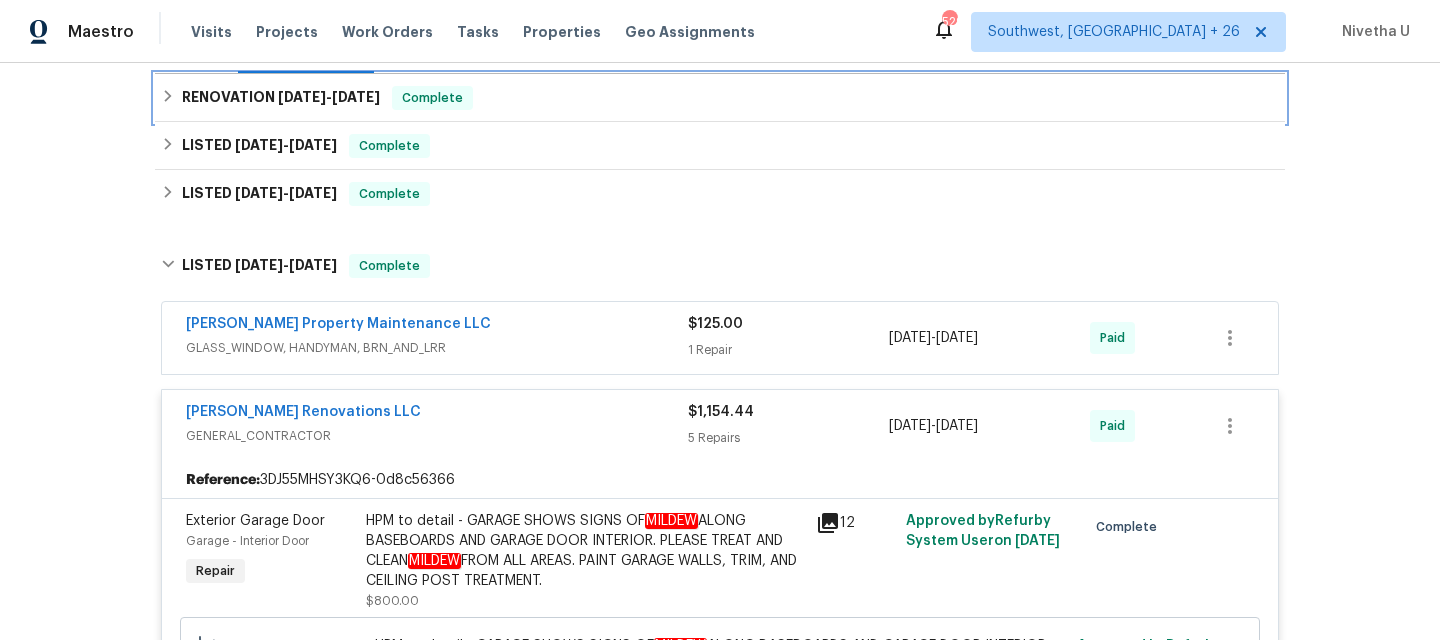scroll, scrollTop: 380, scrollLeft: 0, axis: vertical 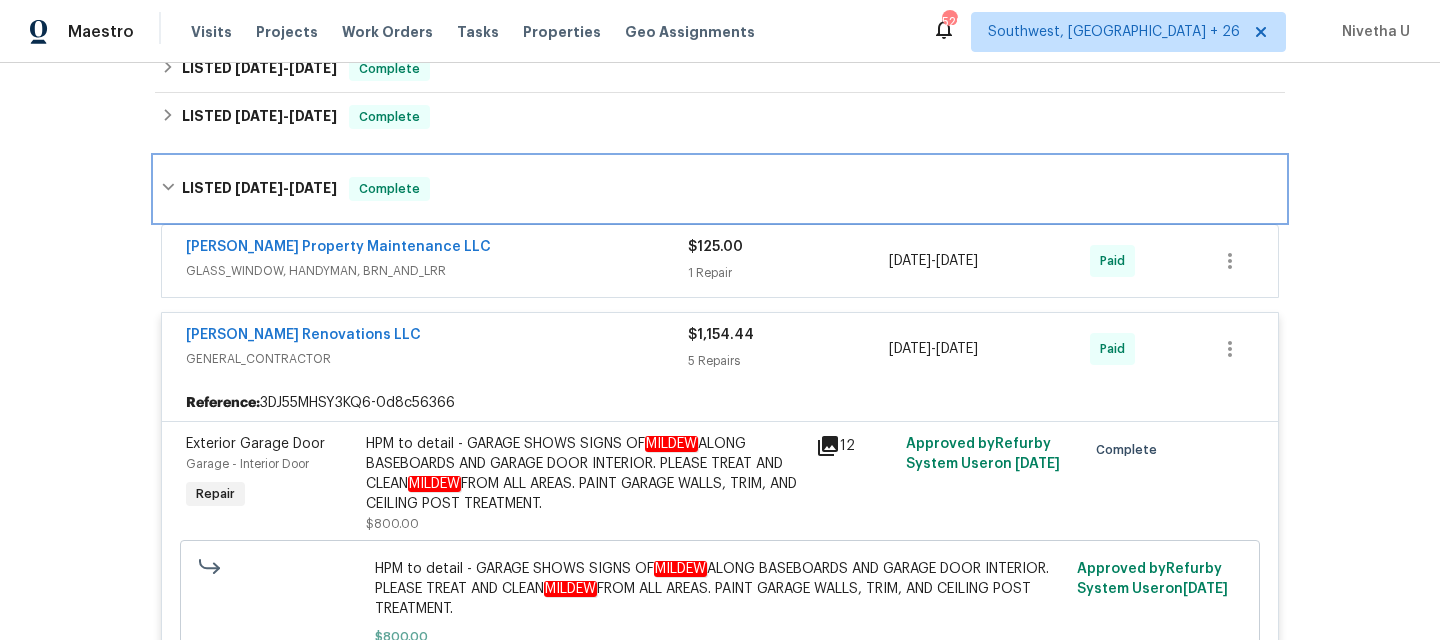 click on "LISTED   [DATE]  -  [DATE] Complete" at bounding box center (720, 189) 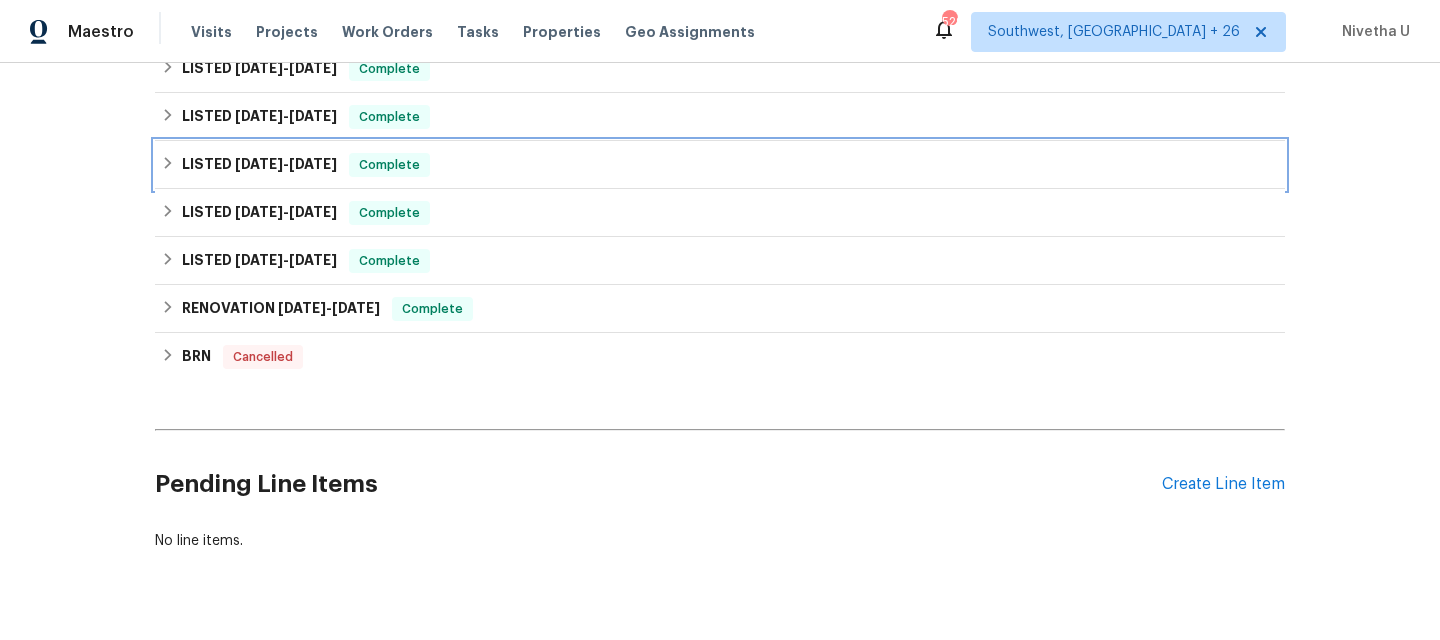 click on "LISTED   [DATE]  -  [DATE] Complete" at bounding box center (720, 165) 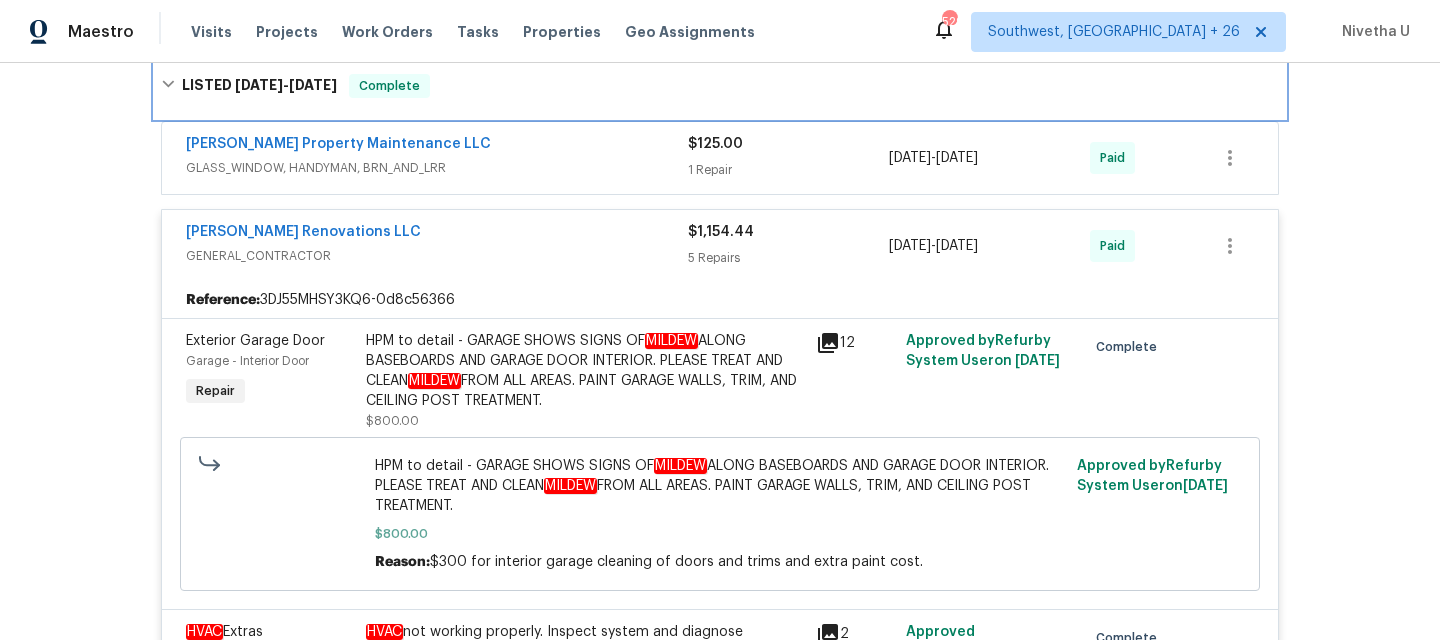 scroll, scrollTop: 459, scrollLeft: 0, axis: vertical 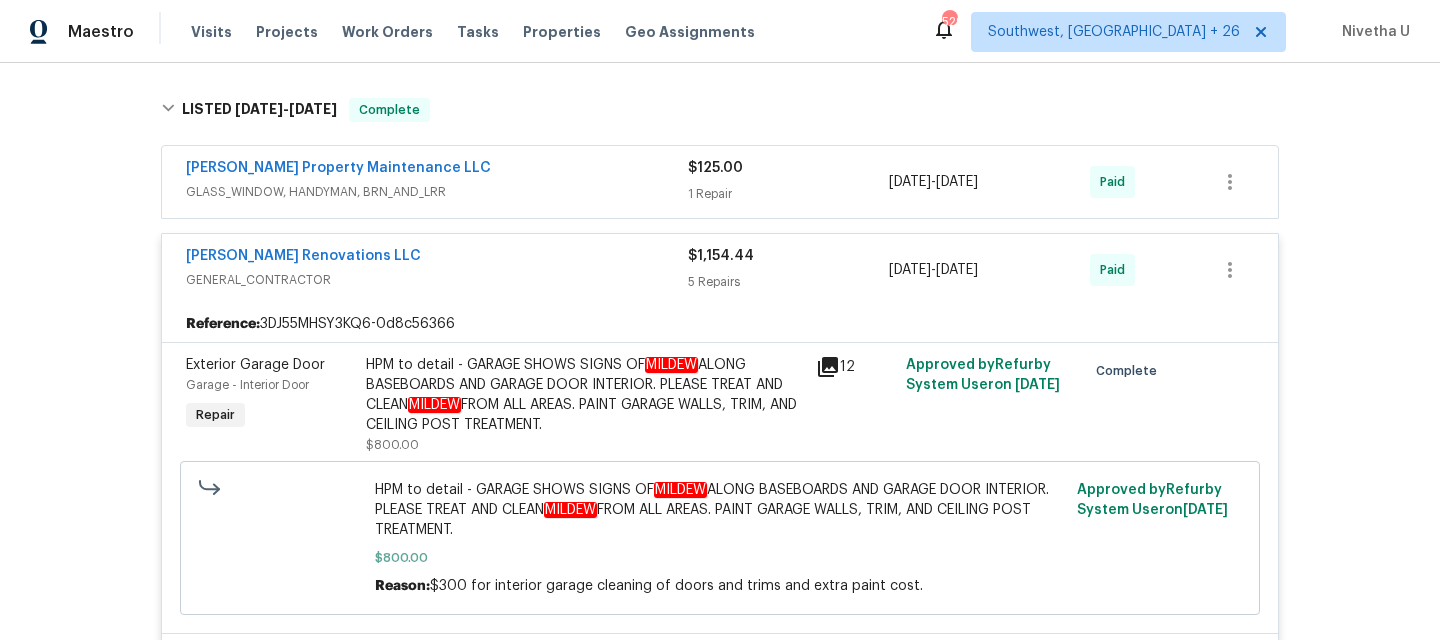 click on "HPM to detail - GARAGE SHOWS SIGNS OF  MILDEW  ALONG BASEBOARDS AND GARAGE DOOR INTERIOR. PLEASE TREAT AND CLEAN  MILDEW  FROM ALL AREAS. PAINT GARAGE WALLS, TRIM, AND CEILING POST TREATMENT." at bounding box center (585, 395) 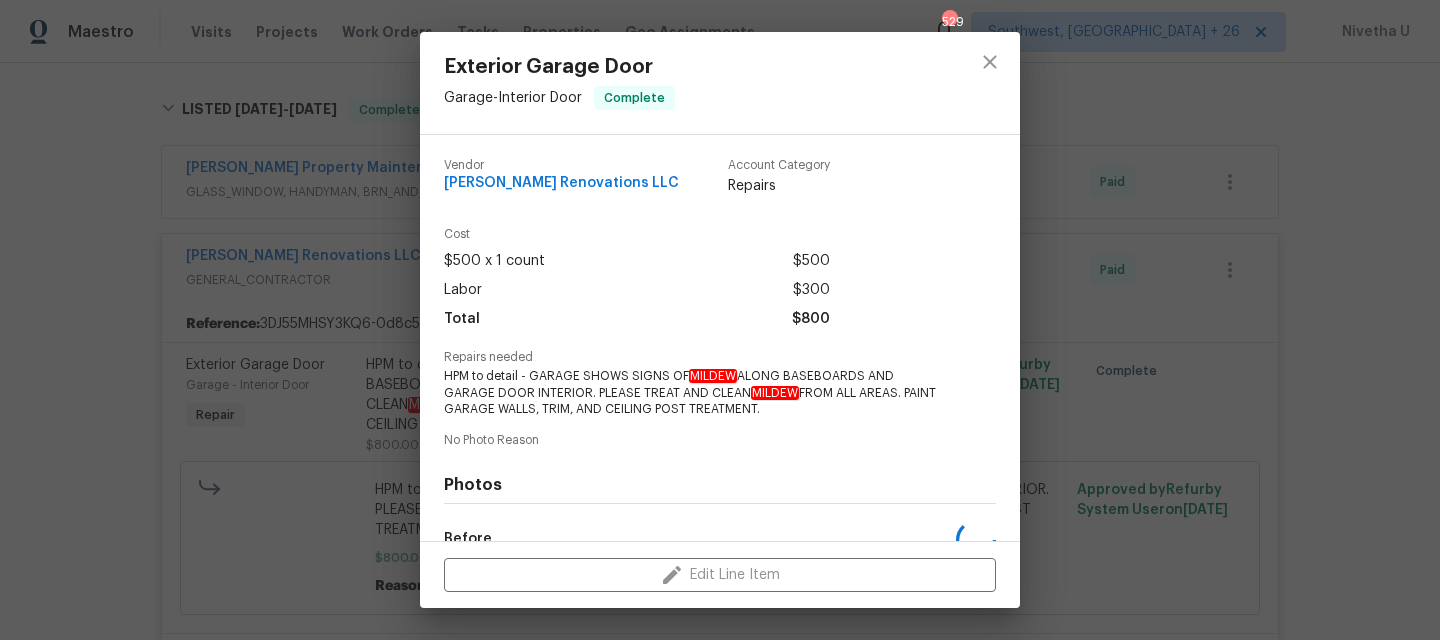 scroll, scrollTop: 247, scrollLeft: 0, axis: vertical 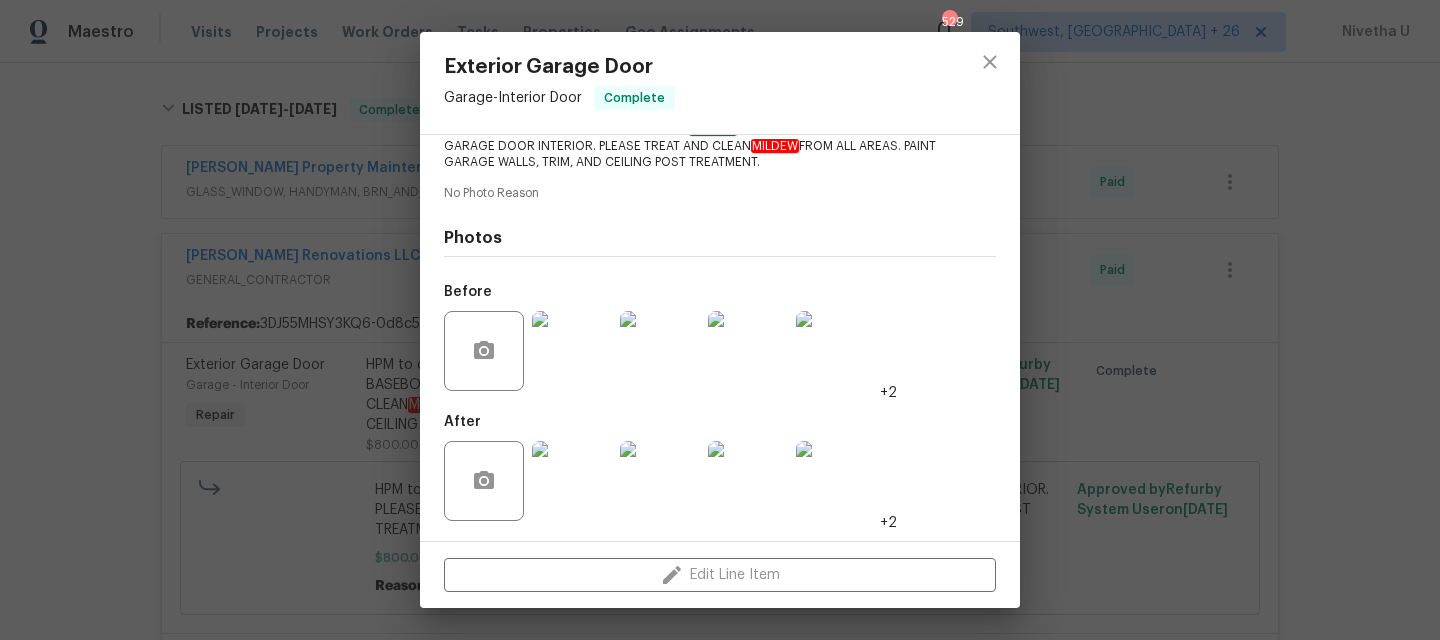 click at bounding box center (572, 351) 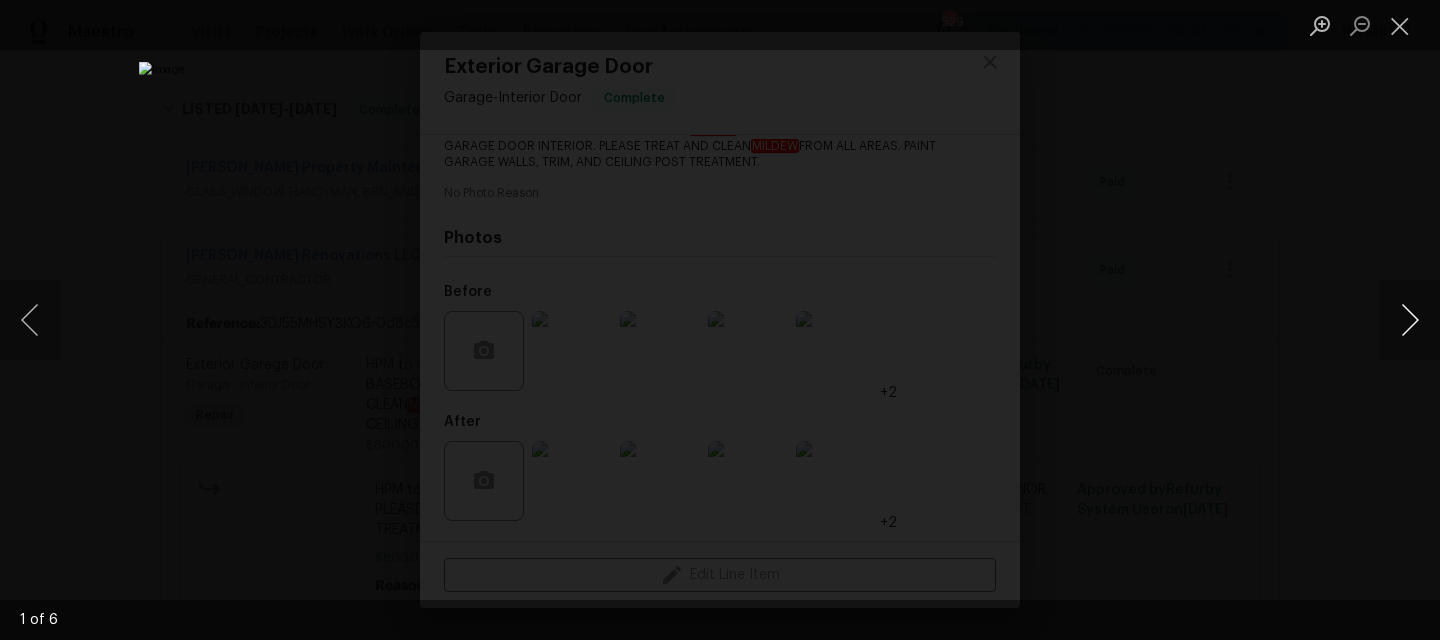 click at bounding box center [1410, 320] 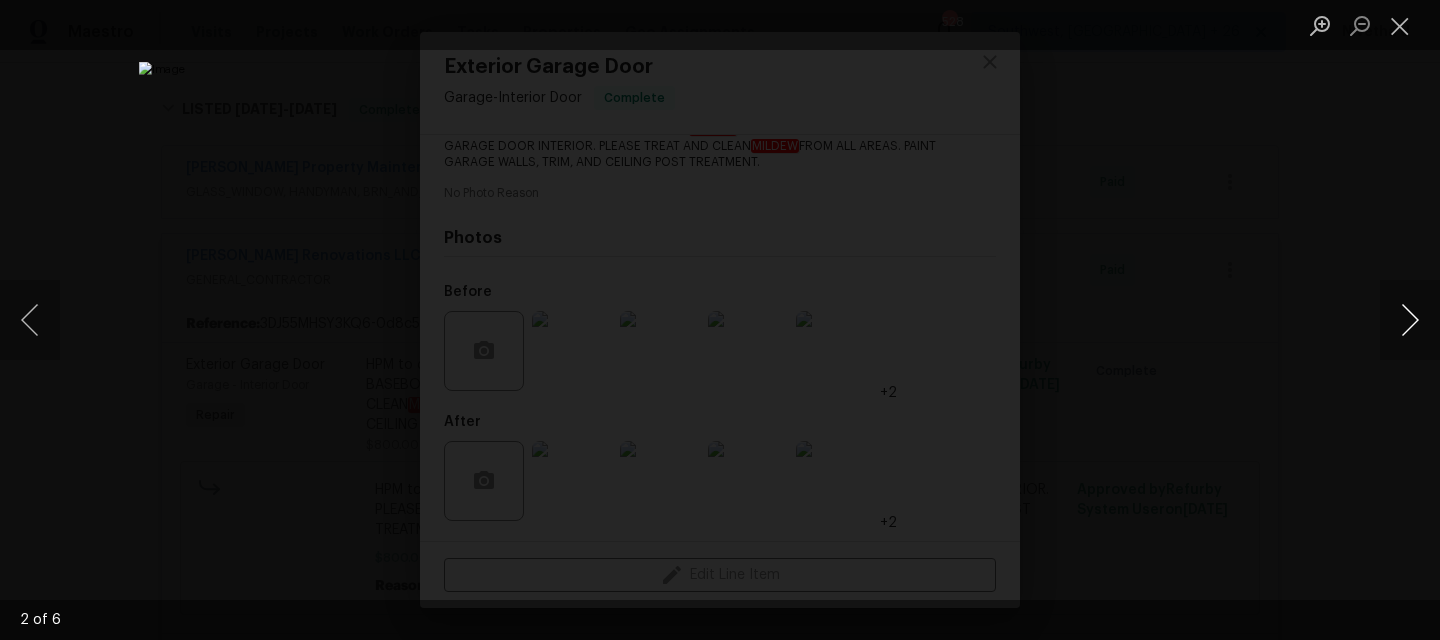 click at bounding box center (1410, 320) 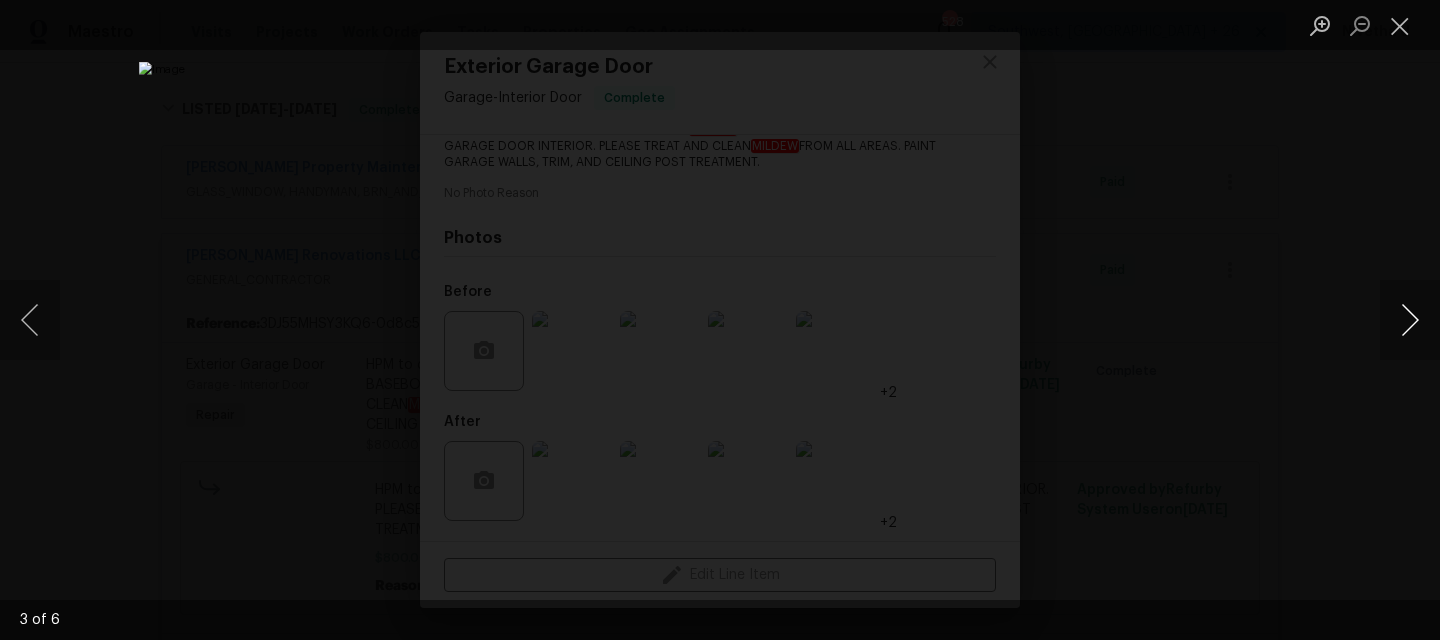 click at bounding box center [1410, 320] 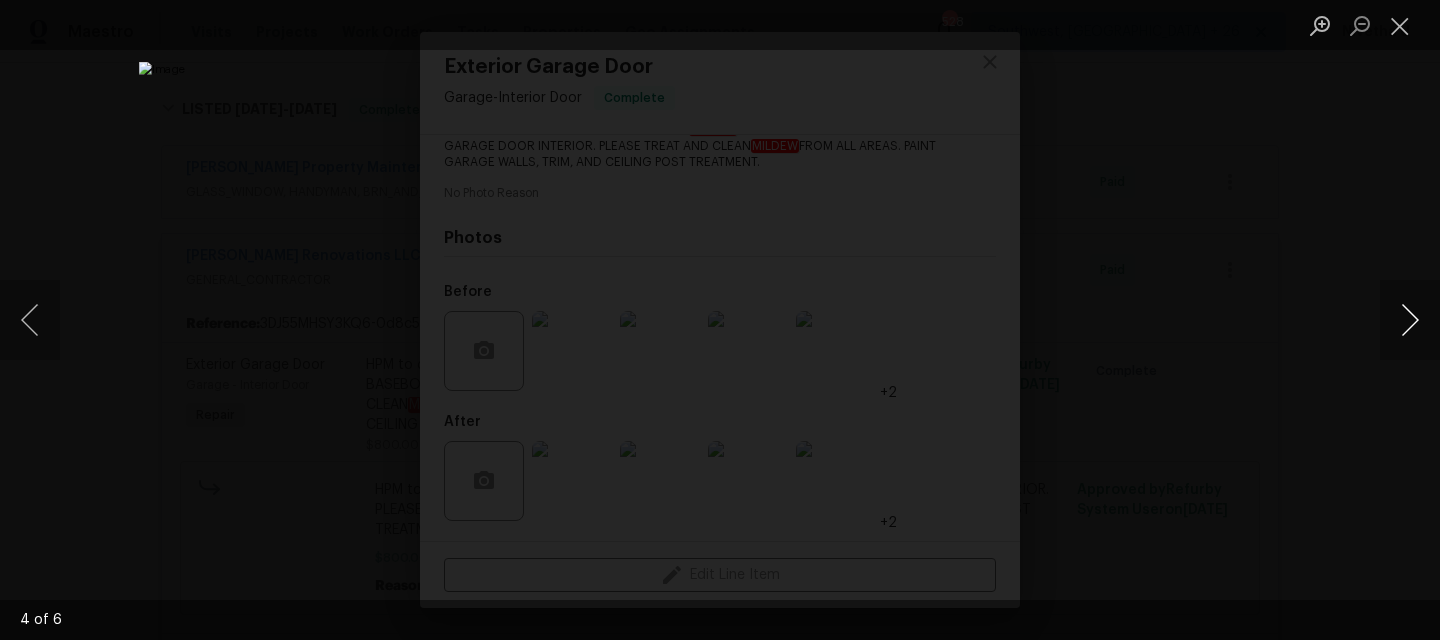 click at bounding box center (1410, 320) 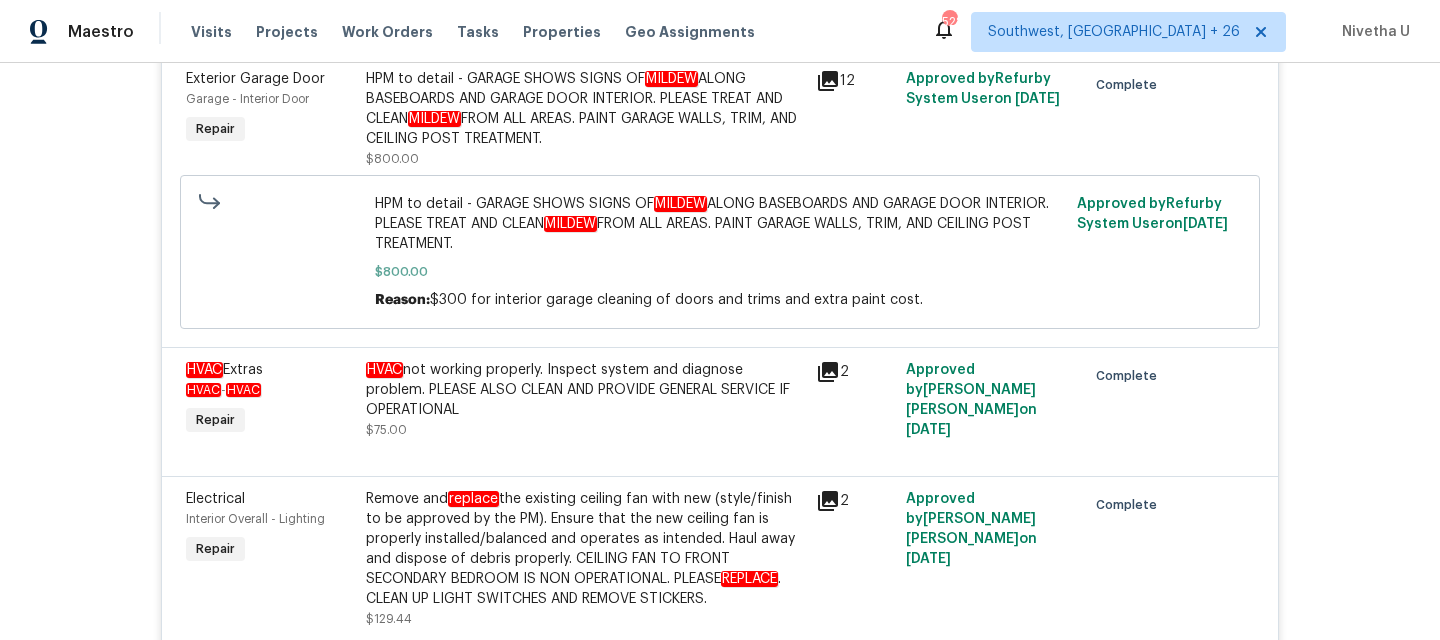 scroll, scrollTop: 1364, scrollLeft: 0, axis: vertical 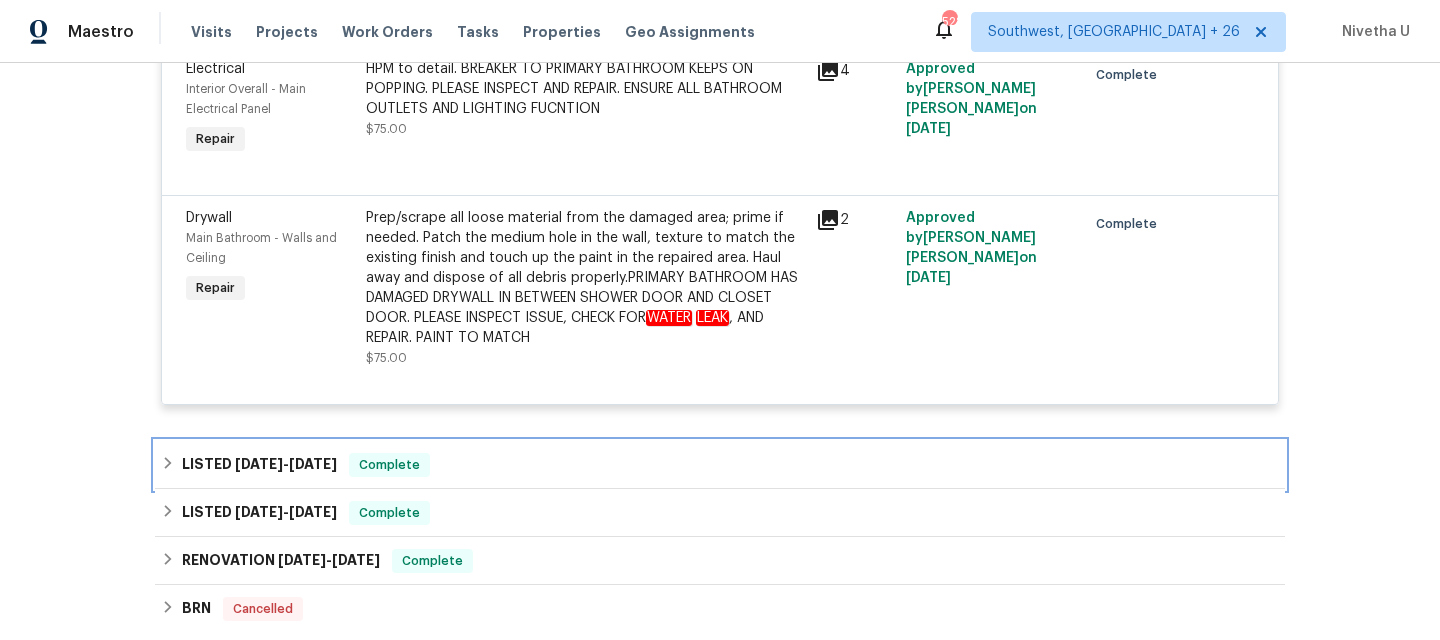 click on "LISTED   [DATE]  -  [DATE] Complete" at bounding box center [720, 465] 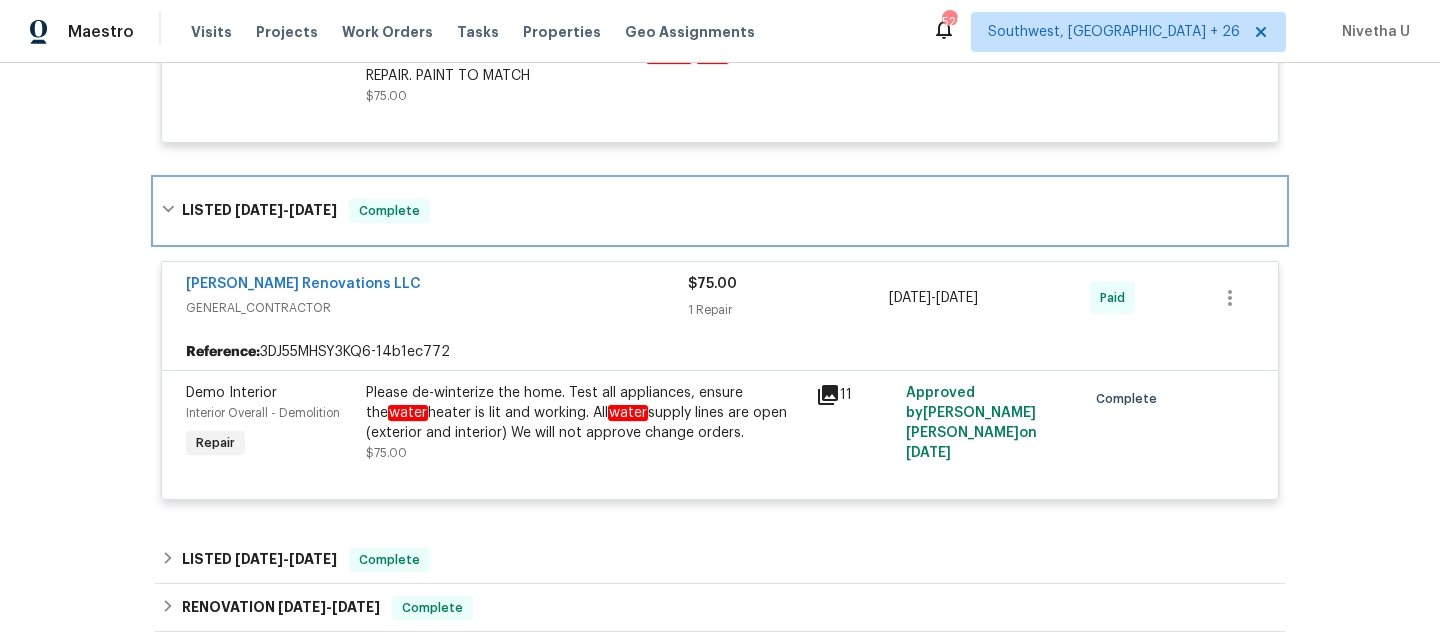 scroll, scrollTop: 1759, scrollLeft: 0, axis: vertical 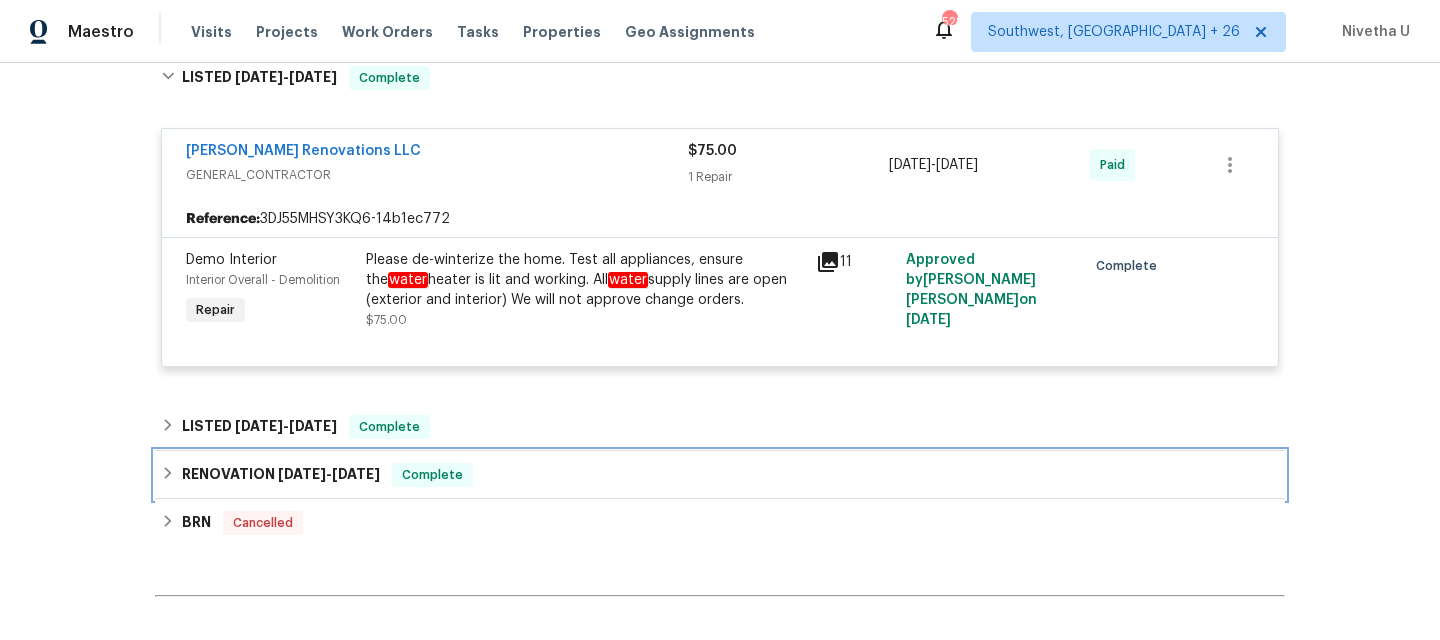click on "RENOVATION   [DATE]  -  [DATE] Complete" at bounding box center (720, 475) 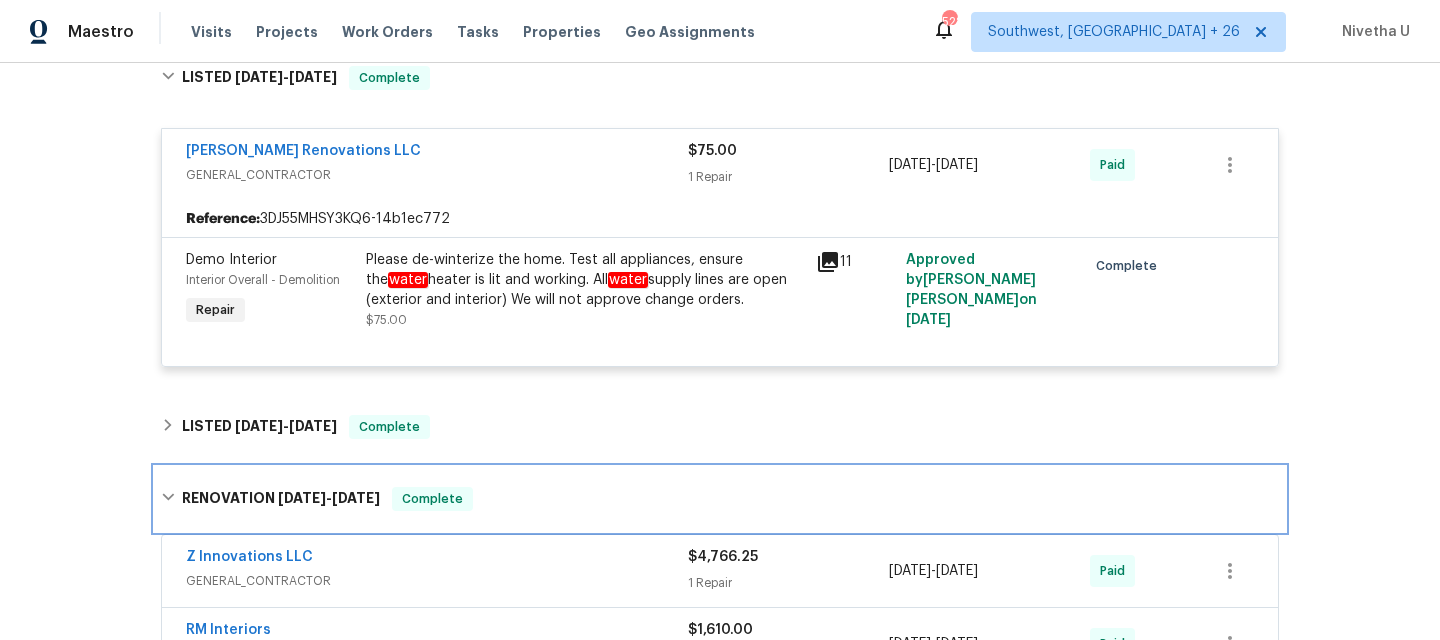 click on "RENOVATION   [DATE]  -  [DATE] Complete" at bounding box center [720, 499] 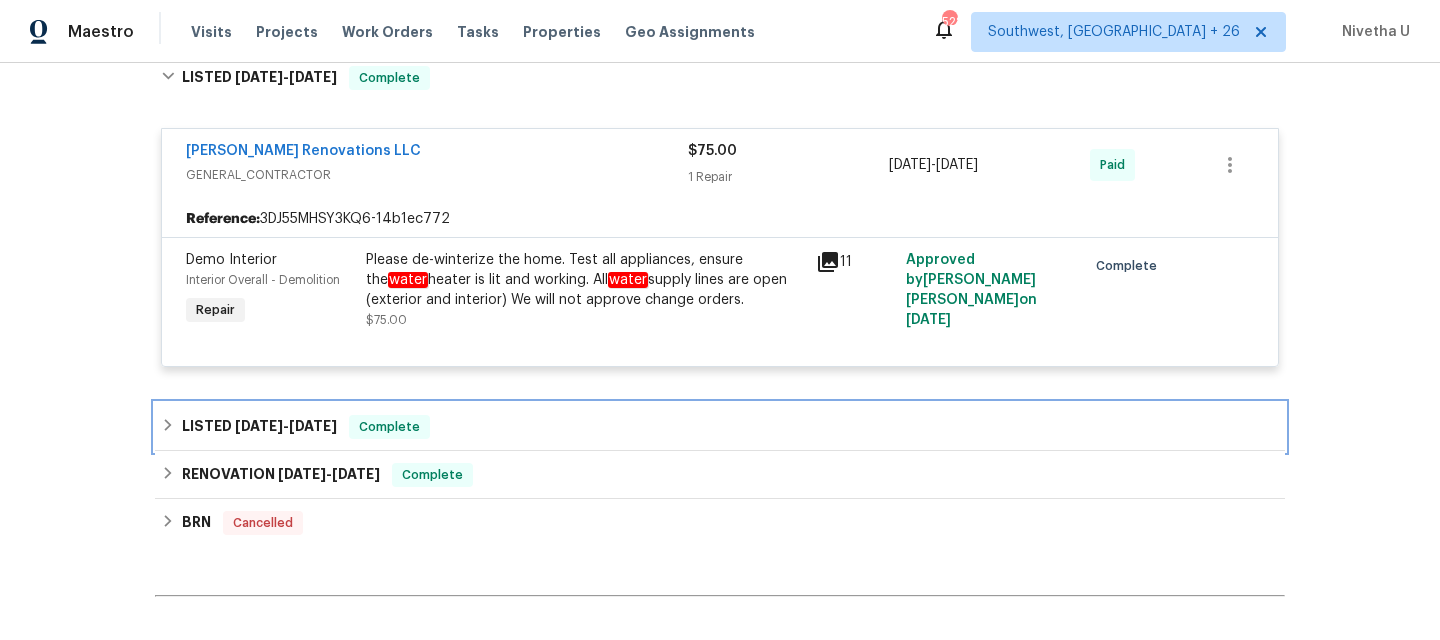 click on "LISTED   [DATE]  -  [DATE] Complete" at bounding box center (720, 427) 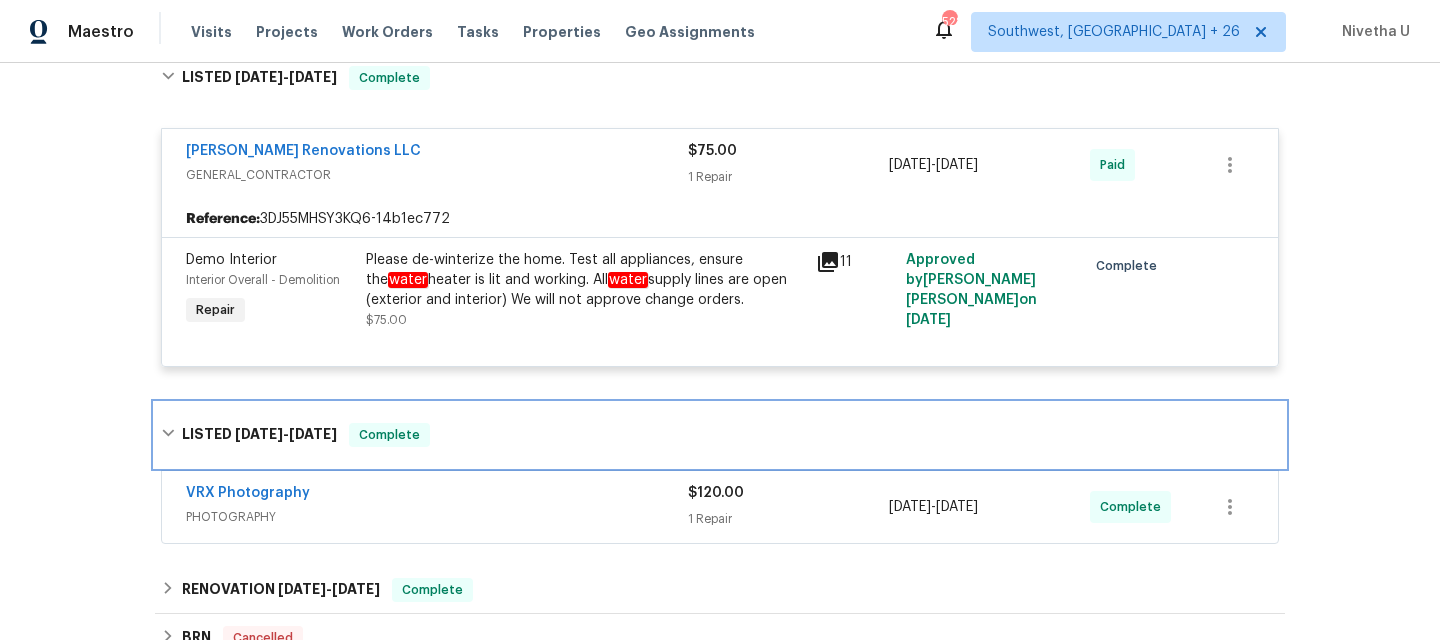 click on "LISTED   [DATE]  -  [DATE] Complete" at bounding box center (720, 435) 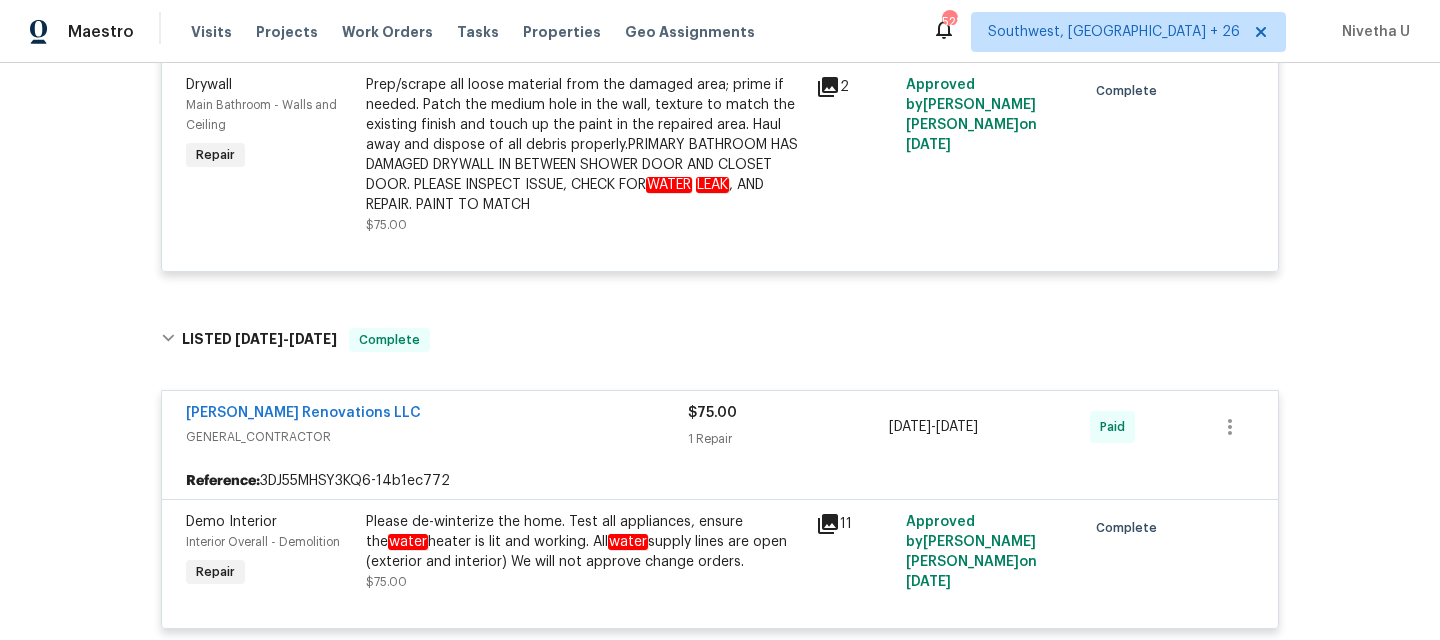 scroll, scrollTop: 1496, scrollLeft: 0, axis: vertical 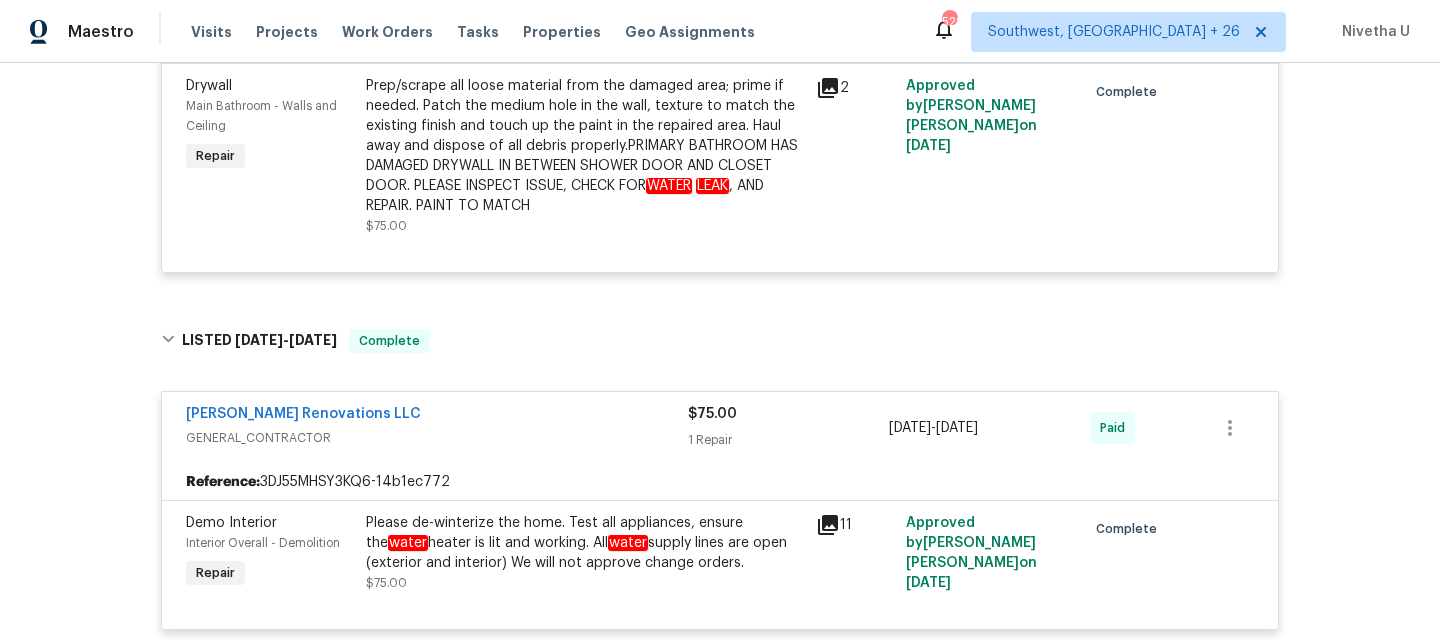click on "GENERAL_CONTRACTOR" at bounding box center [437, 438] 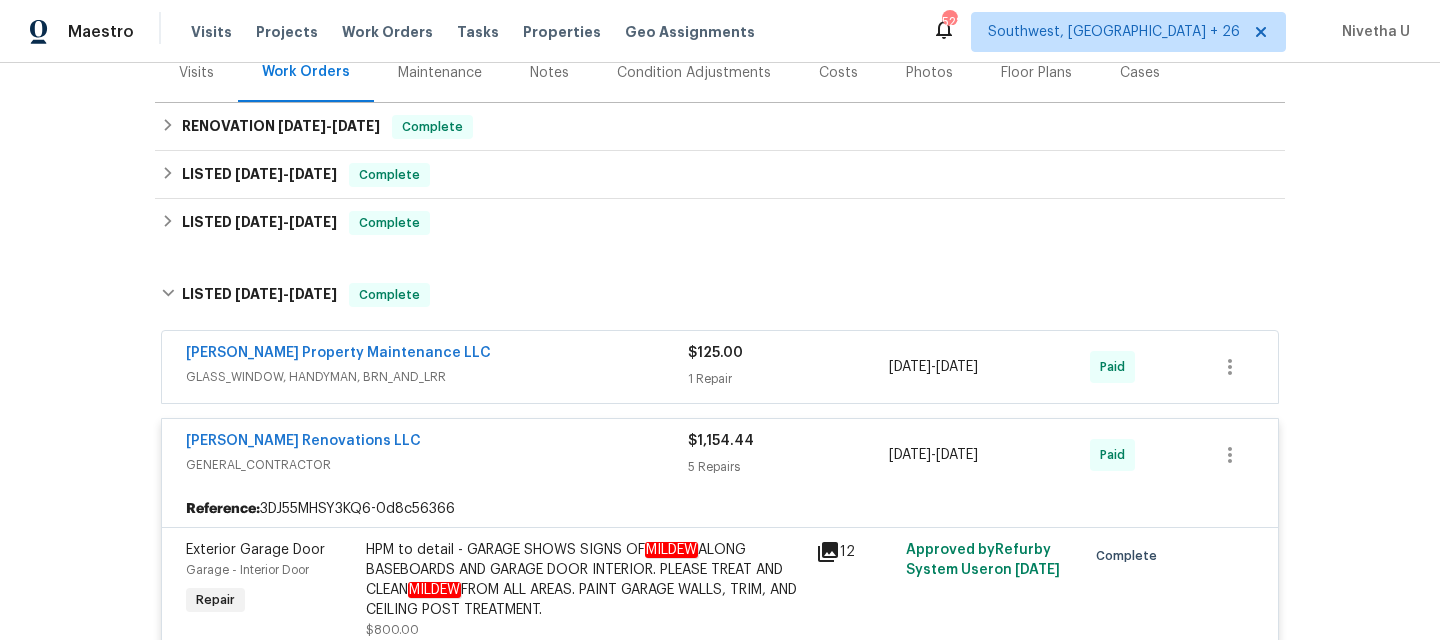 scroll, scrollTop: 273, scrollLeft: 0, axis: vertical 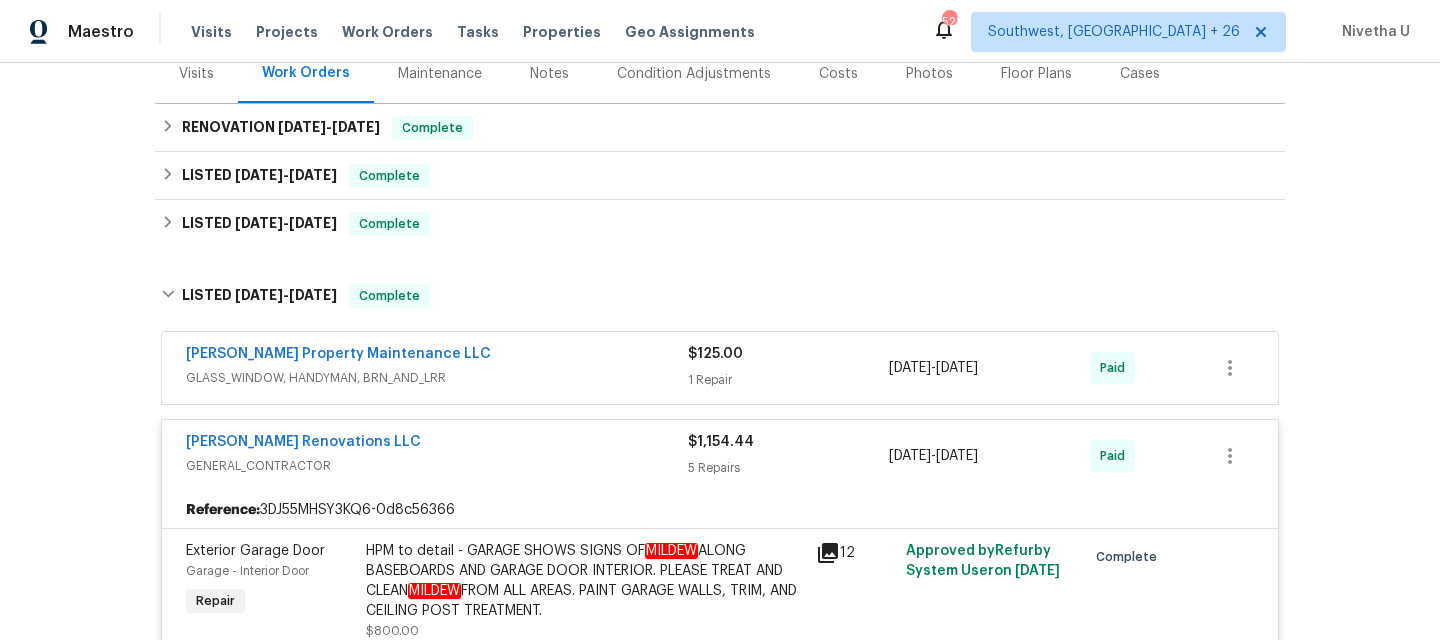 click on "[PERSON_NAME] Renovations LLC" at bounding box center [437, 444] 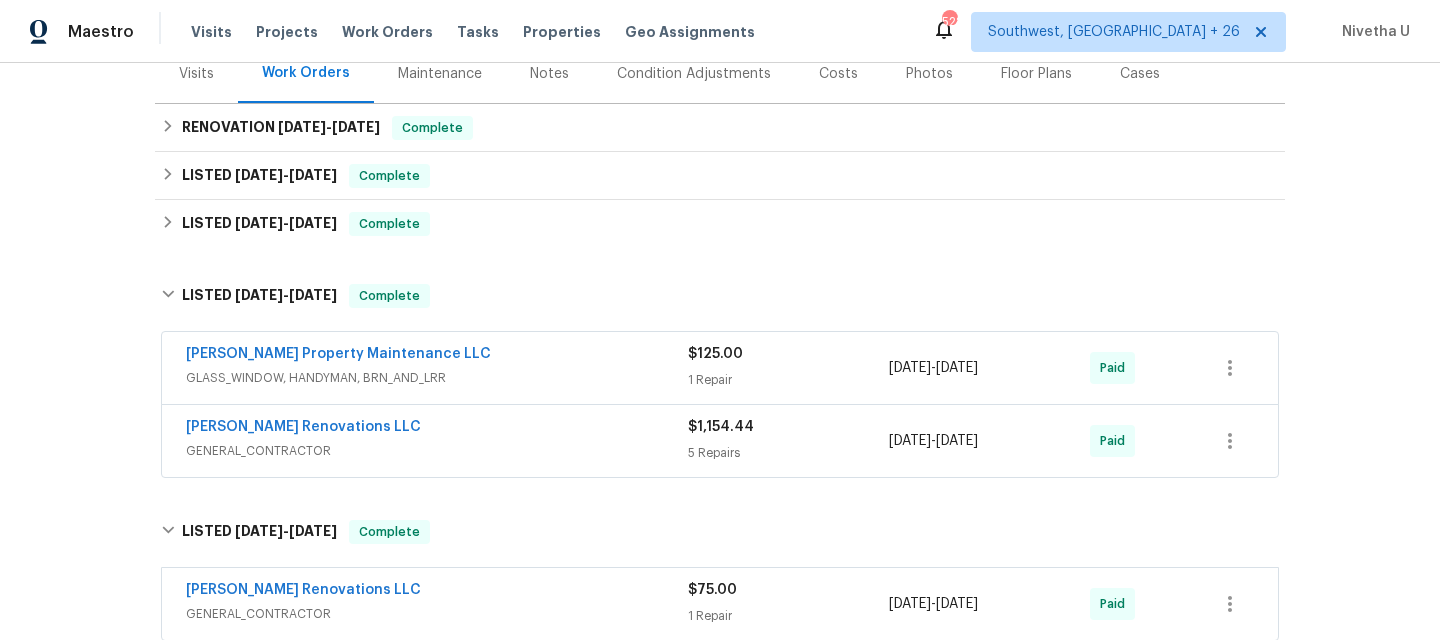 click on "GLASS_WINDOW, HANDYMAN, BRN_AND_LRR" at bounding box center (437, 378) 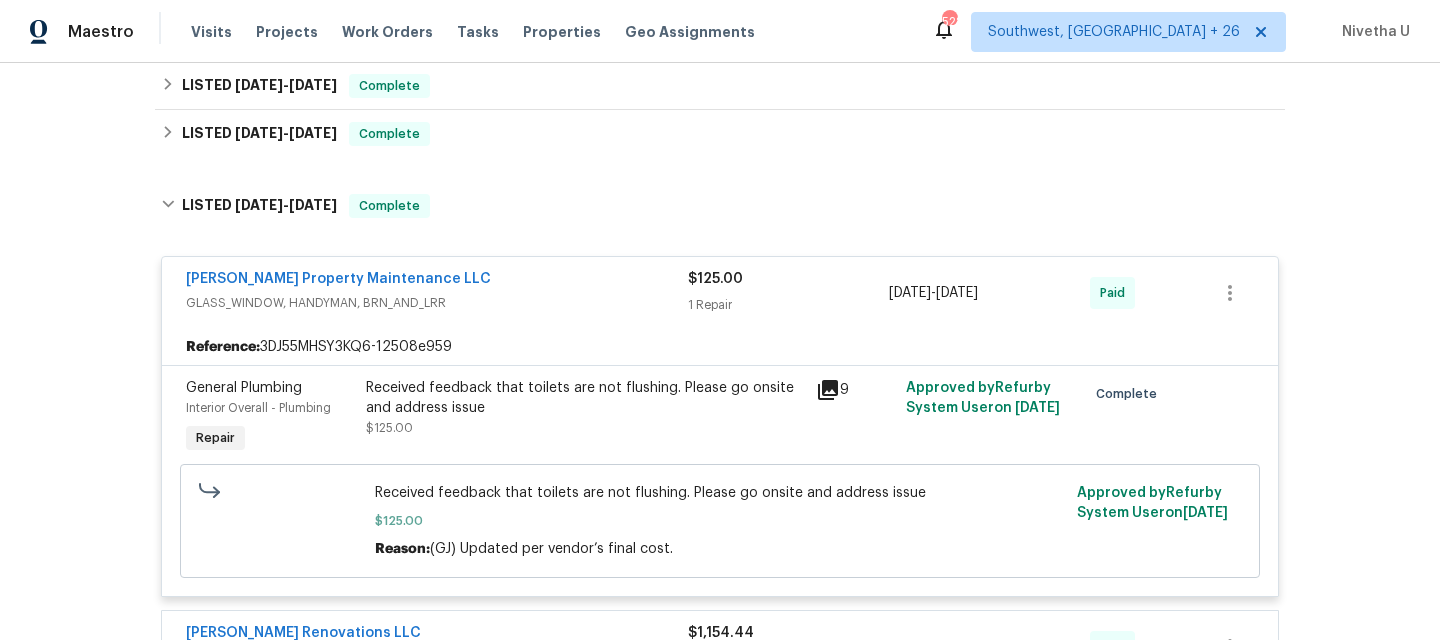 scroll, scrollTop: 362, scrollLeft: 0, axis: vertical 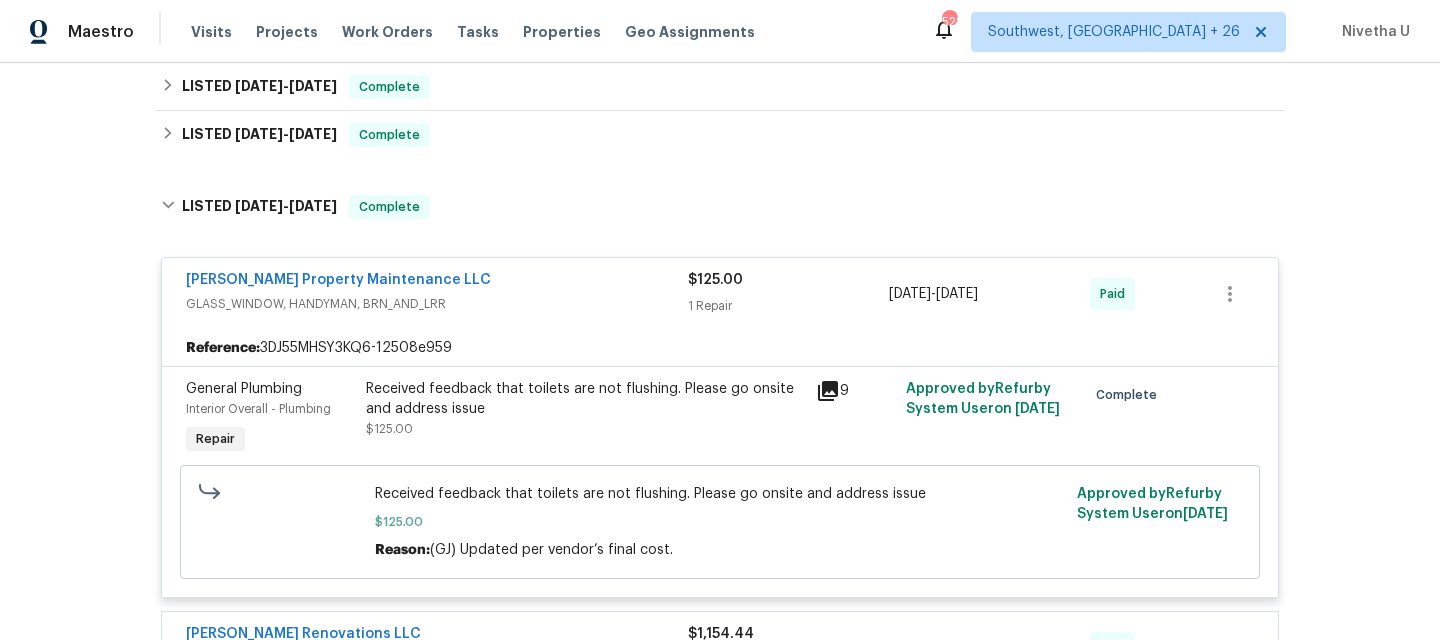click on "GLASS_WINDOW, HANDYMAN, BRN_AND_LRR" at bounding box center [437, 304] 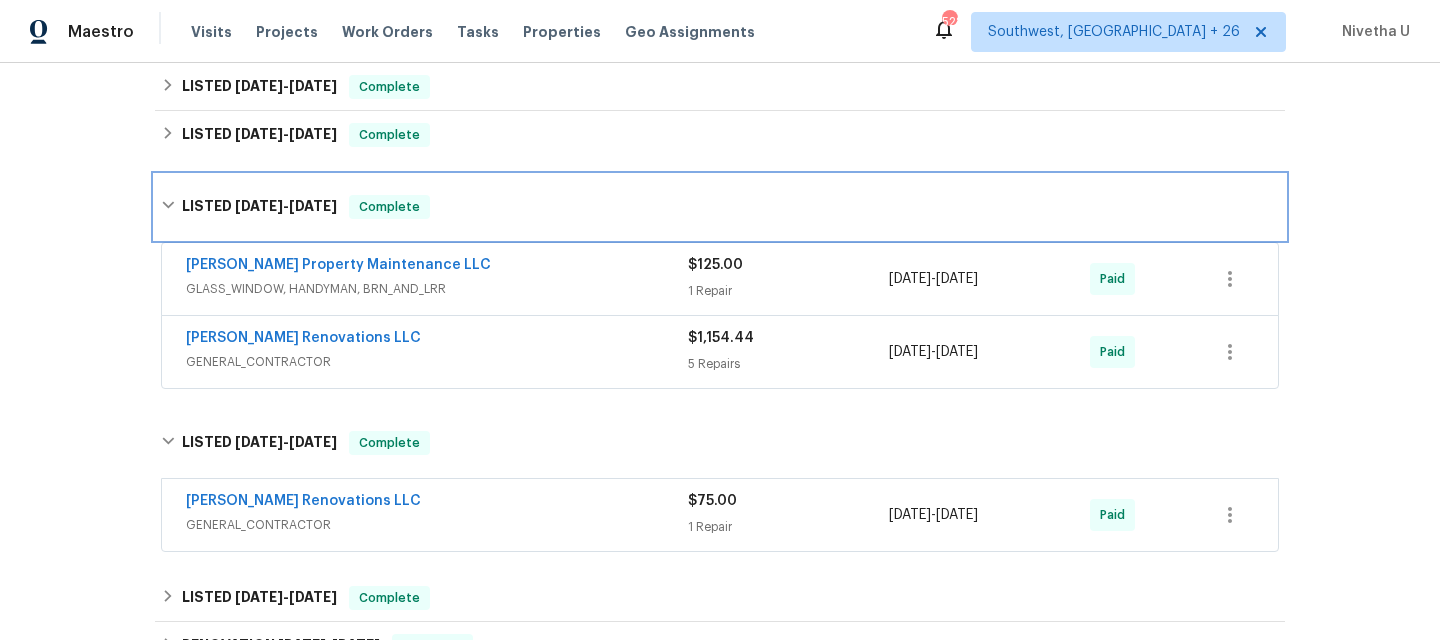 click on "LISTED   [DATE]  -  [DATE] Complete" at bounding box center [720, 207] 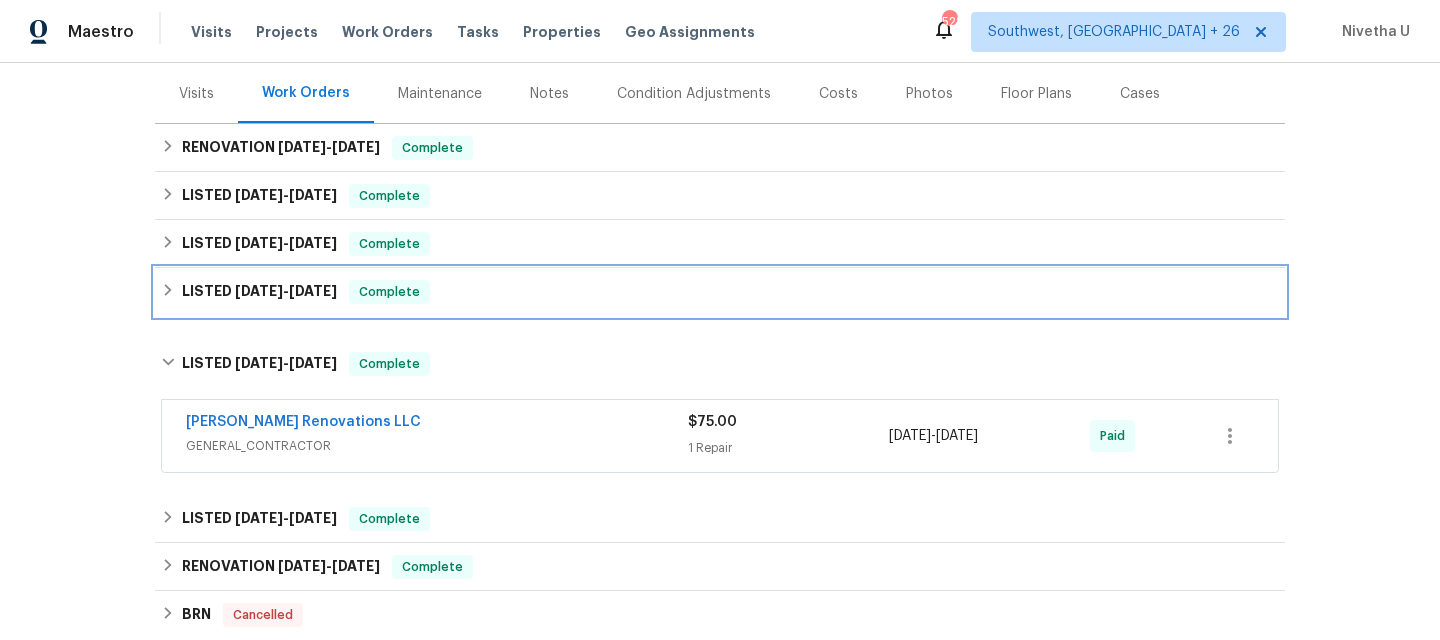 scroll, scrollTop: 258, scrollLeft: 0, axis: vertical 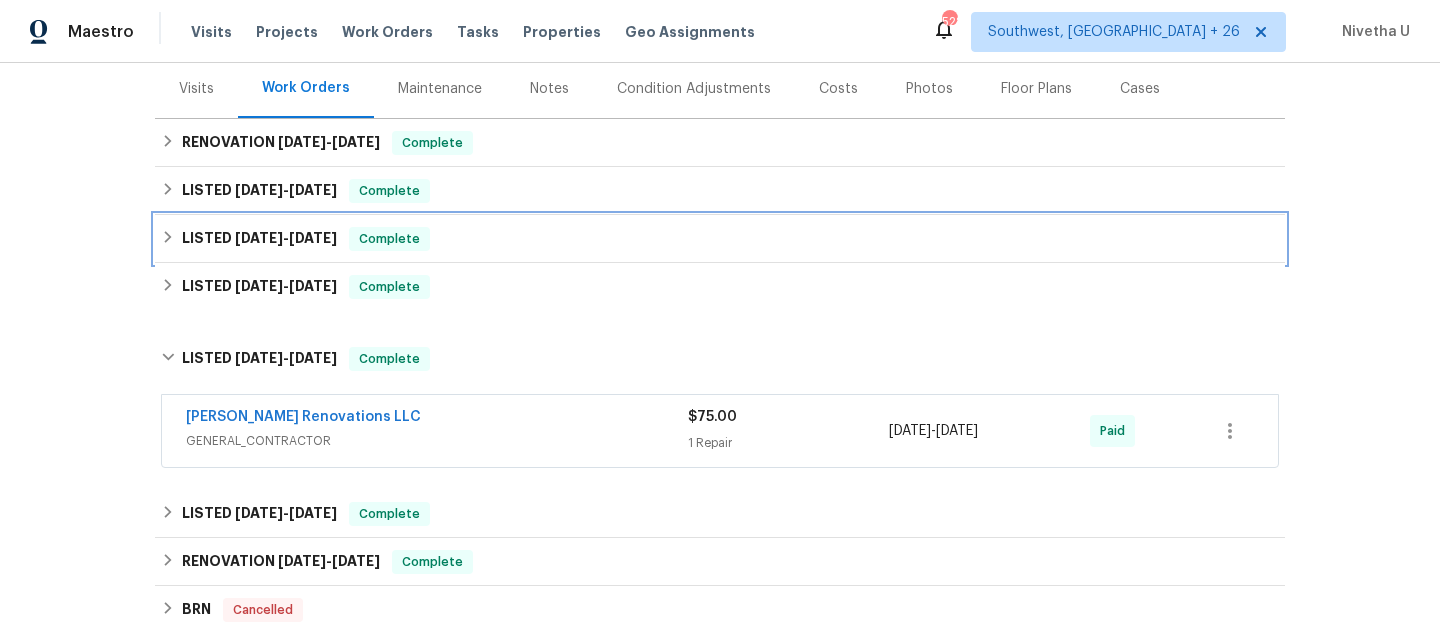 click on "LISTED   [DATE]  -  [DATE] Complete" at bounding box center [720, 239] 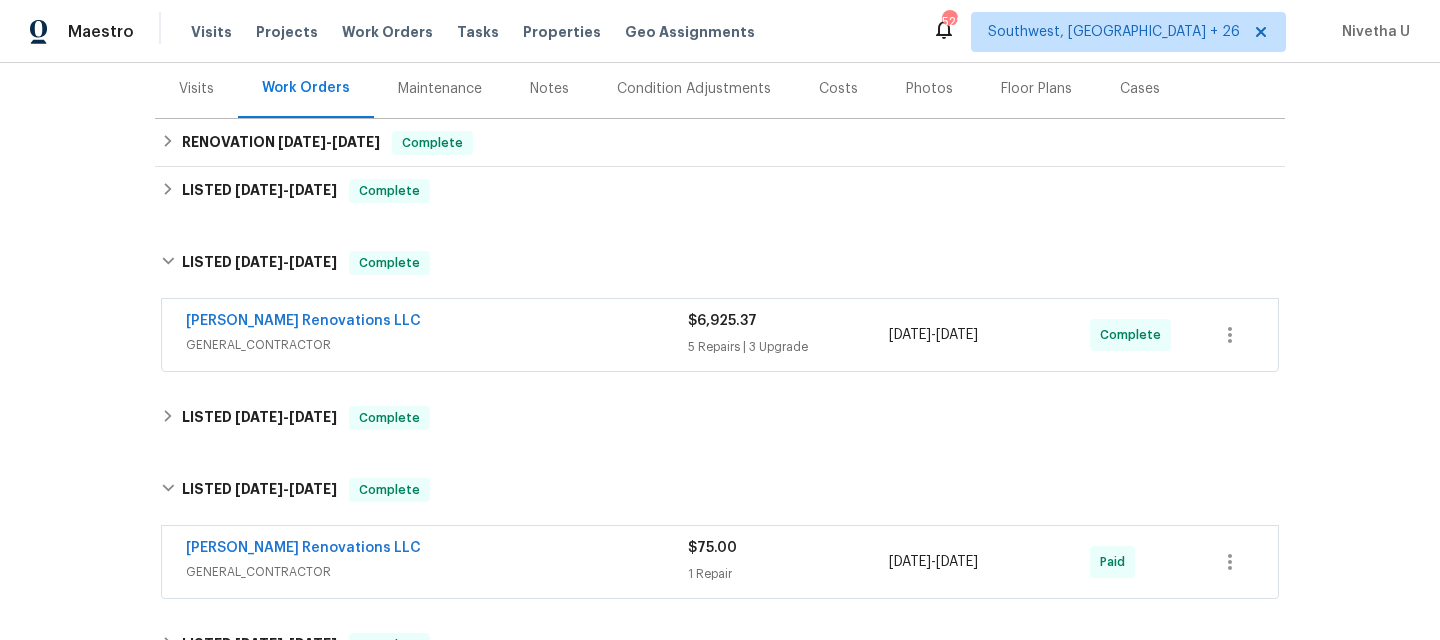 click on "GENERAL_CONTRACTOR" at bounding box center [437, 345] 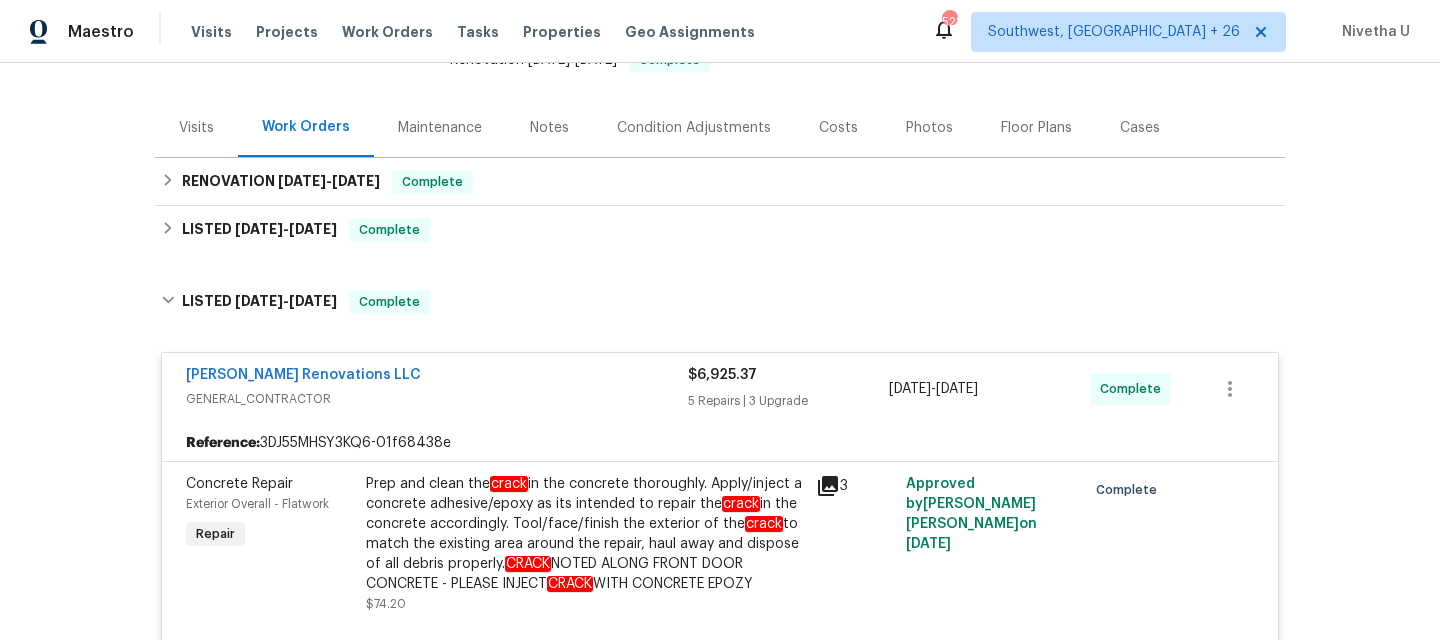 scroll, scrollTop: 215, scrollLeft: 0, axis: vertical 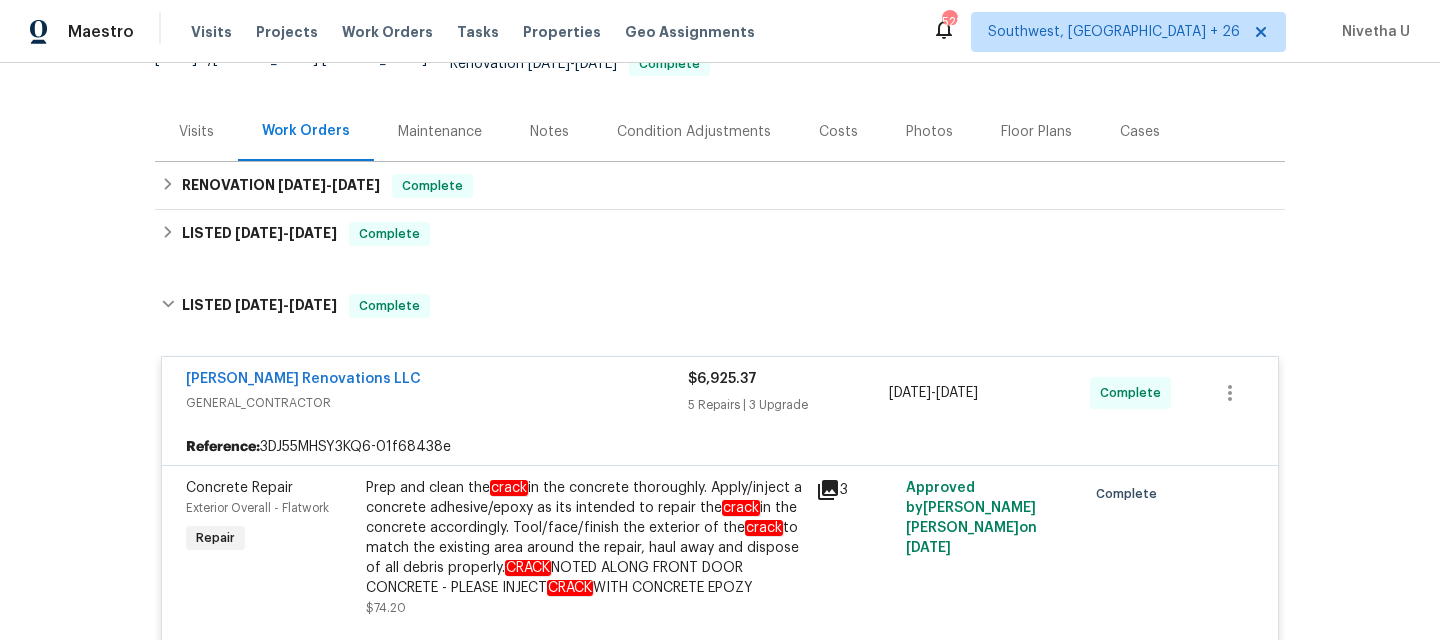 click on "[PERSON_NAME] Renovations LLC" at bounding box center (437, 381) 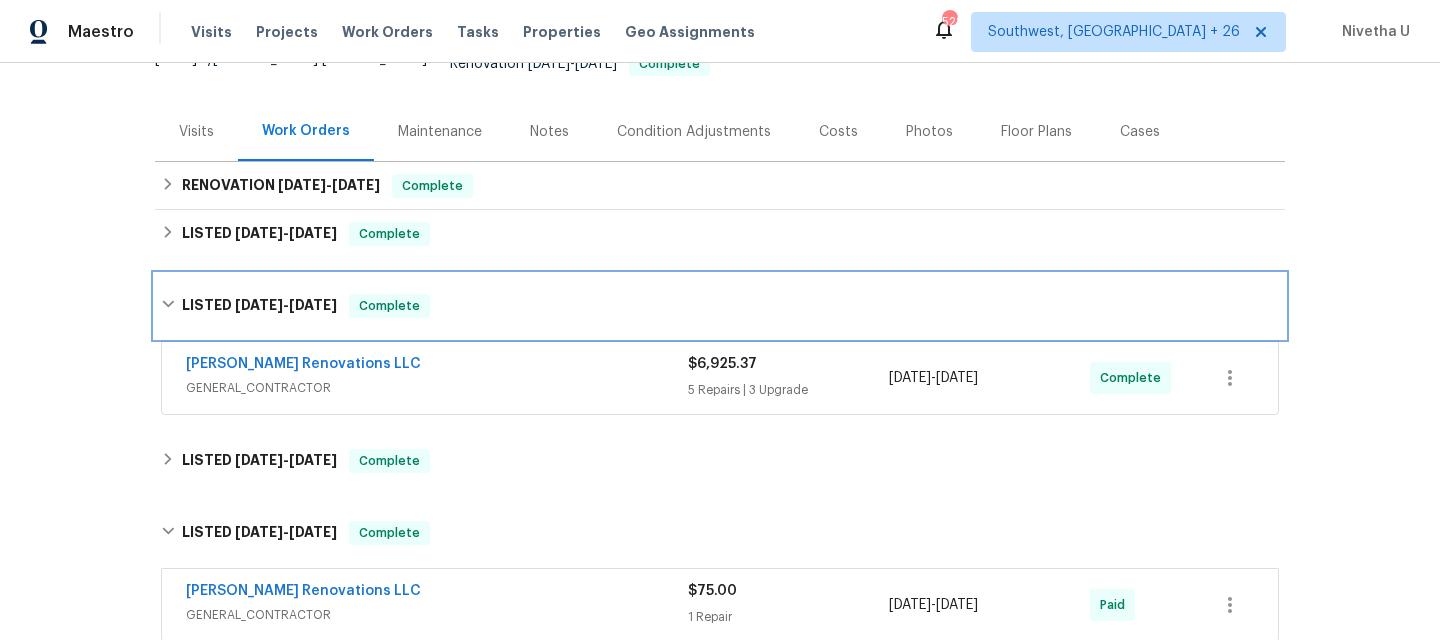 click on "LISTED   [DATE]  -  [DATE] Complete" at bounding box center [720, 306] 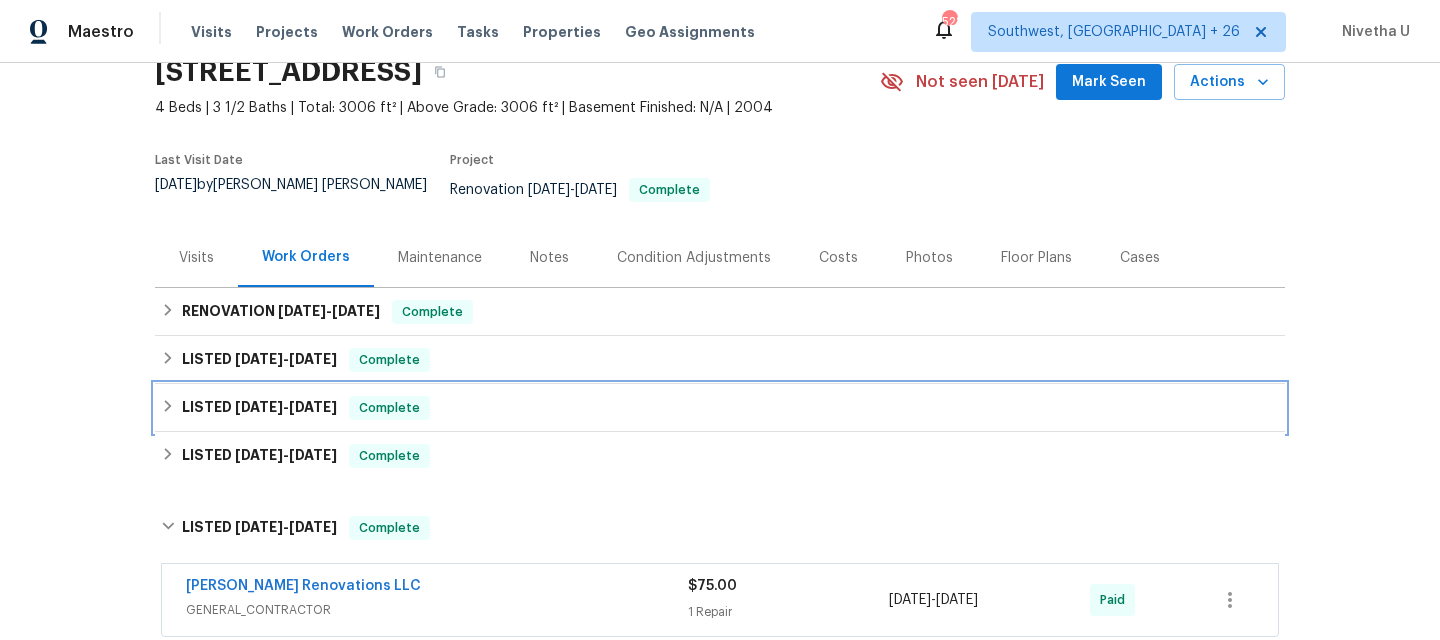 scroll, scrollTop: 87, scrollLeft: 0, axis: vertical 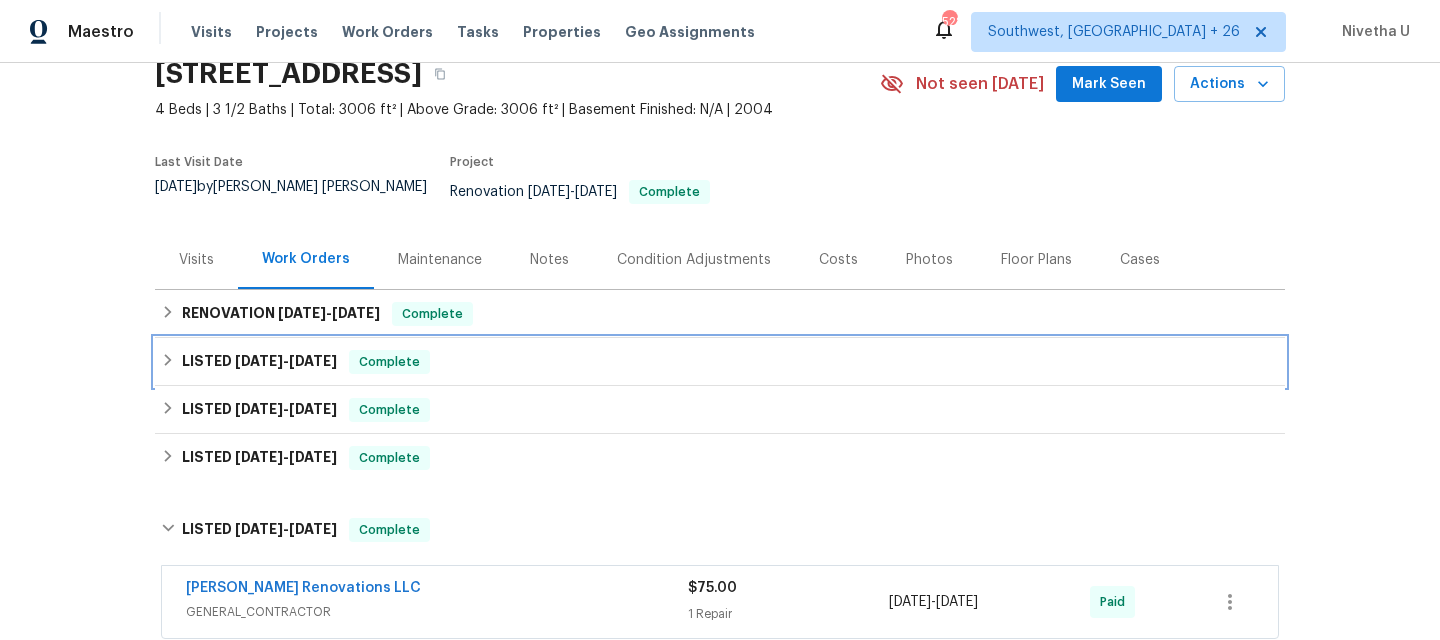 click on "LISTED   [DATE]  -  [DATE] Complete" at bounding box center (720, 362) 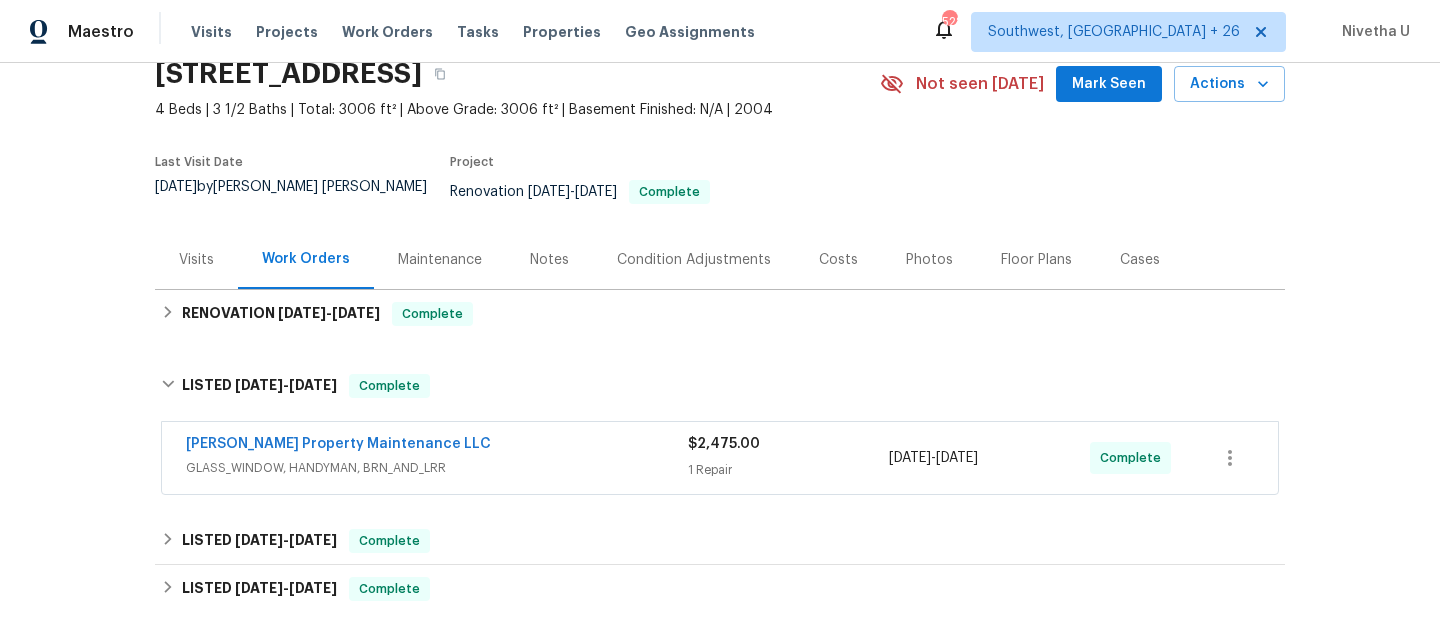 click on "GLASS_WINDOW, HANDYMAN, BRN_AND_LRR" at bounding box center [437, 468] 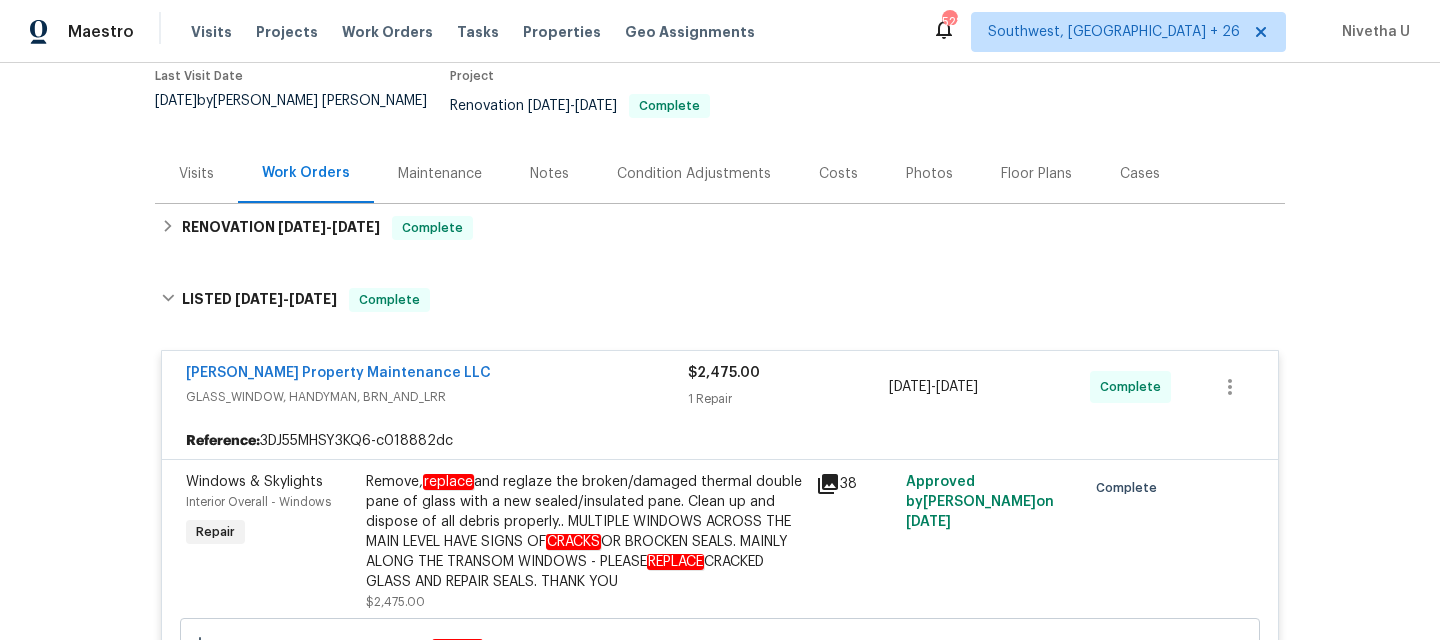 scroll, scrollTop: 161, scrollLeft: 0, axis: vertical 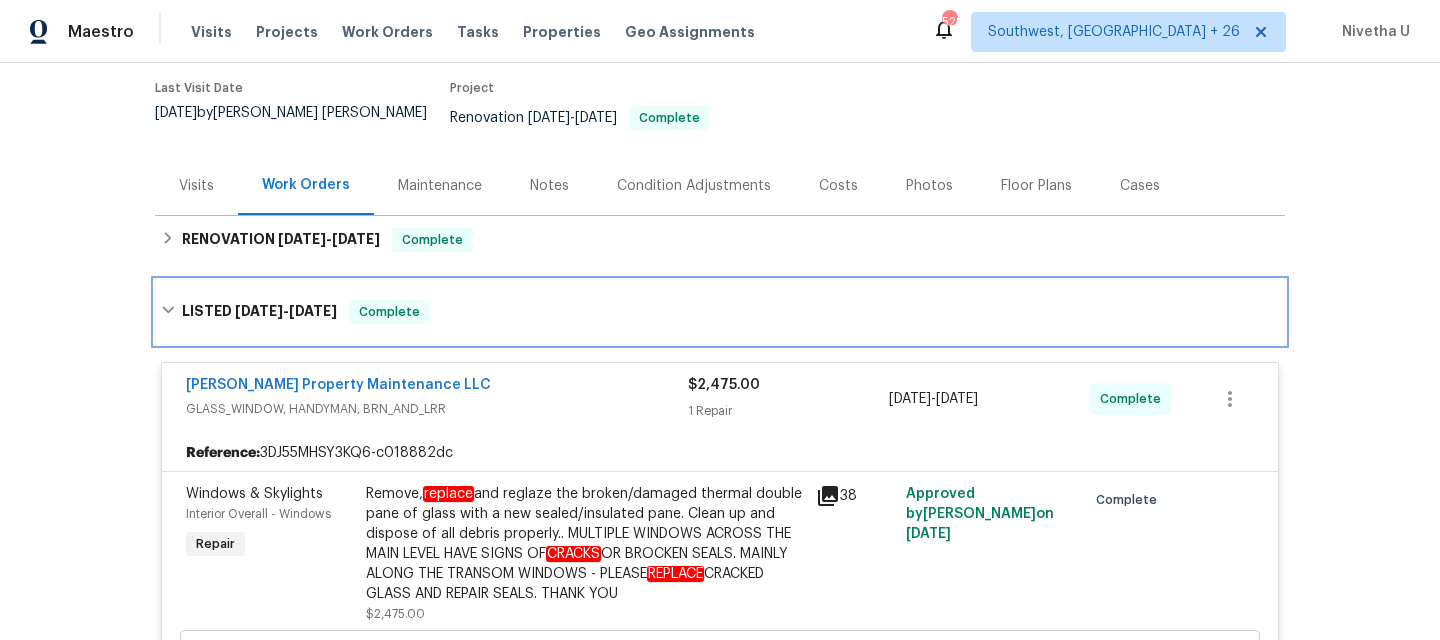 click on "LISTED   [DATE]  -  [DATE] Complete" at bounding box center [720, 312] 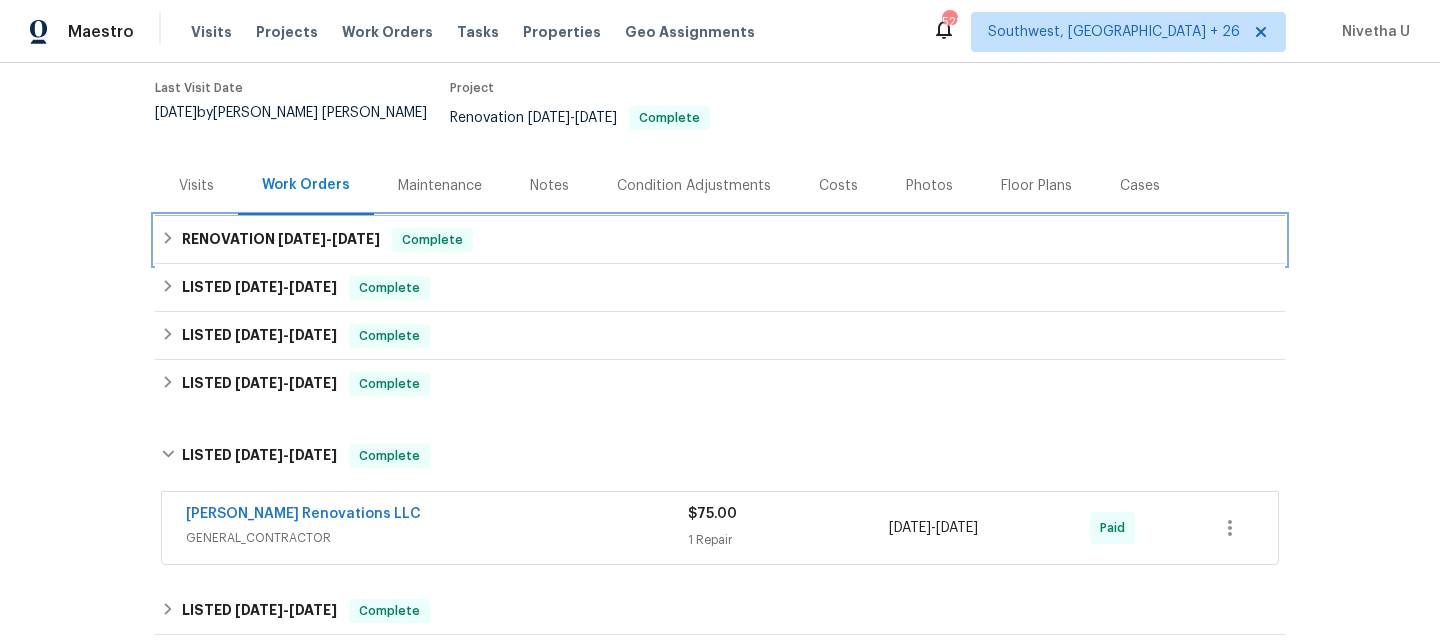 click on "Complete" at bounding box center [432, 240] 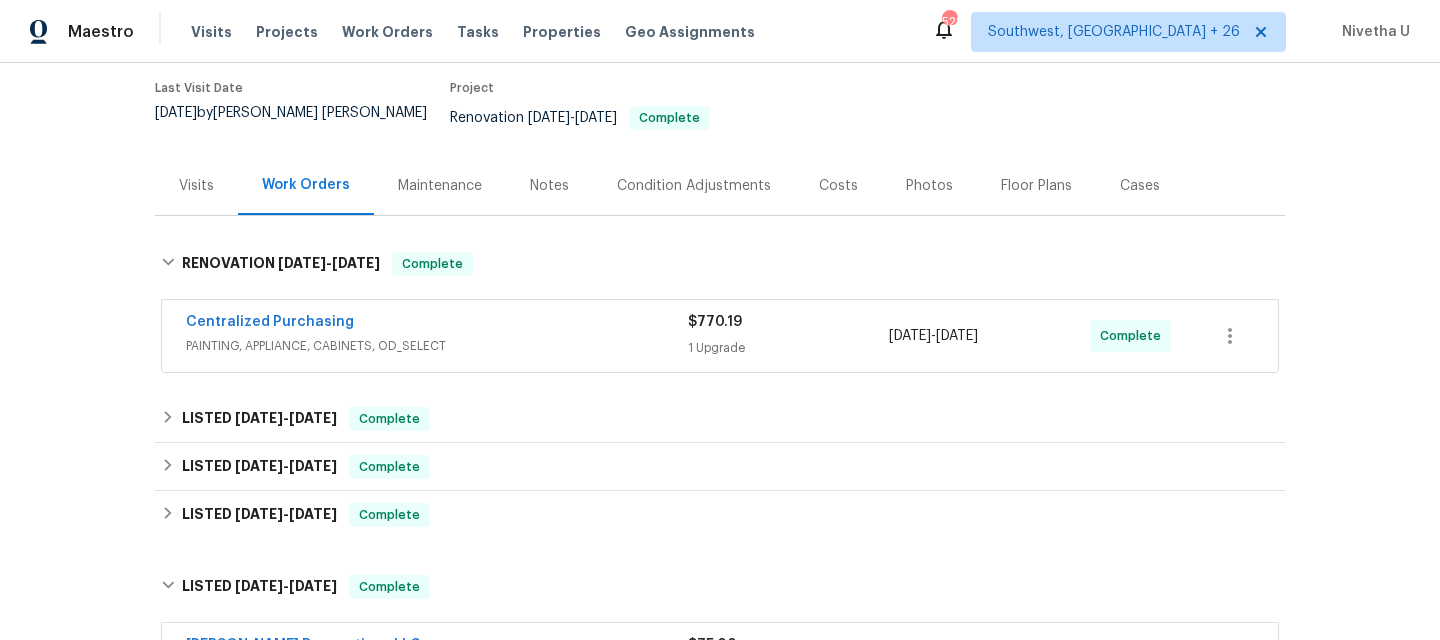 click on "PAINTING, APPLIANCE, CABINETS, OD_SELECT" at bounding box center (437, 346) 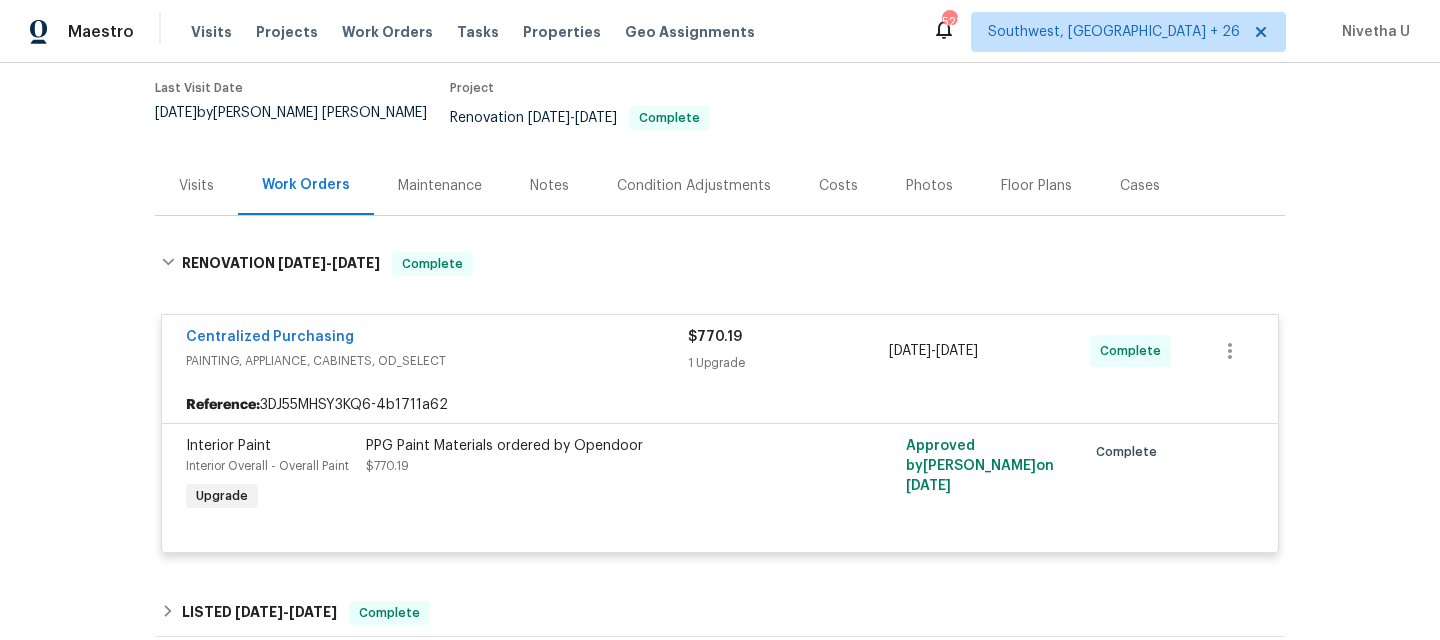 click on "PAINTING, APPLIANCE, CABINETS, OD_SELECT" at bounding box center [437, 361] 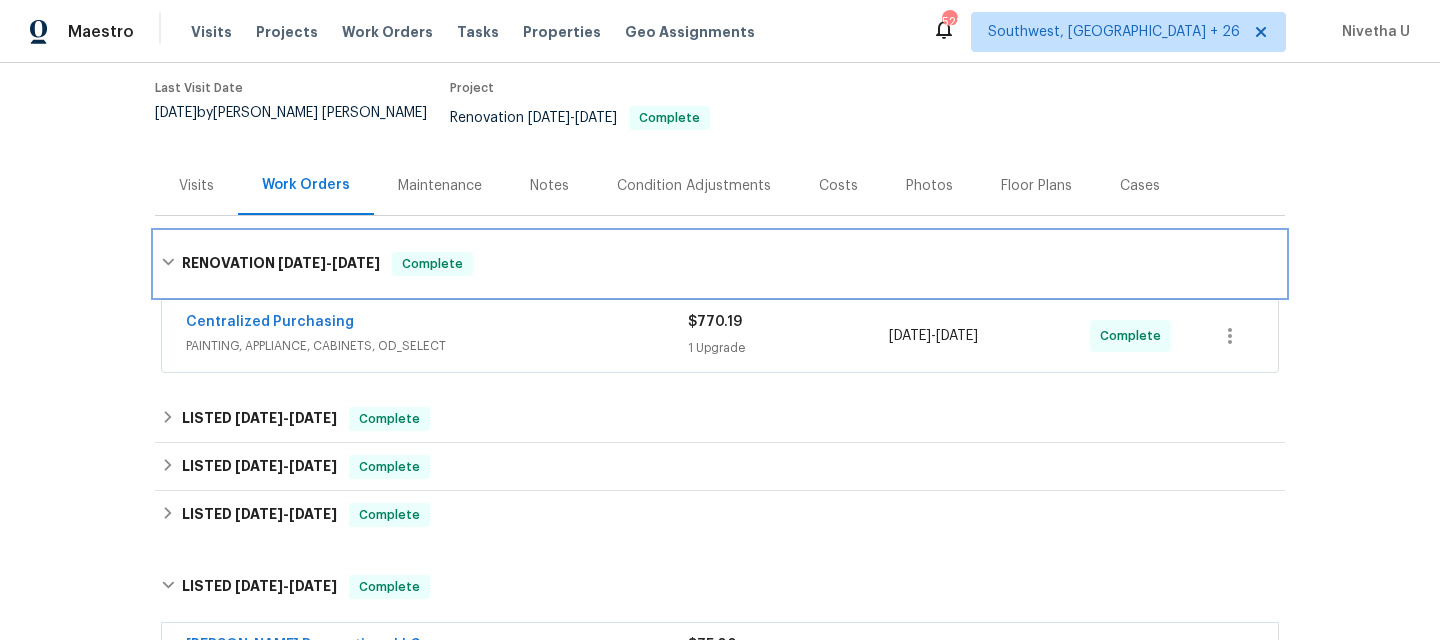 click on "RENOVATION   [DATE]  -  [DATE] Complete" at bounding box center [720, 264] 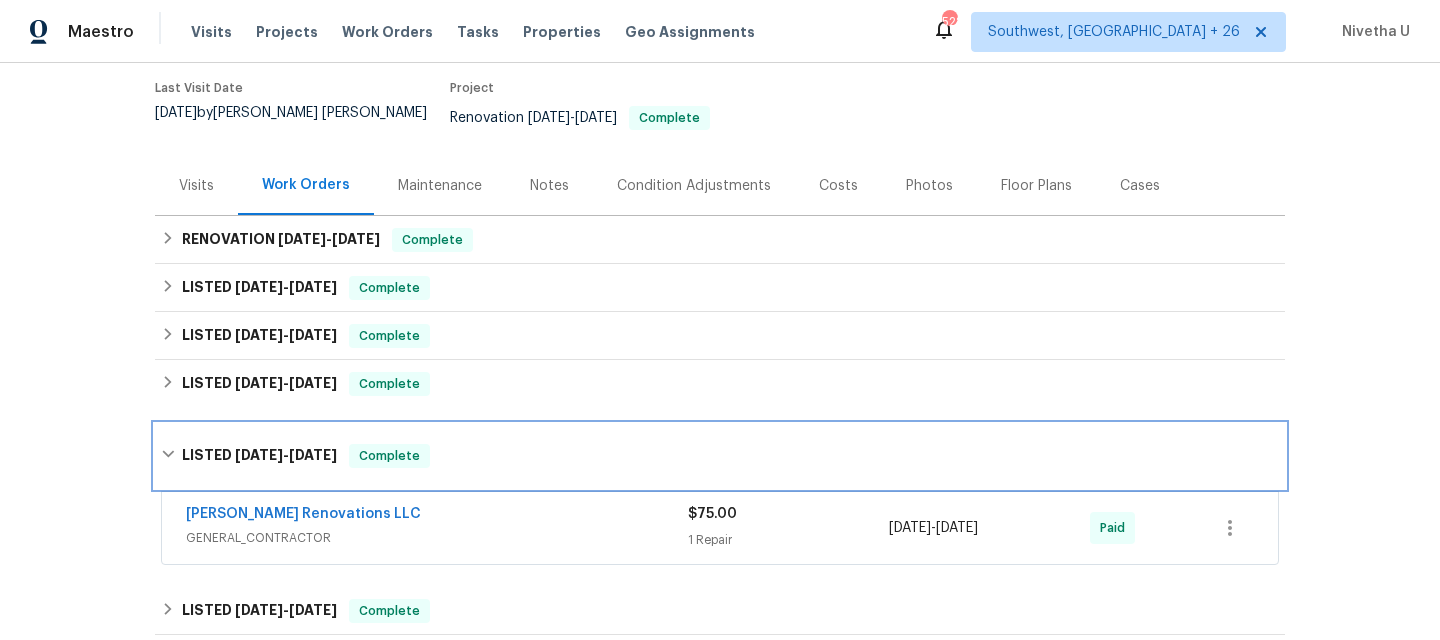 click on "LISTED   [DATE]  -  [DATE] Complete" at bounding box center [720, 456] 